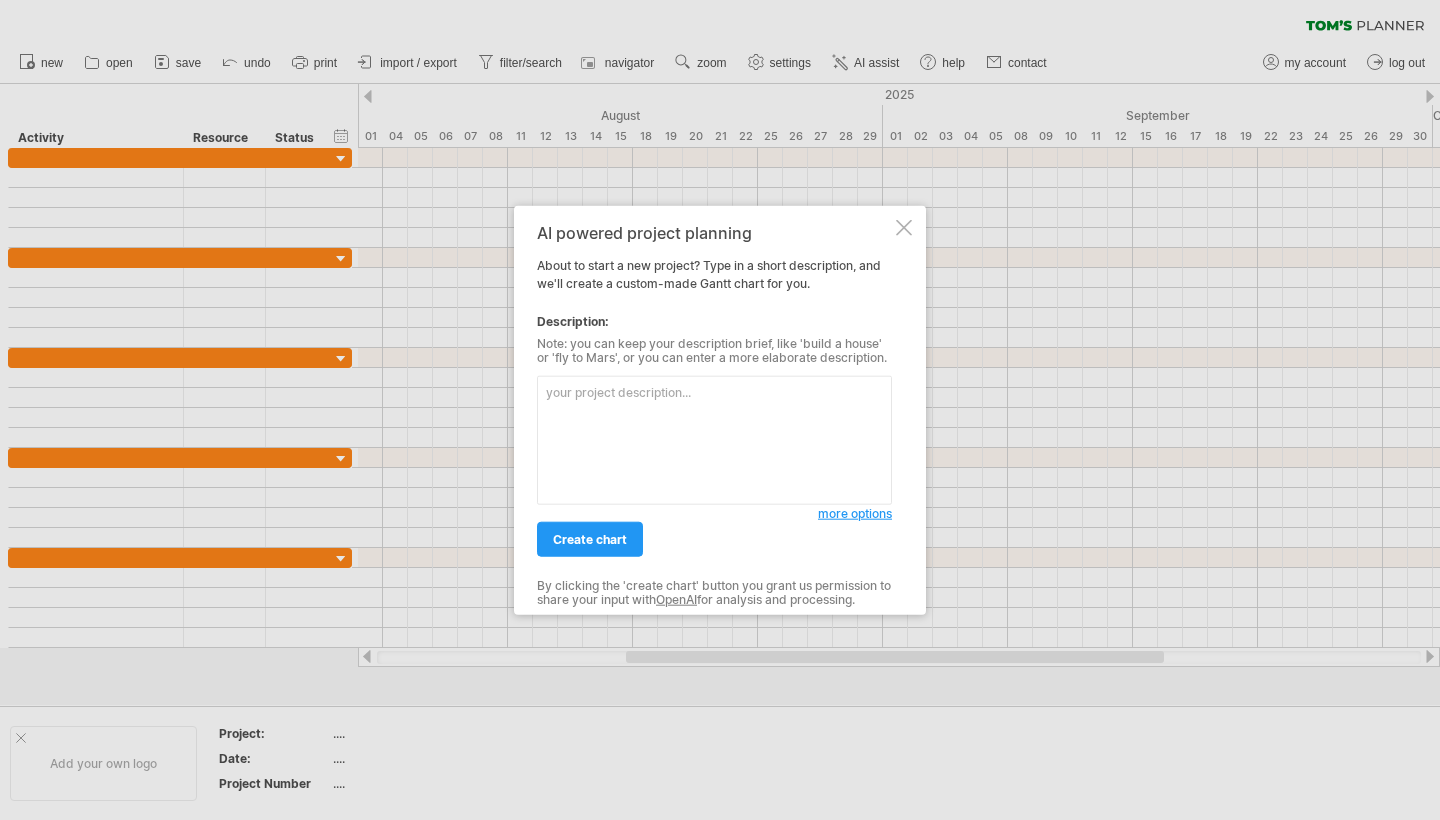 scroll, scrollTop: 0, scrollLeft: 0, axis: both 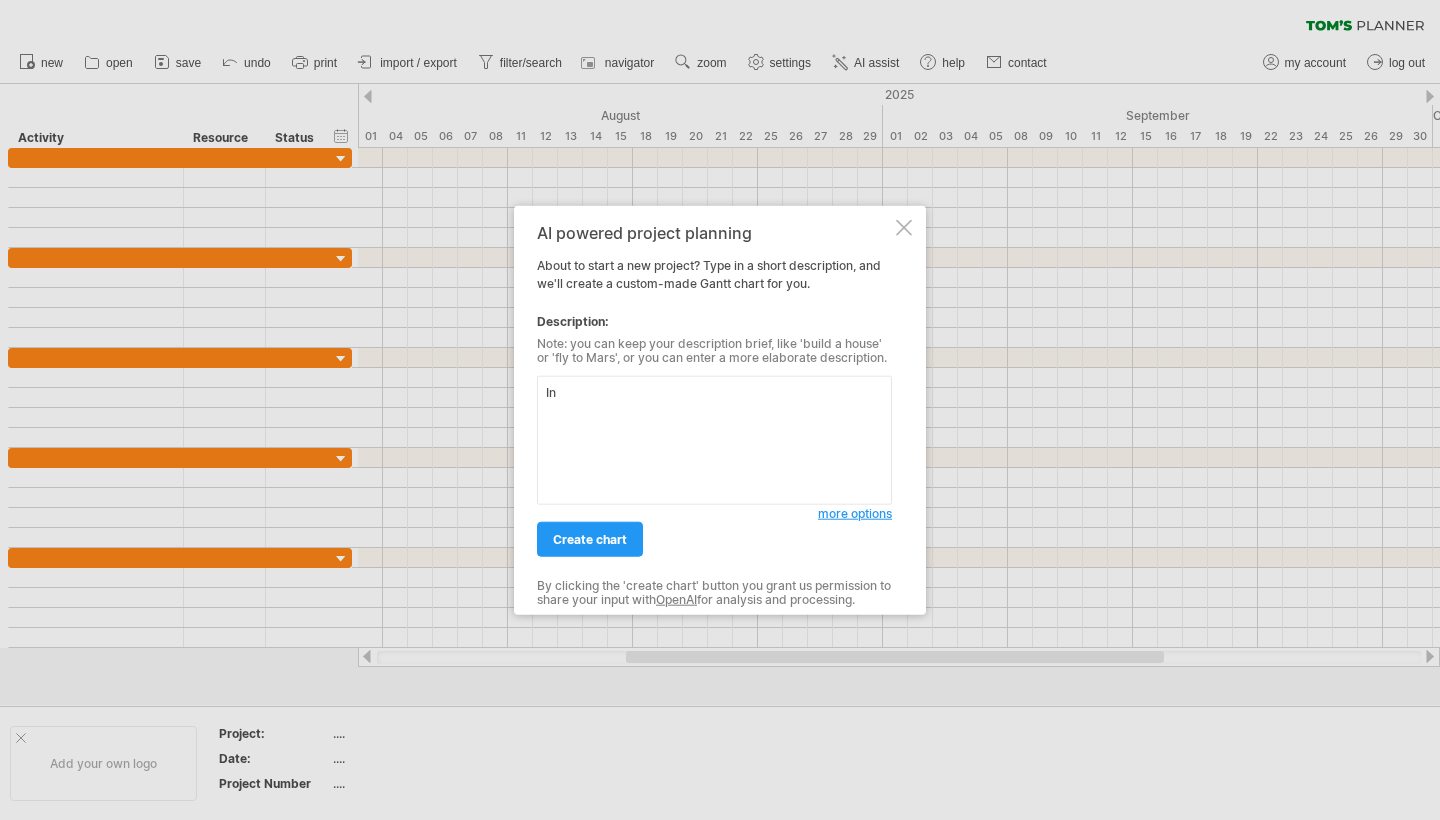 type on "I" 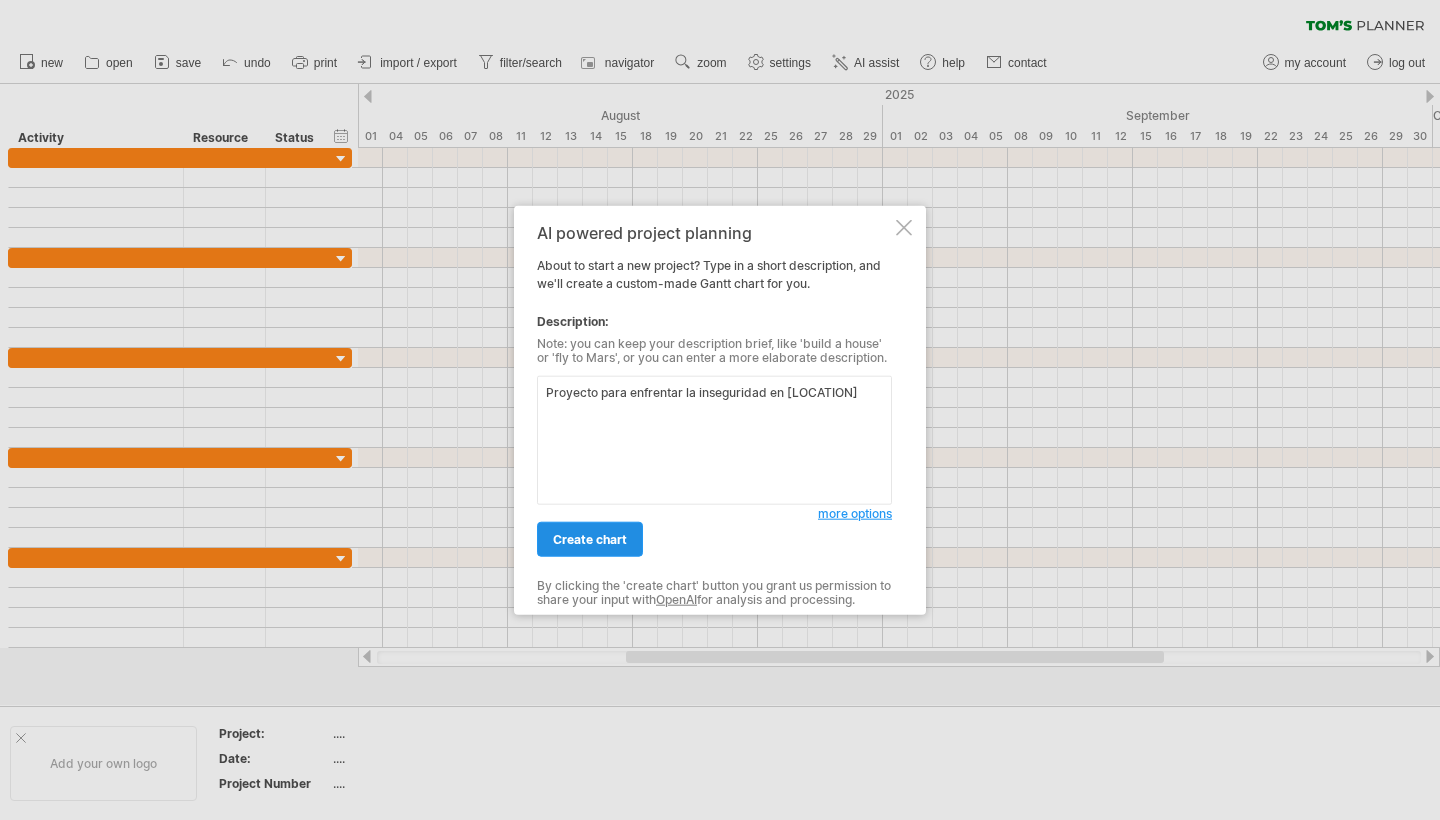 type on "Proyecto para enfrentar la inseguridad en [LOCATION]" 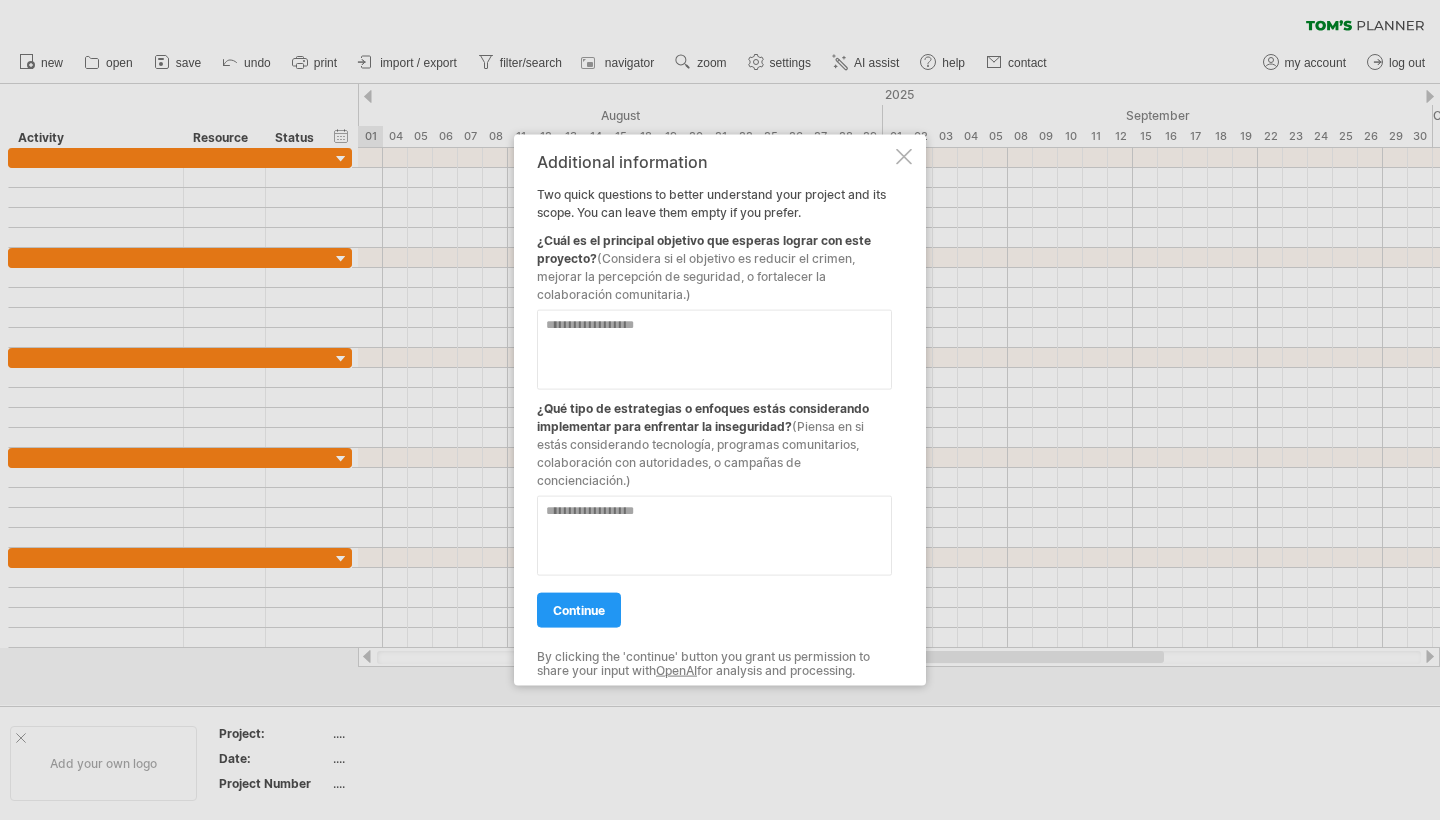 click at bounding box center (714, 350) 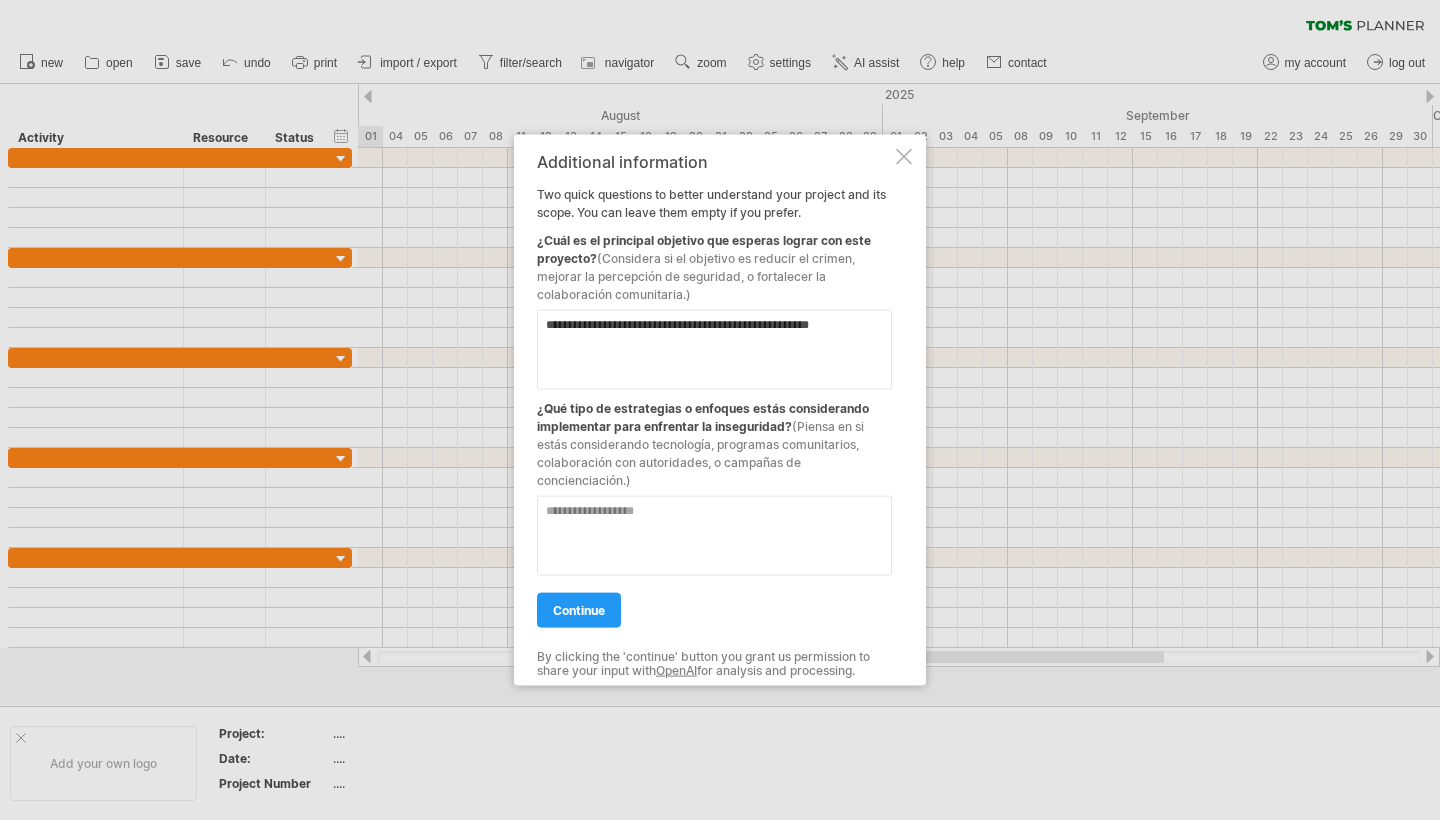 type on "**********" 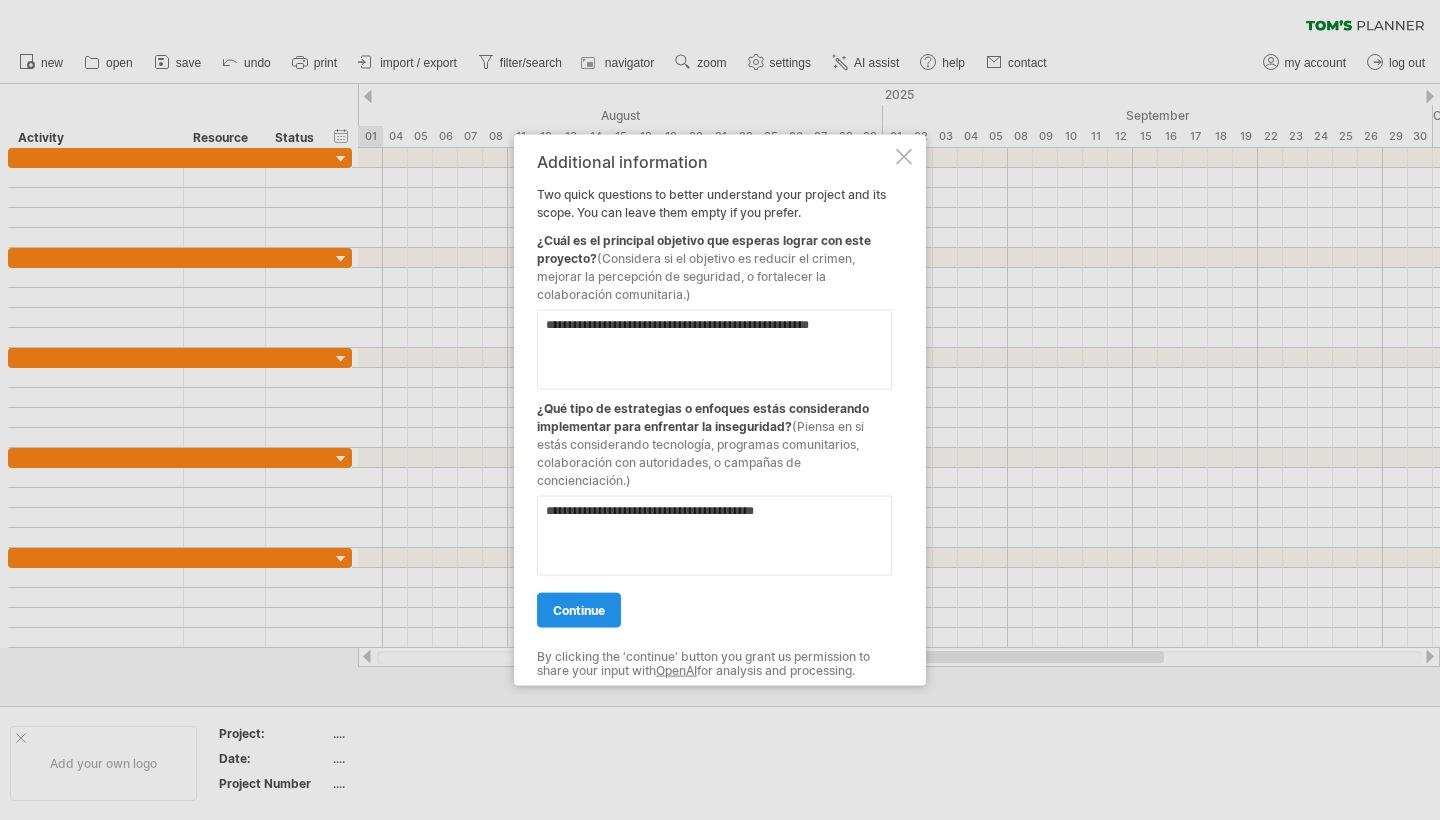 type on "**********" 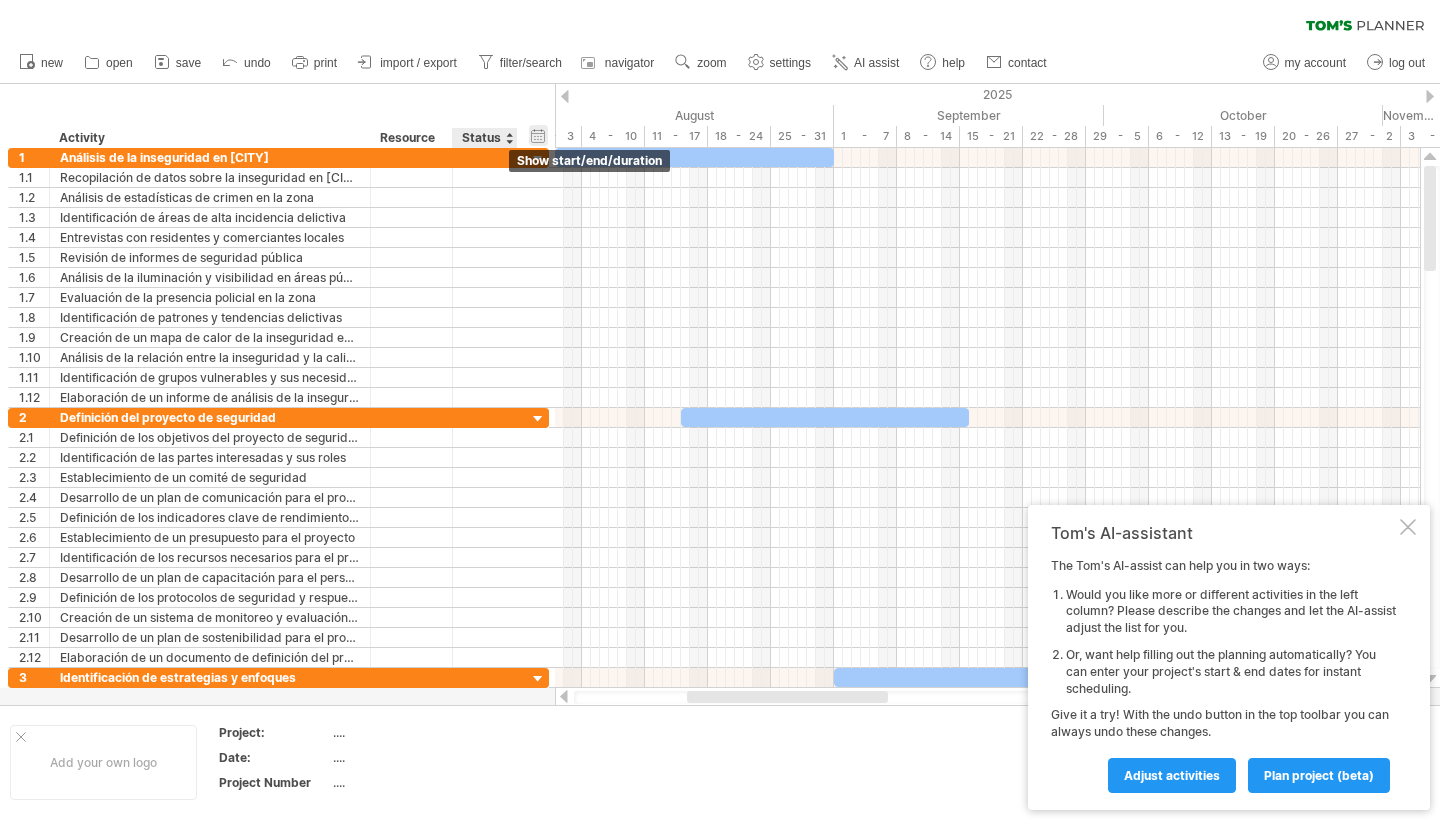 click on "hide start/end/duration show start/end/duration" at bounding box center [538, 135] 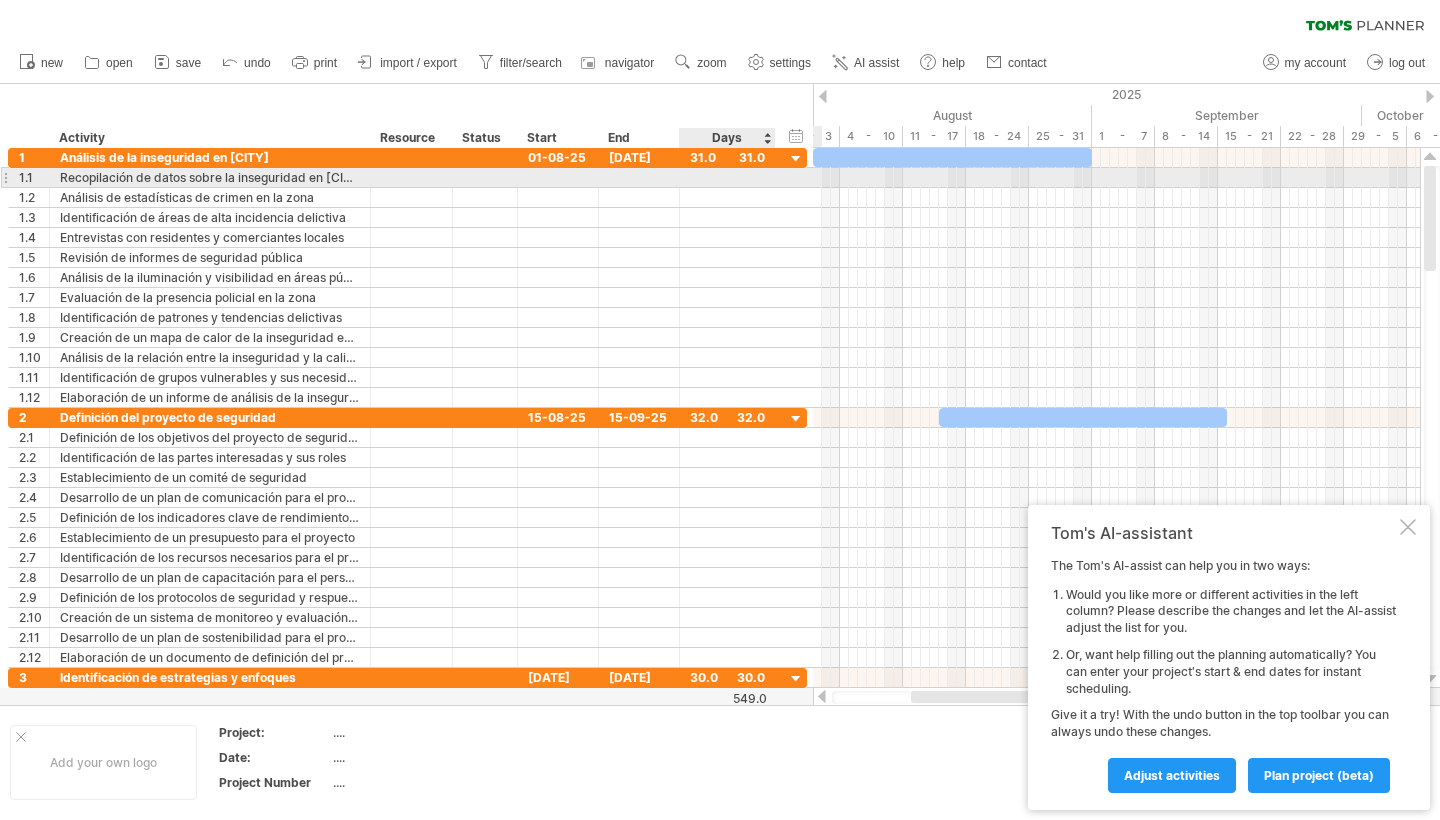 click on "[DATE]" at bounding box center (407, 178) 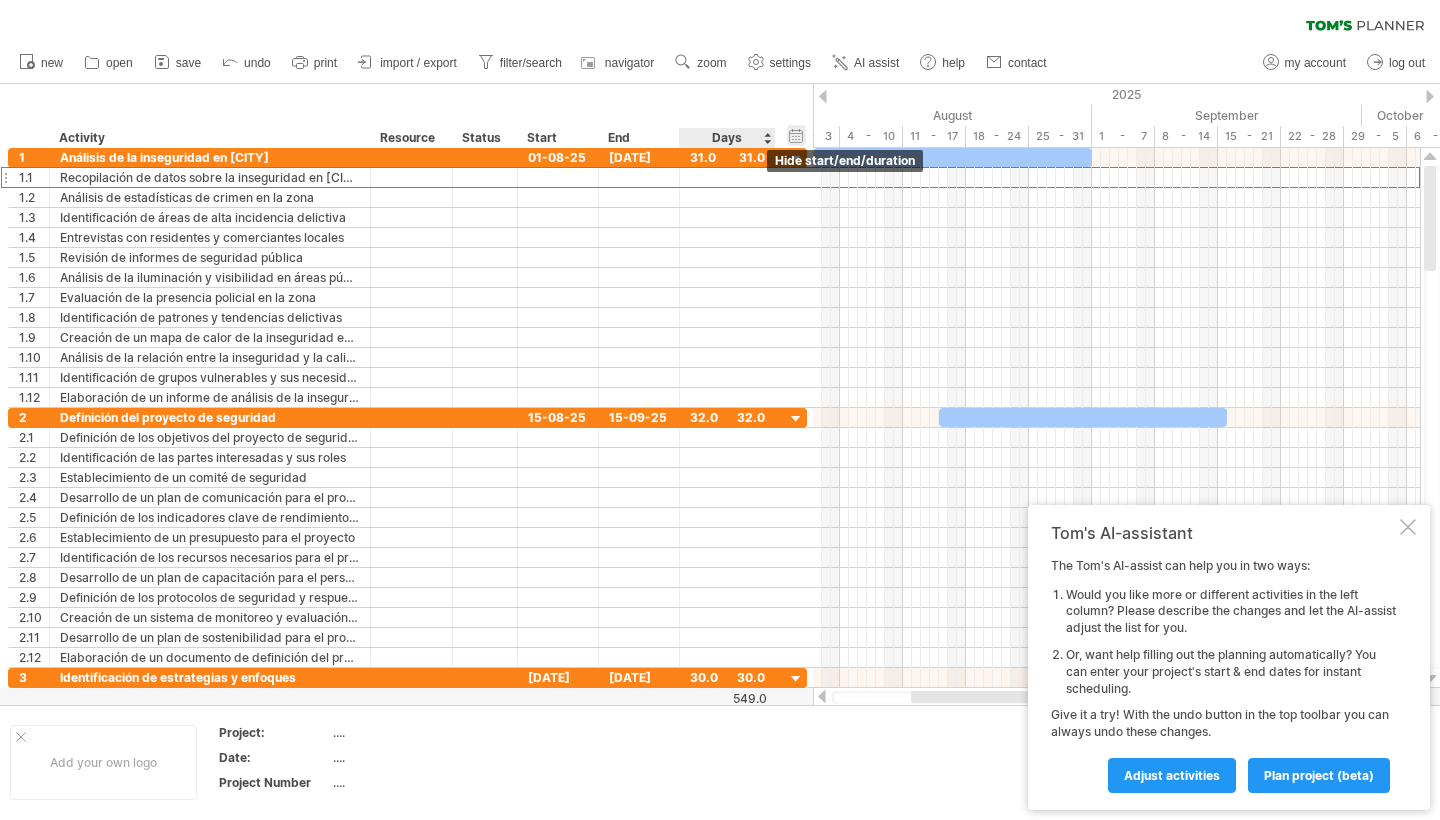 click on "hide start/end/duration show start/end/duration" at bounding box center [796, 135] 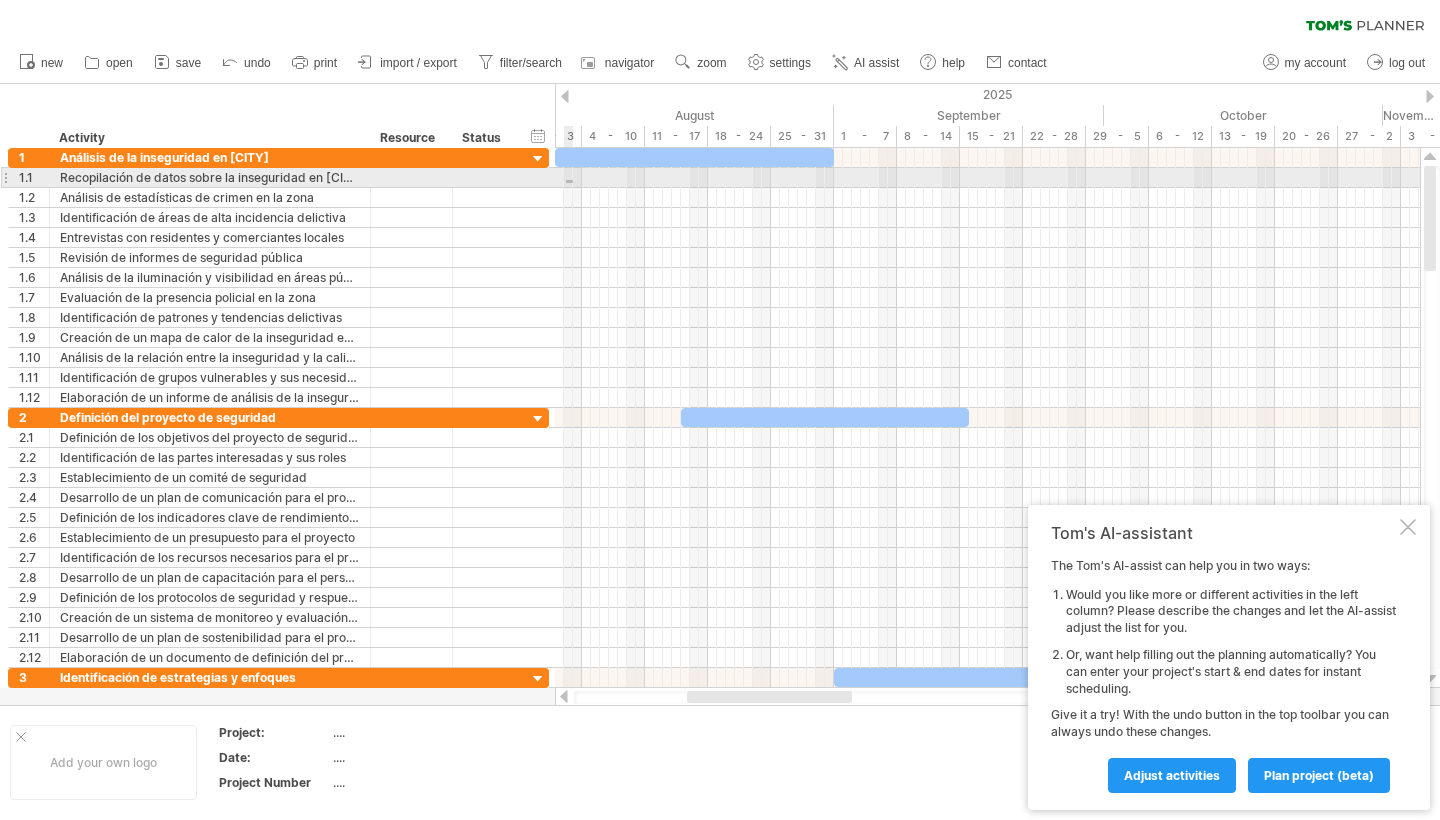 click at bounding box center [987, 178] 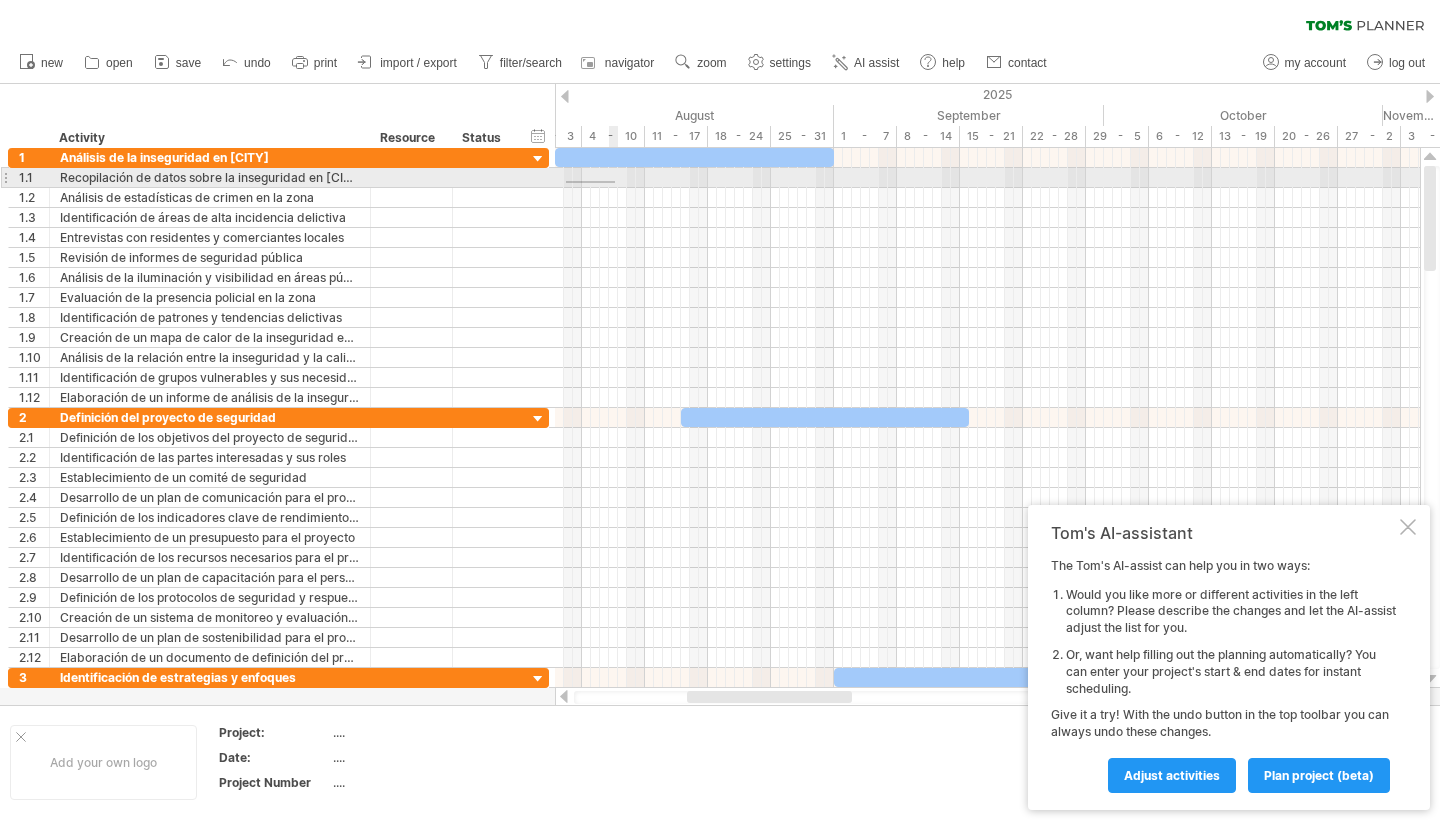 drag, startPoint x: 566, startPoint y: 181, endPoint x: 618, endPoint y: 183, distance: 52.03845 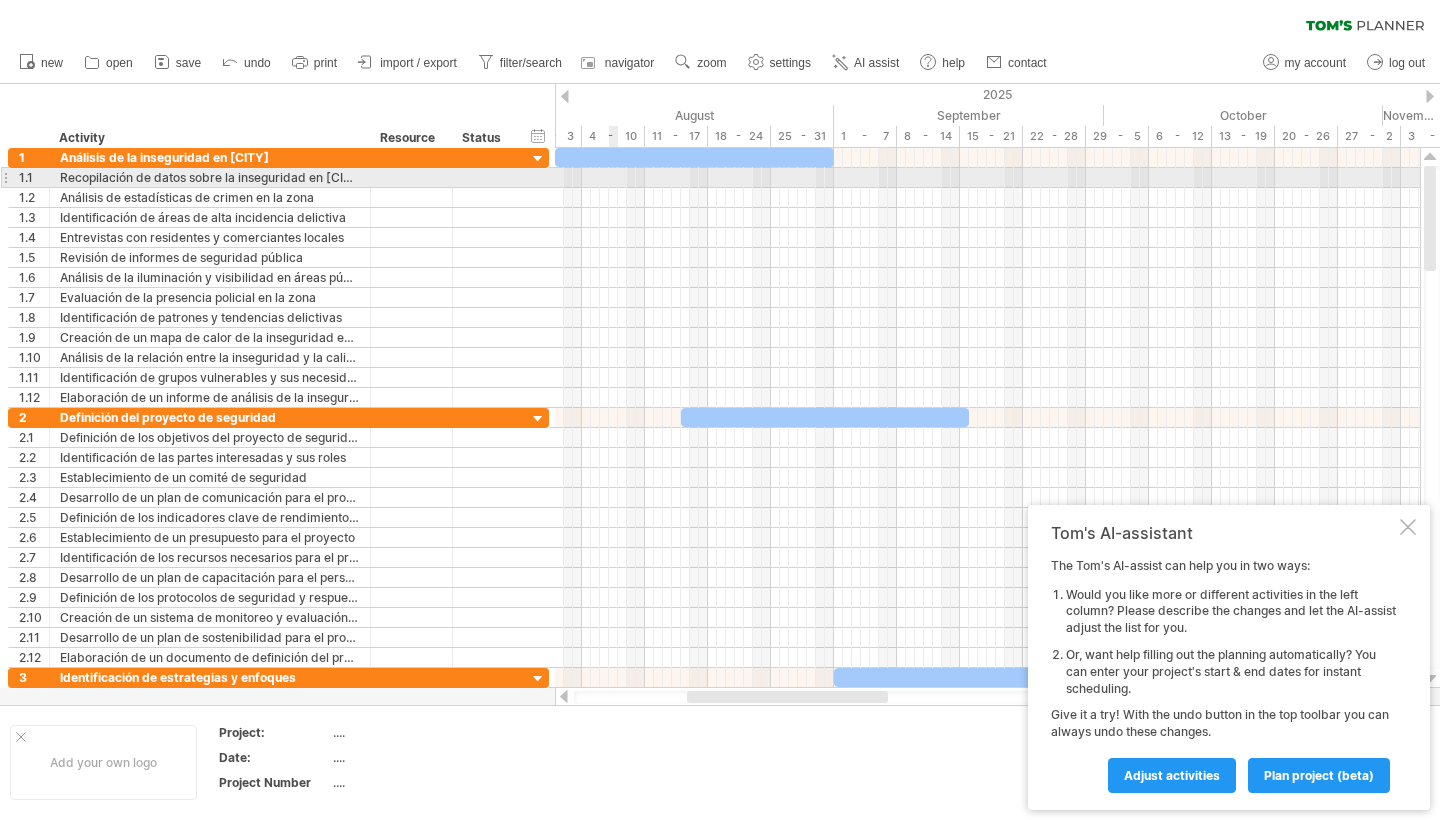 click at bounding box center [987, 178] 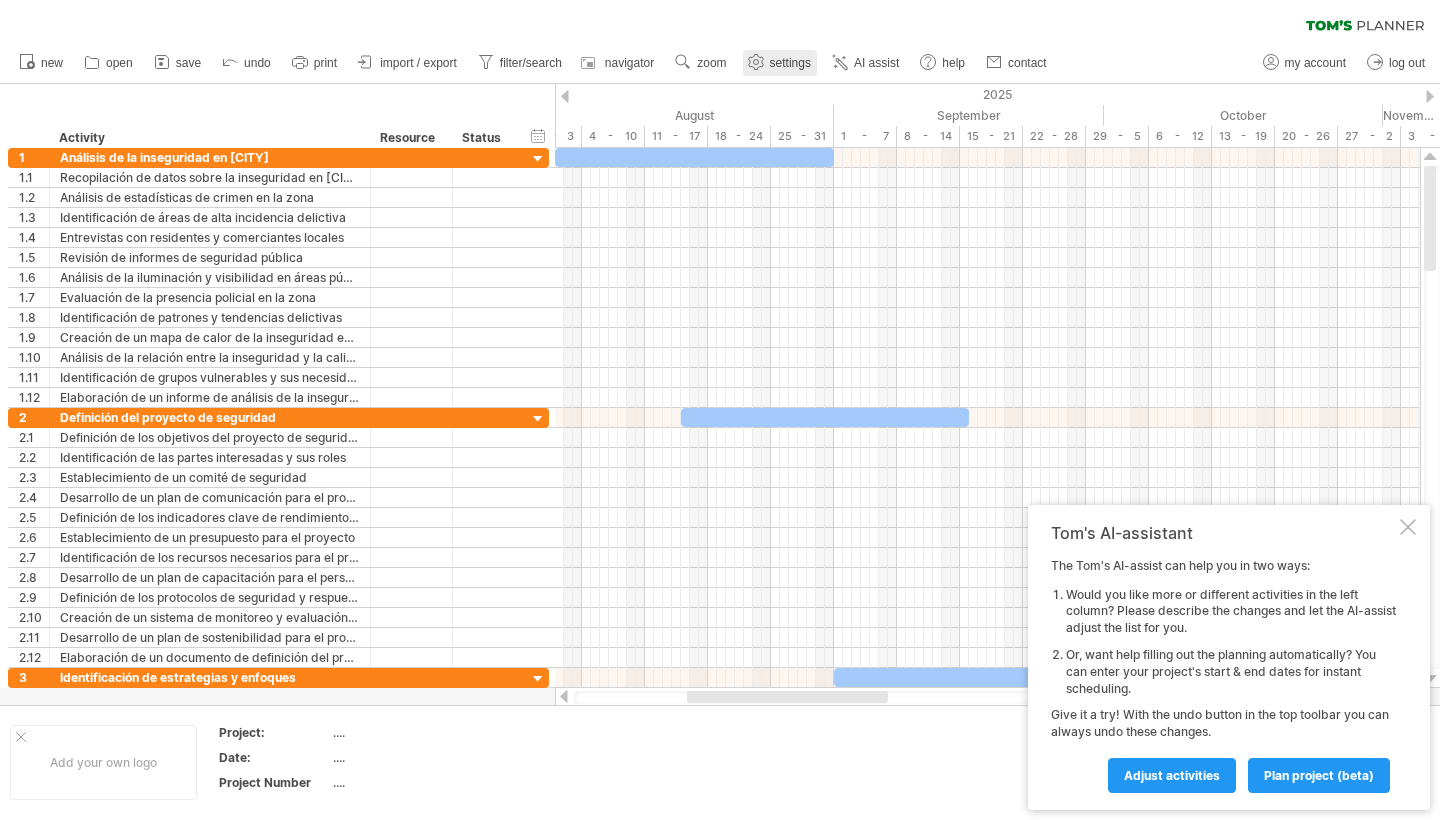 click on "settings" at bounding box center (790, 63) 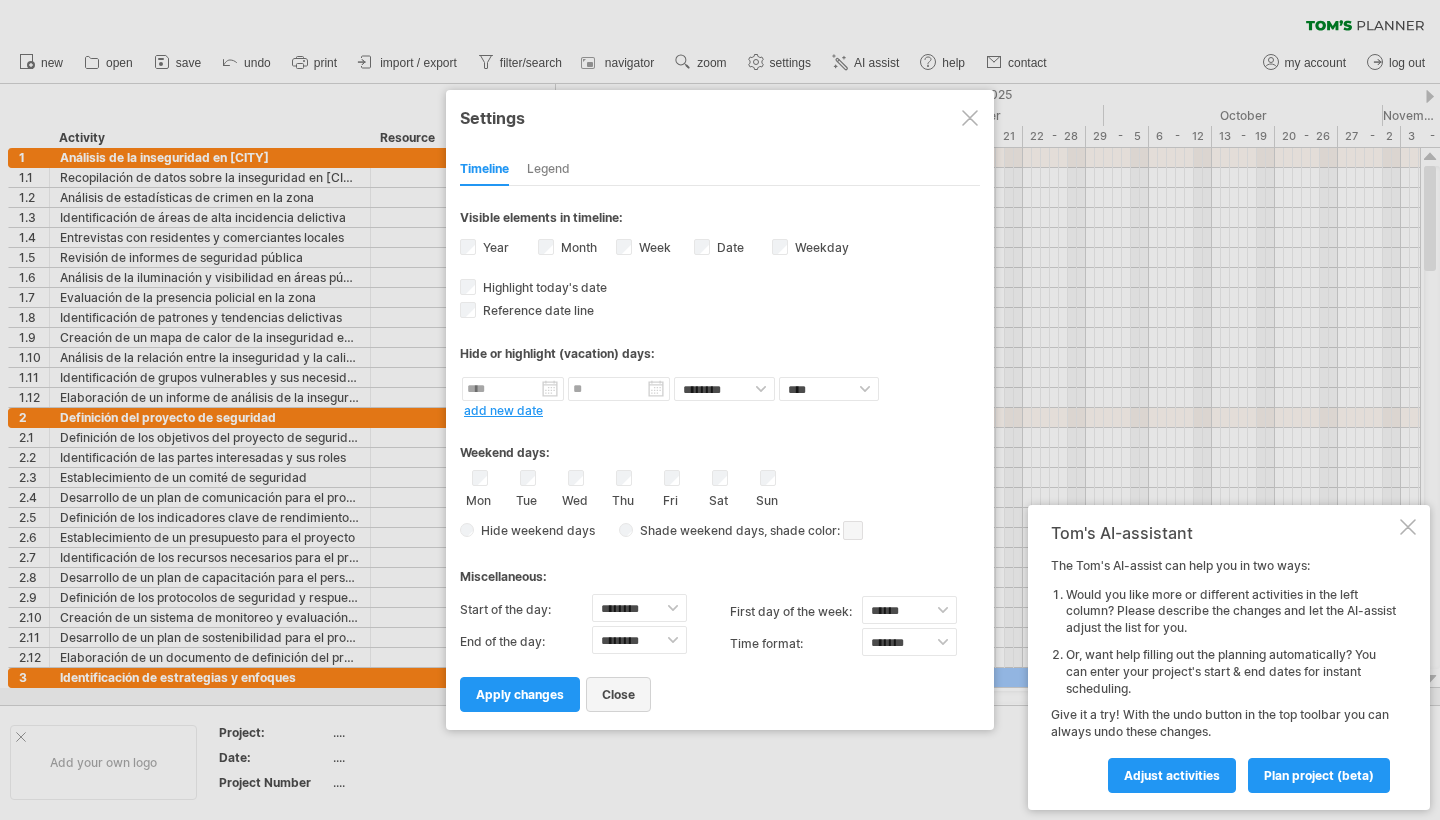 click on "close" at bounding box center (618, 694) 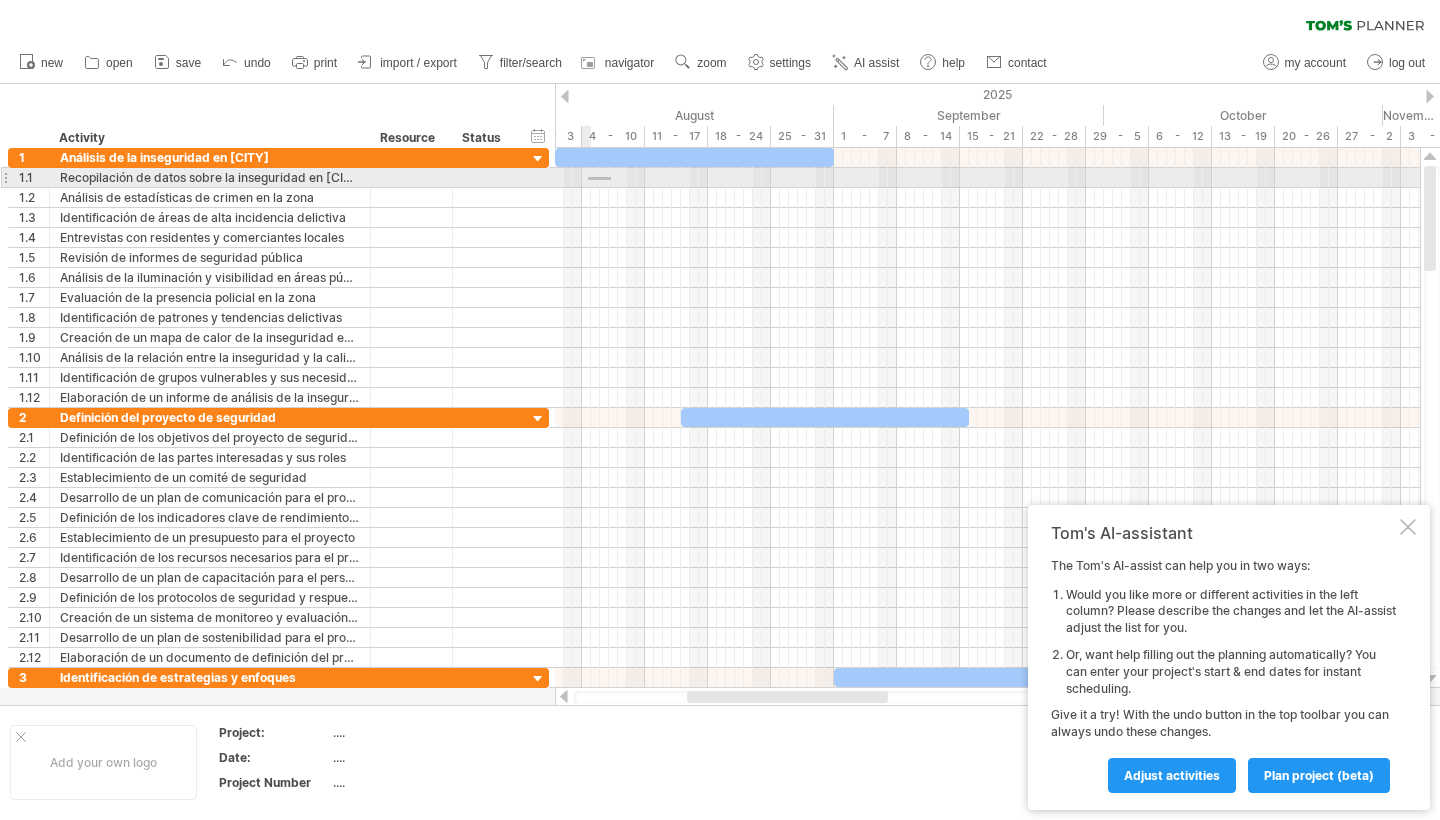 drag, startPoint x: 611, startPoint y: 177, endPoint x: 589, endPoint y: 180, distance: 22.203604 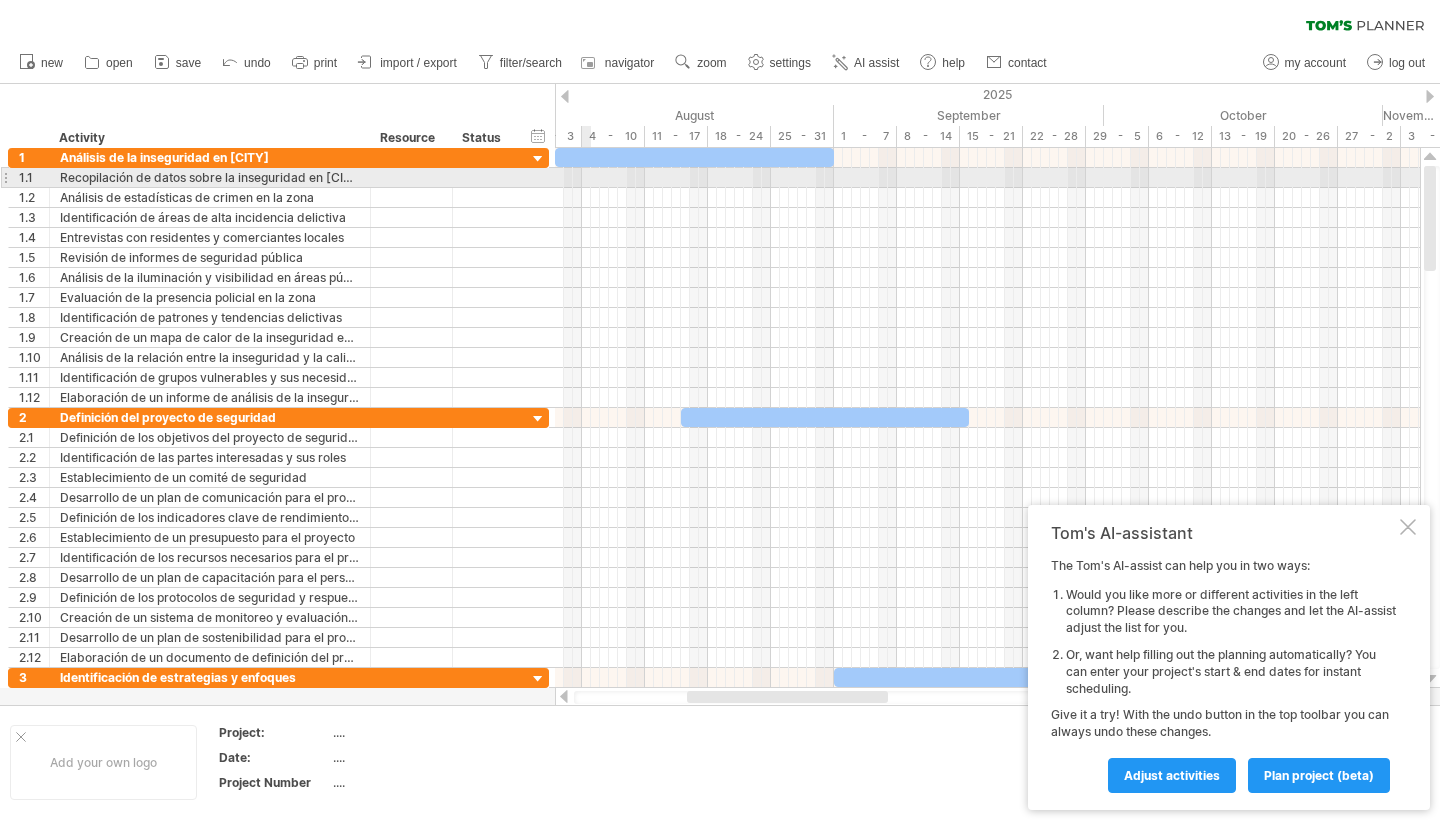click at bounding box center (987, 178) 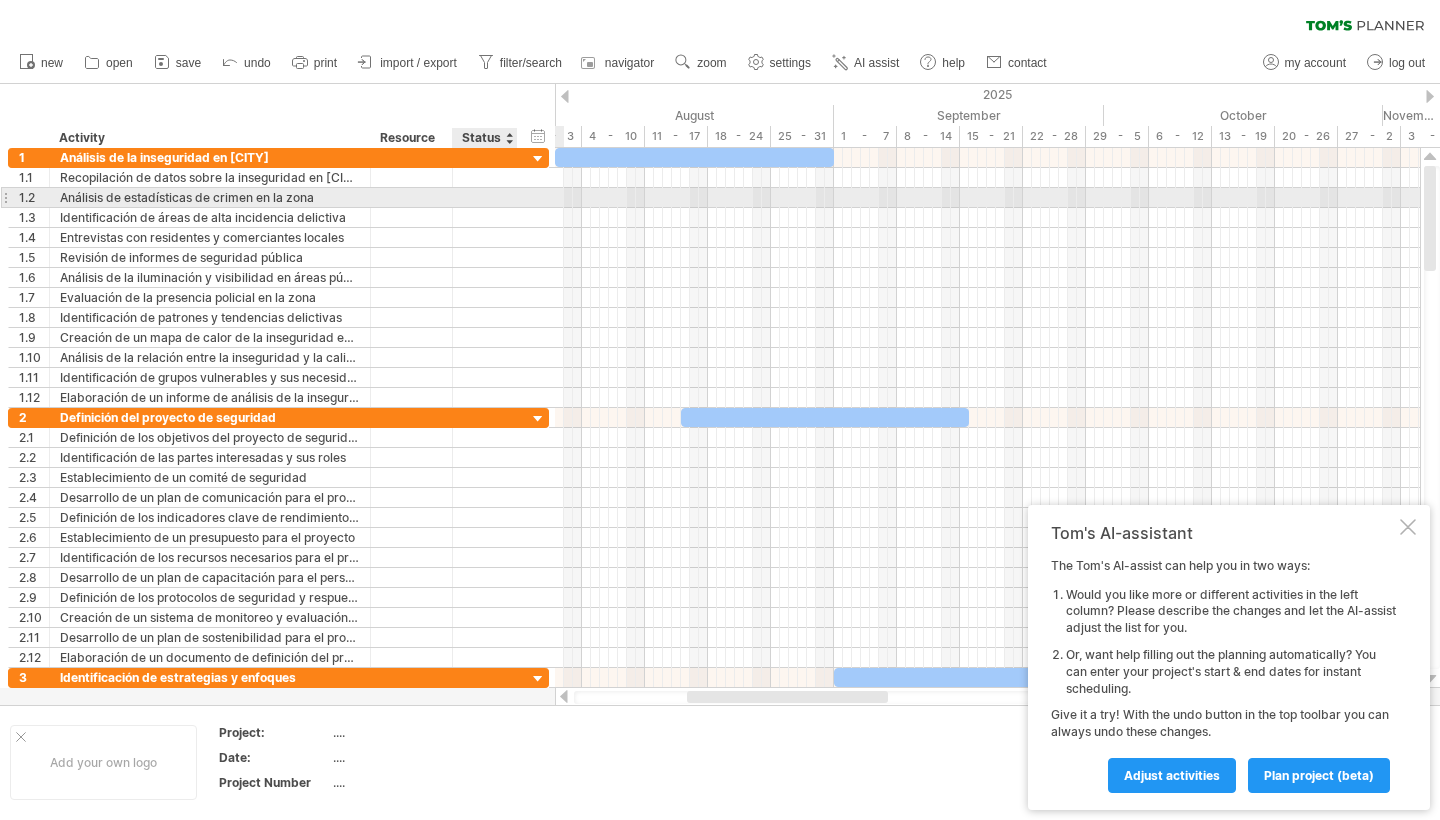click on "**********" at bounding box center [278, 198] 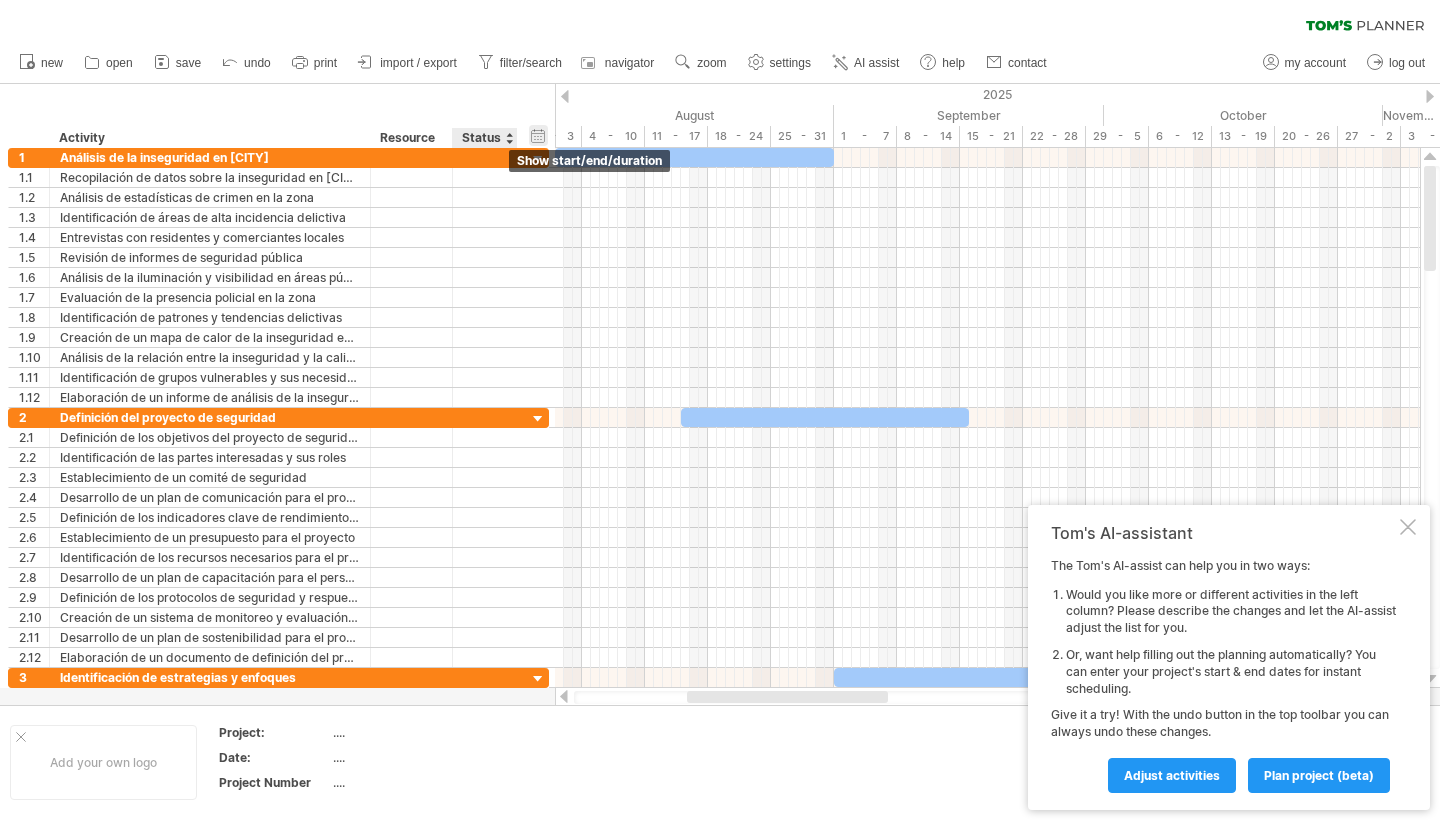 click on "hide start/end/duration show start/end/duration" at bounding box center [538, 135] 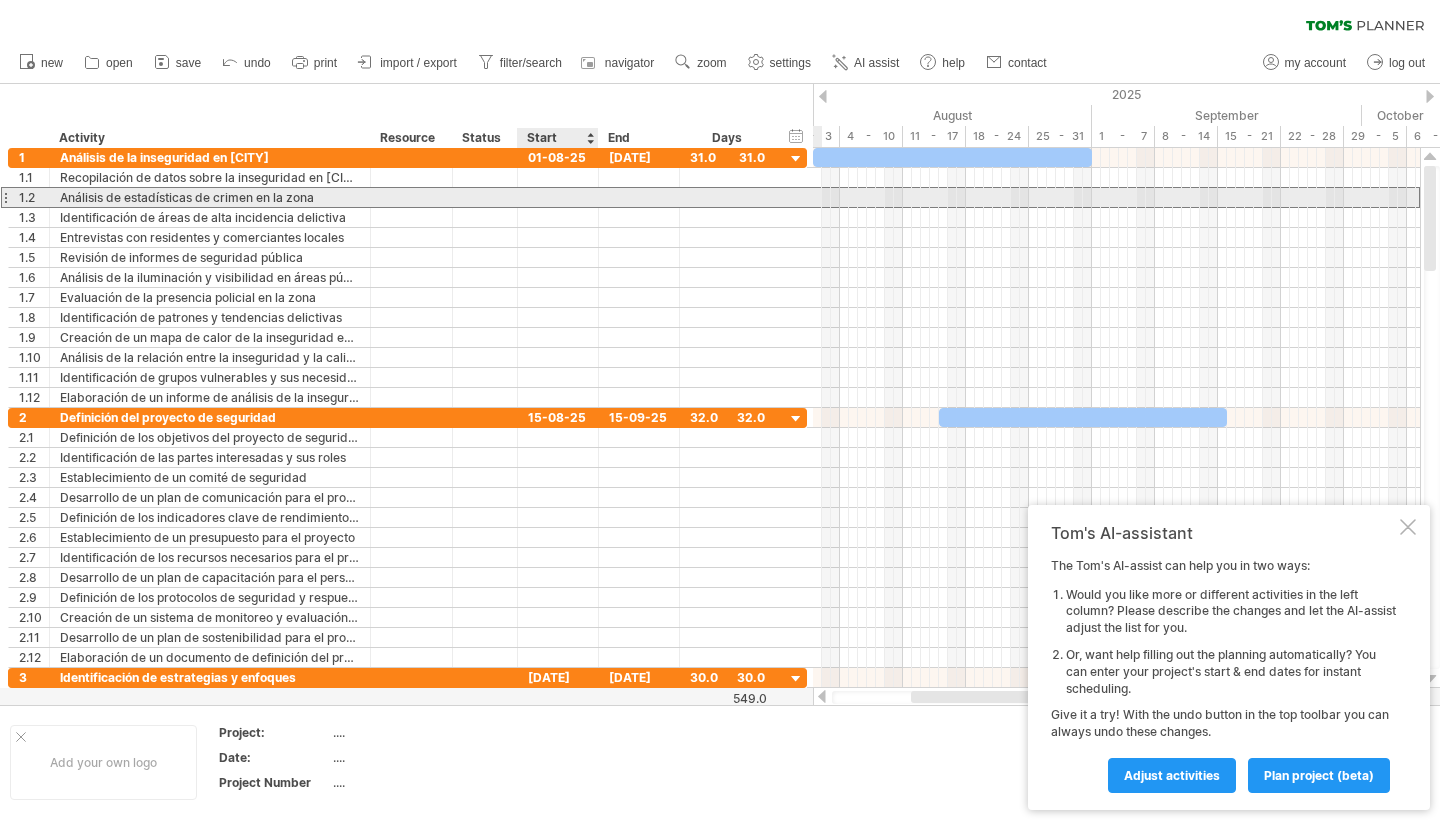 click at bounding box center [558, 197] 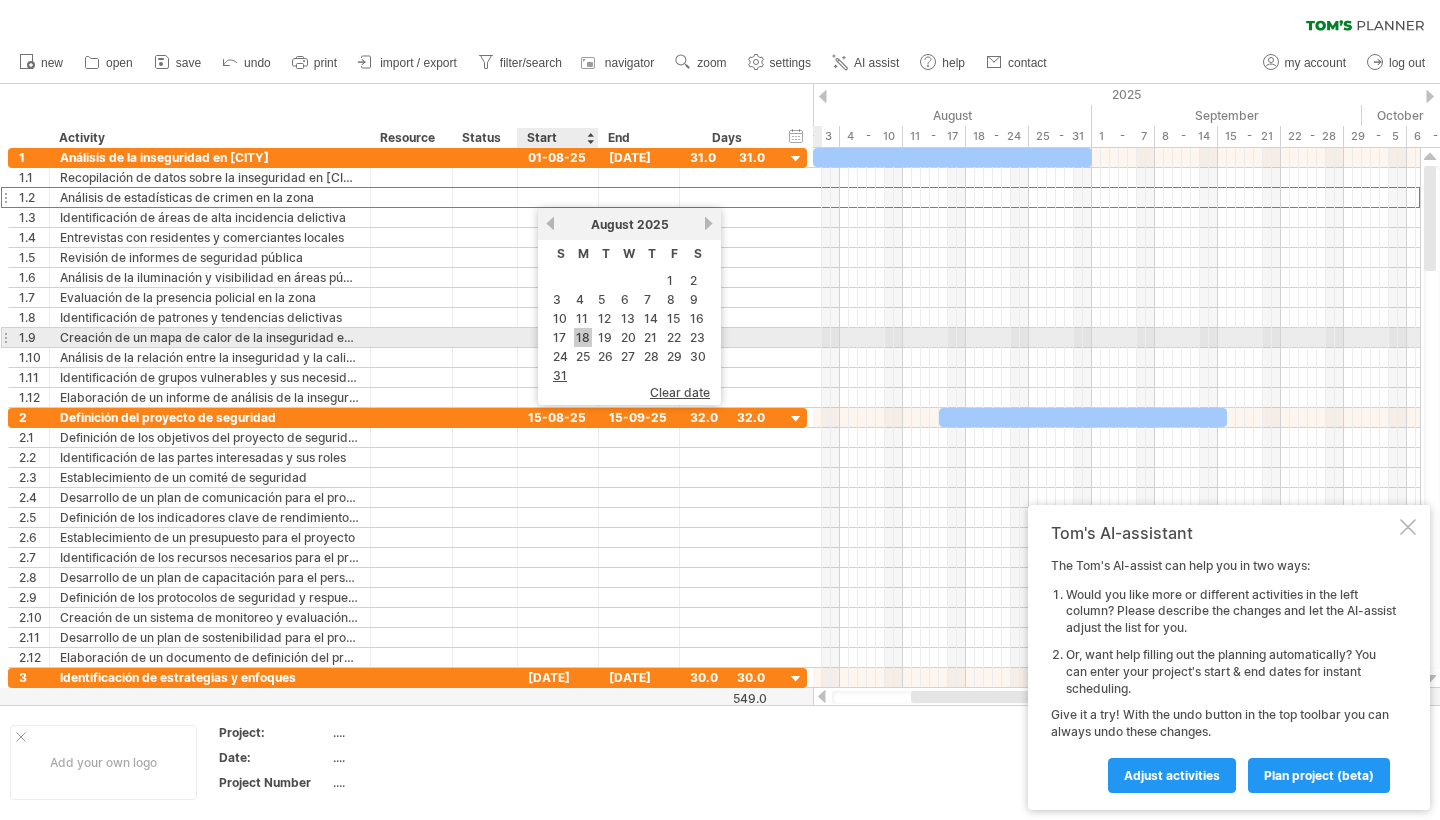 click on "18" at bounding box center (583, 337) 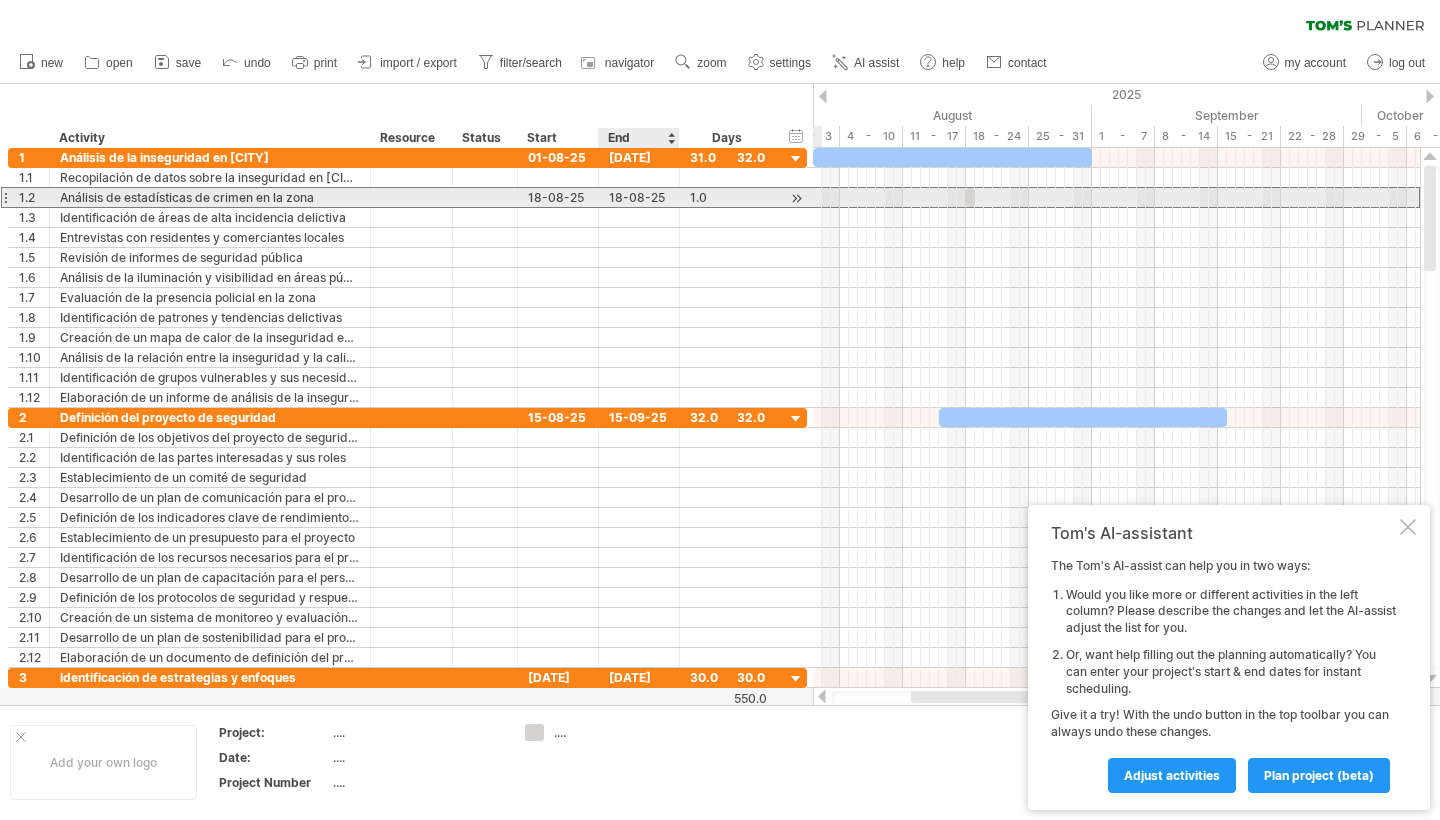 click on "18-08-25" at bounding box center [639, 197] 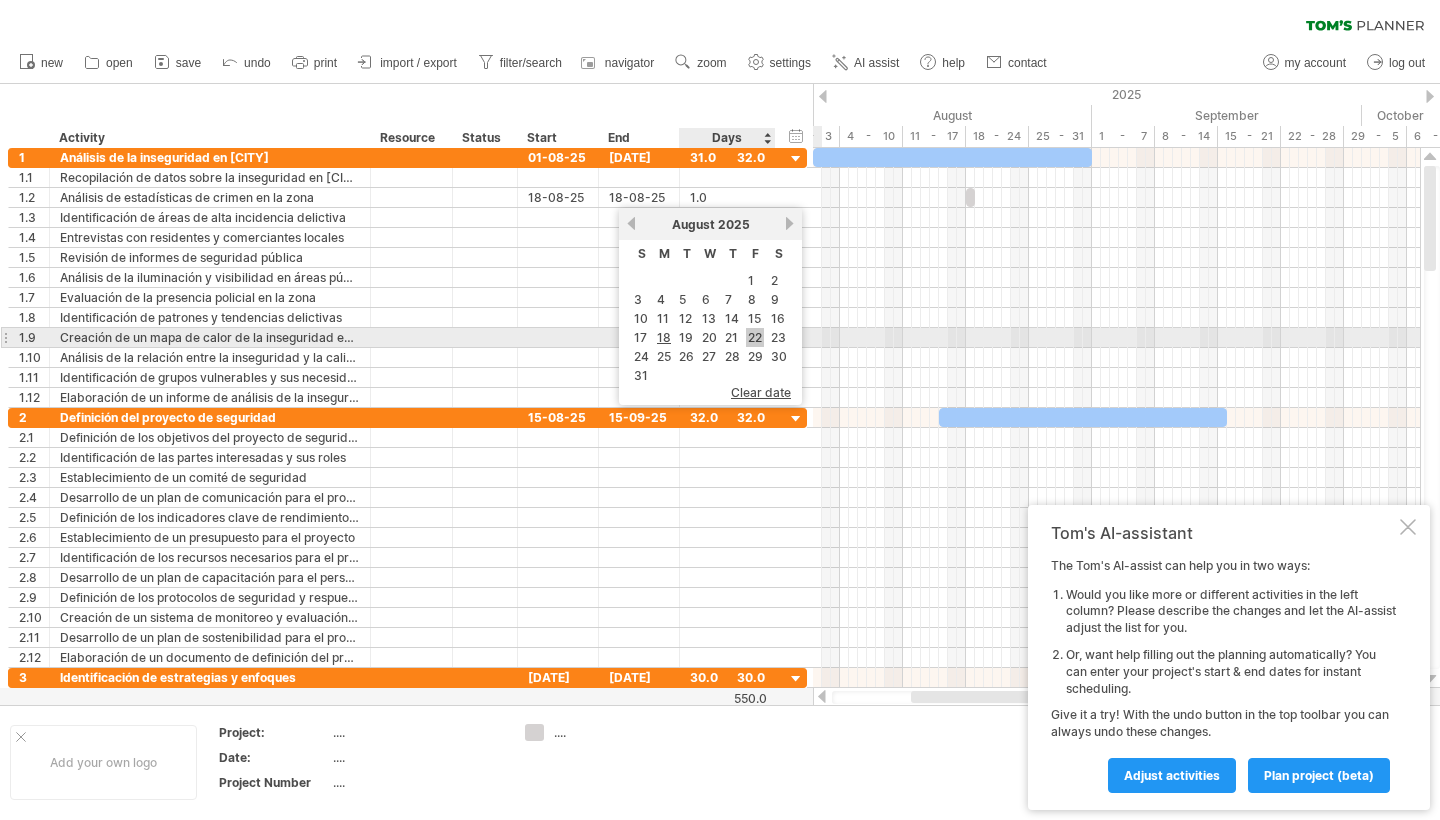 click on "22" at bounding box center (755, 337) 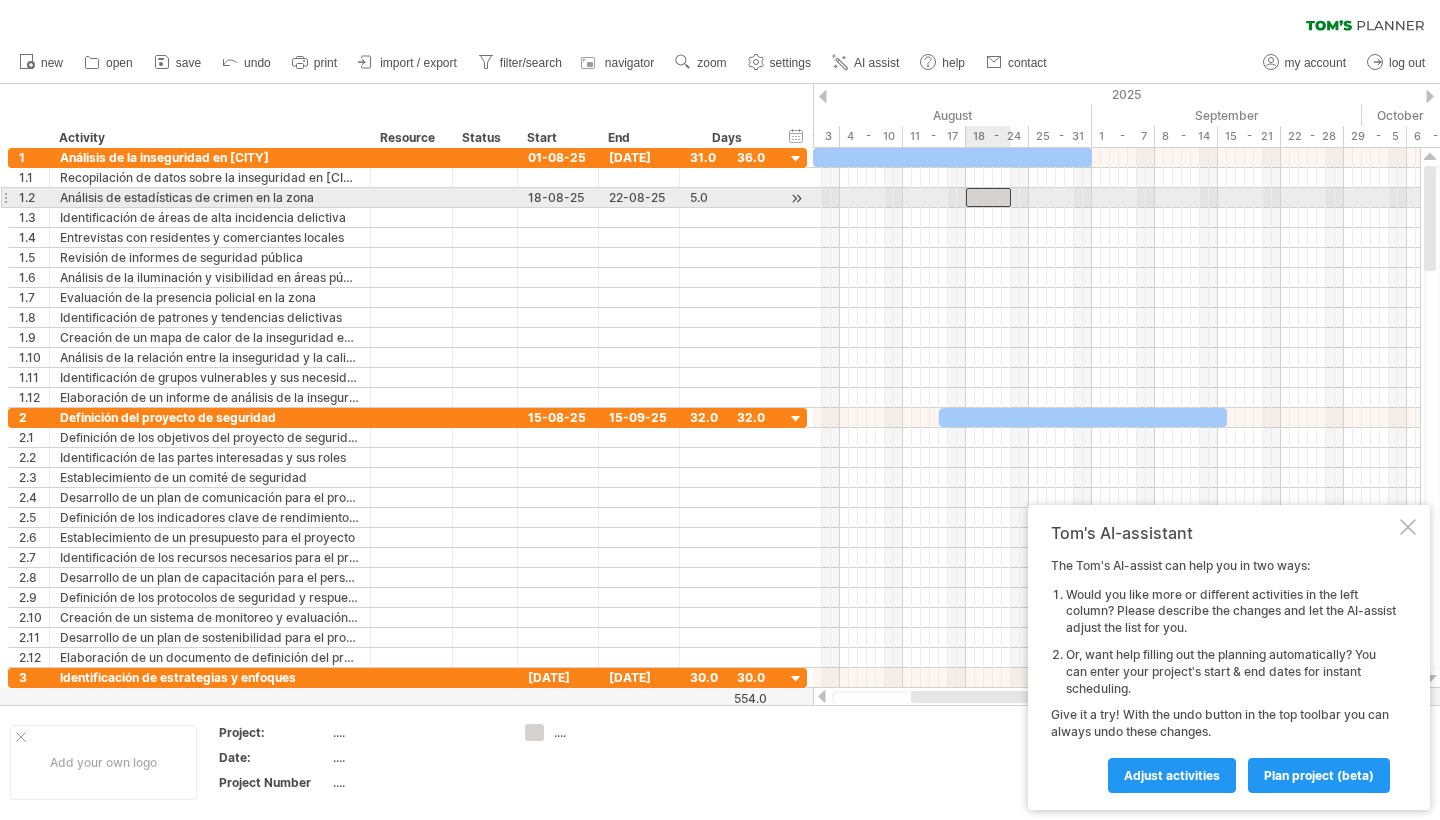 click at bounding box center (988, 197) 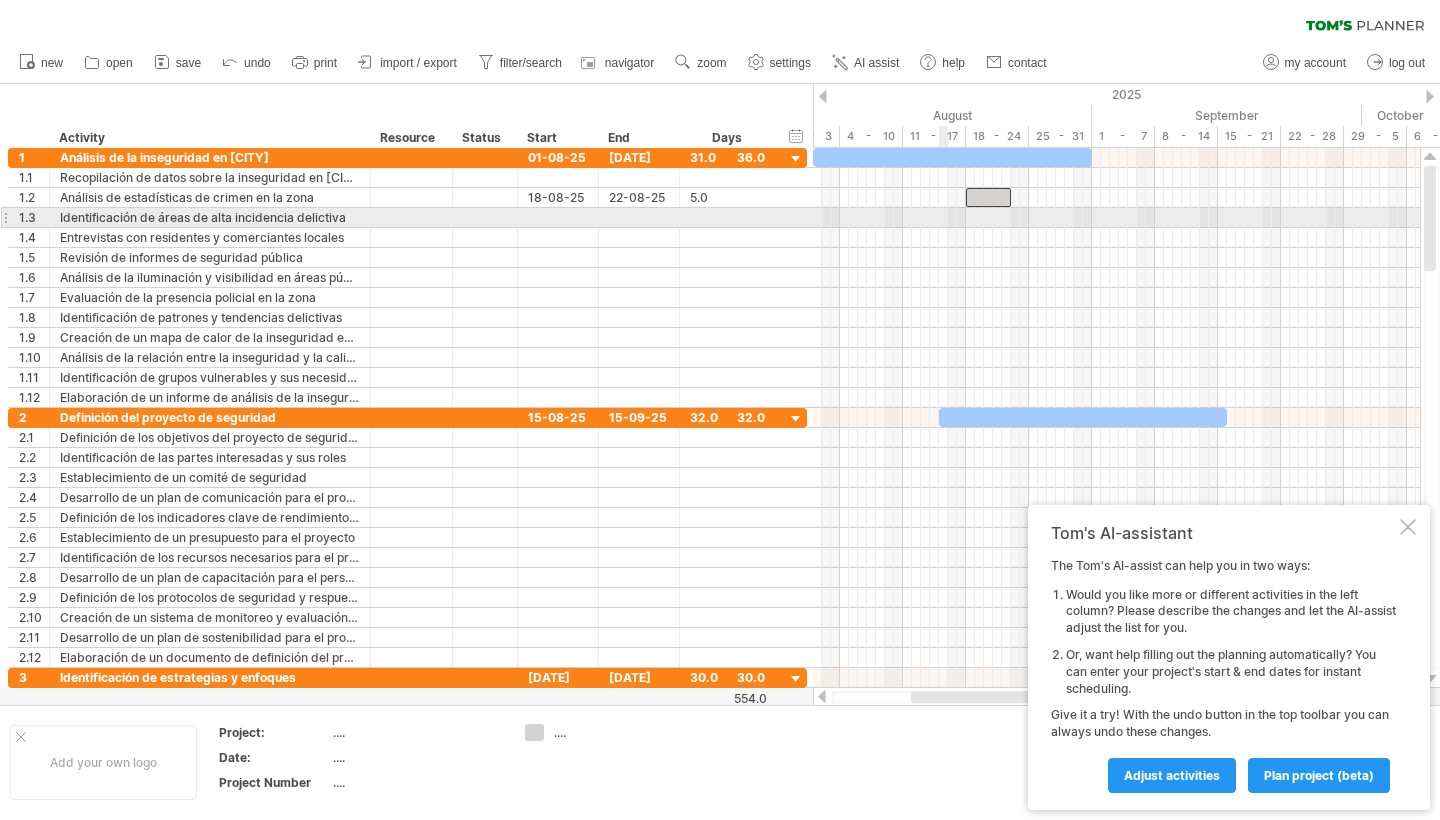 click at bounding box center (1116, 218) 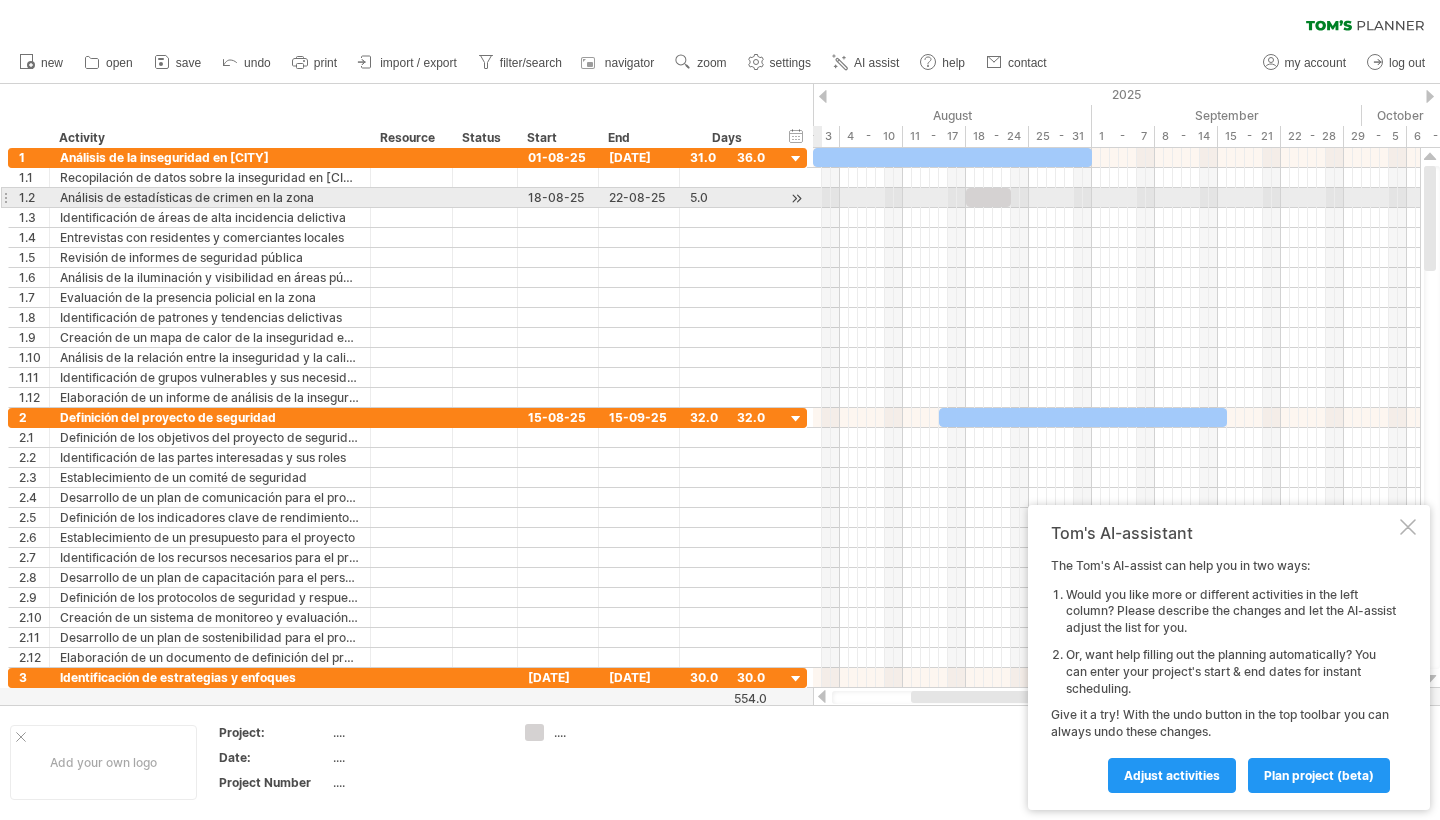 click at bounding box center (796, 198) 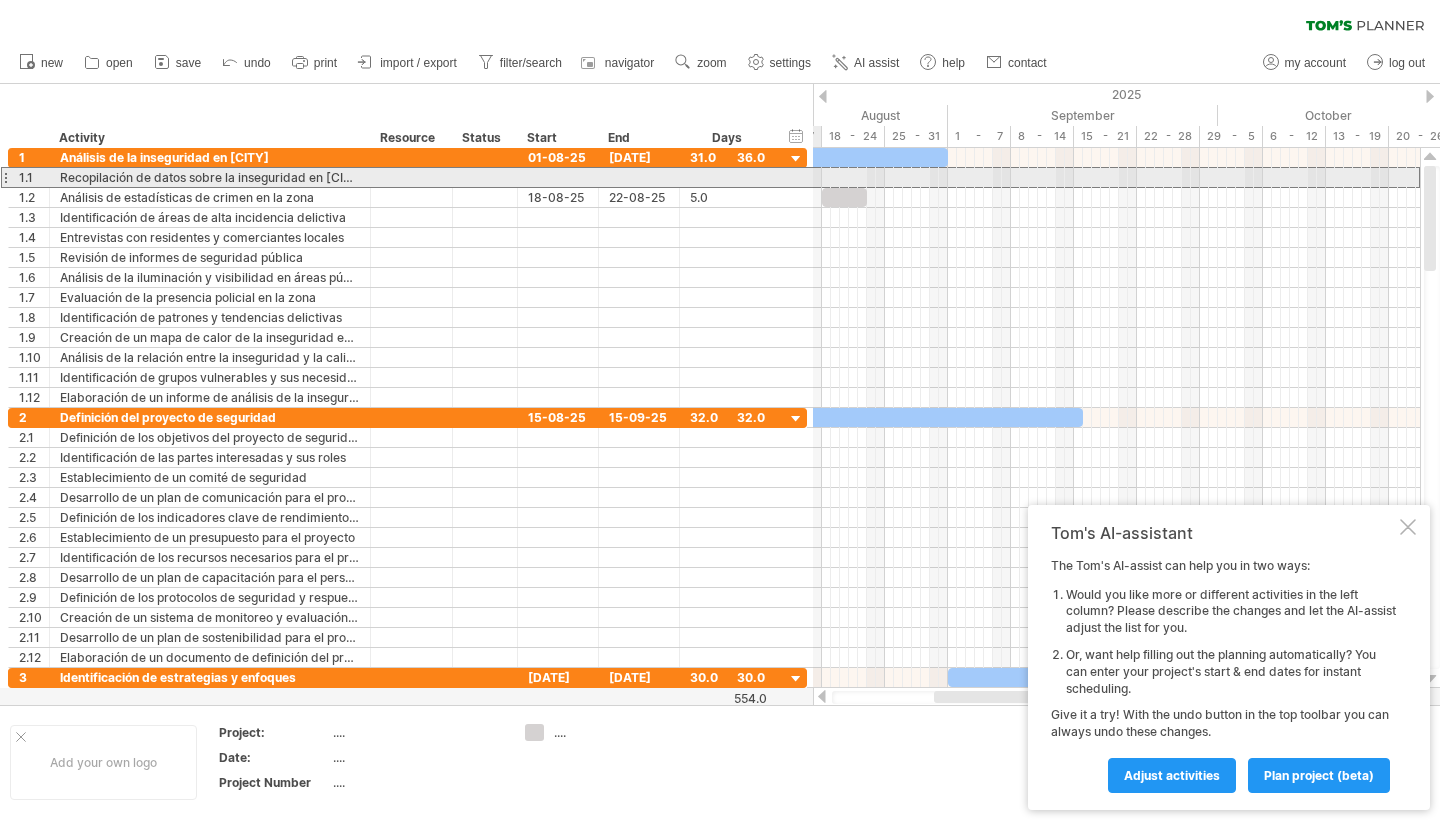 click on "[DATE]" at bounding box center [407, 177] 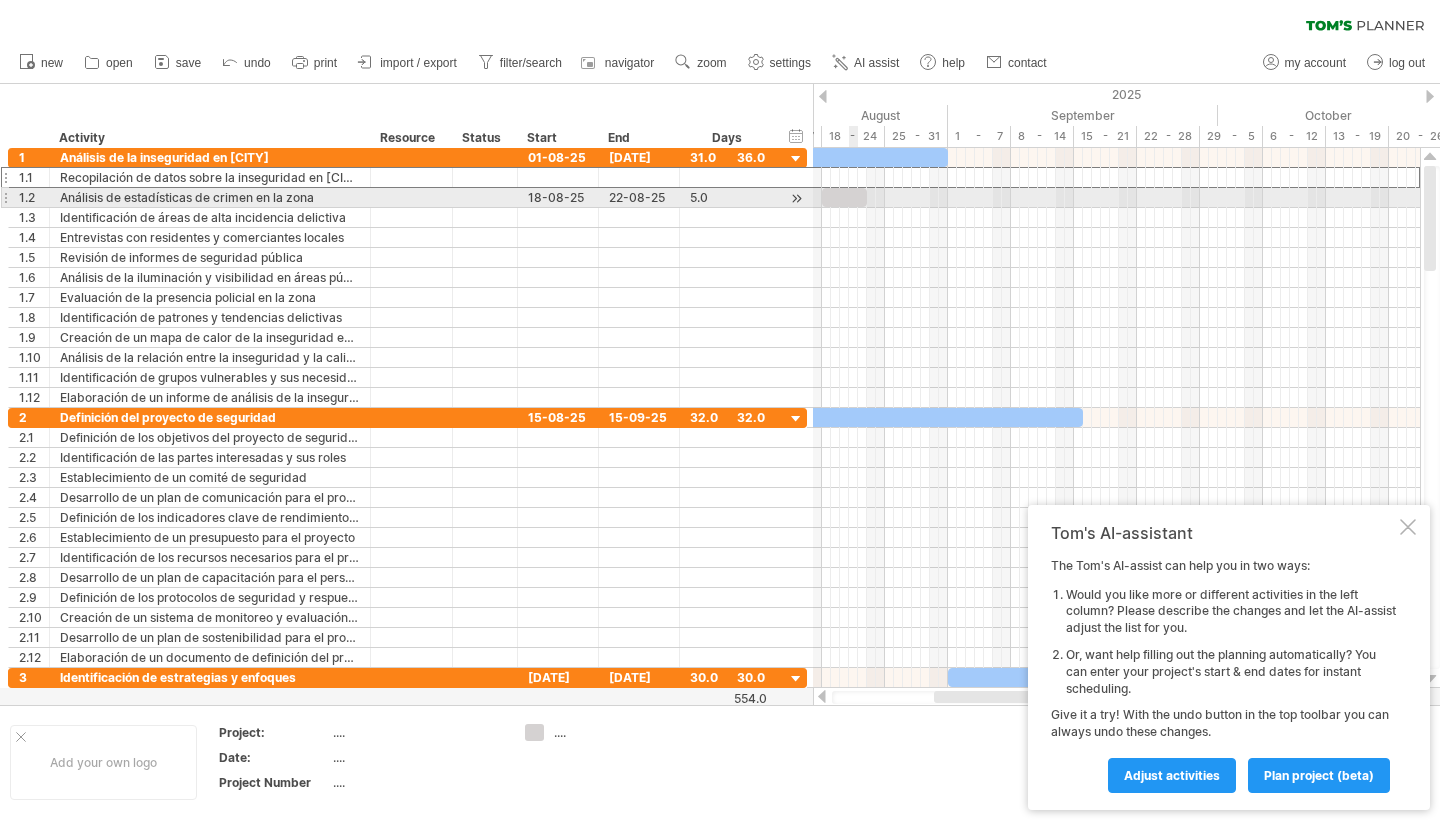 click at bounding box center (844, 197) 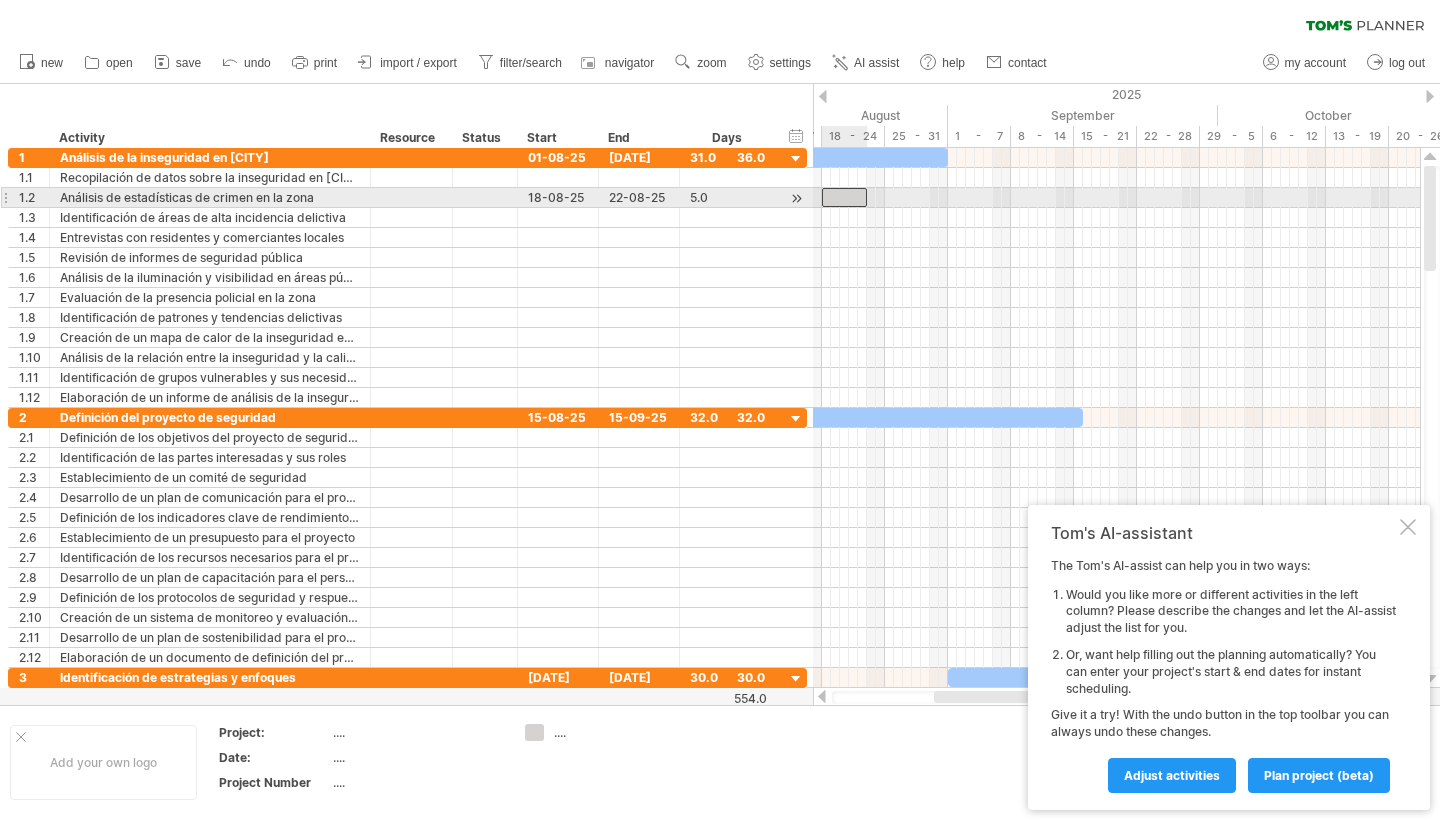 click at bounding box center (844, 197) 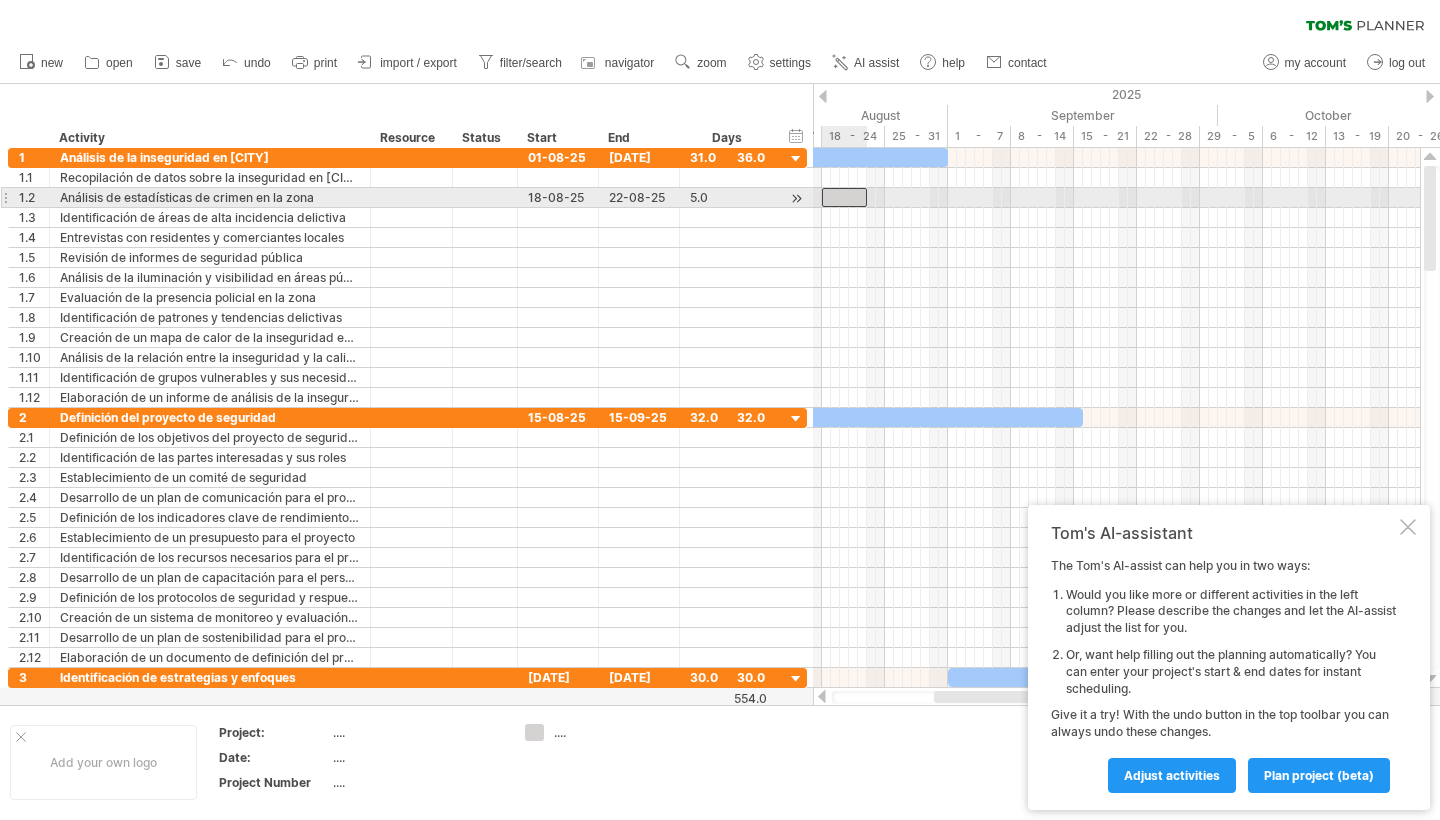 click at bounding box center [844, 197] 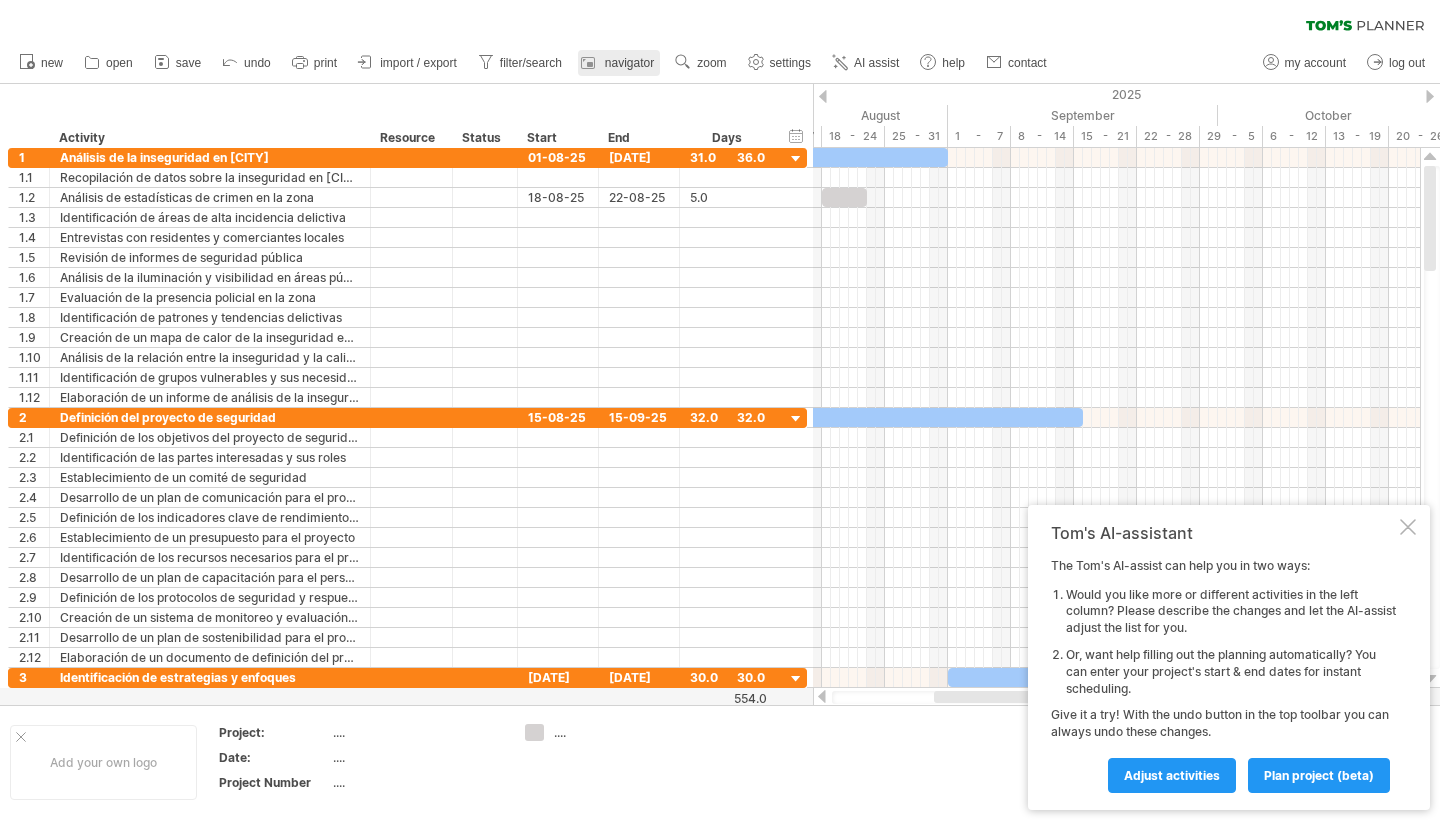 click on "navigator" at bounding box center (629, 63) 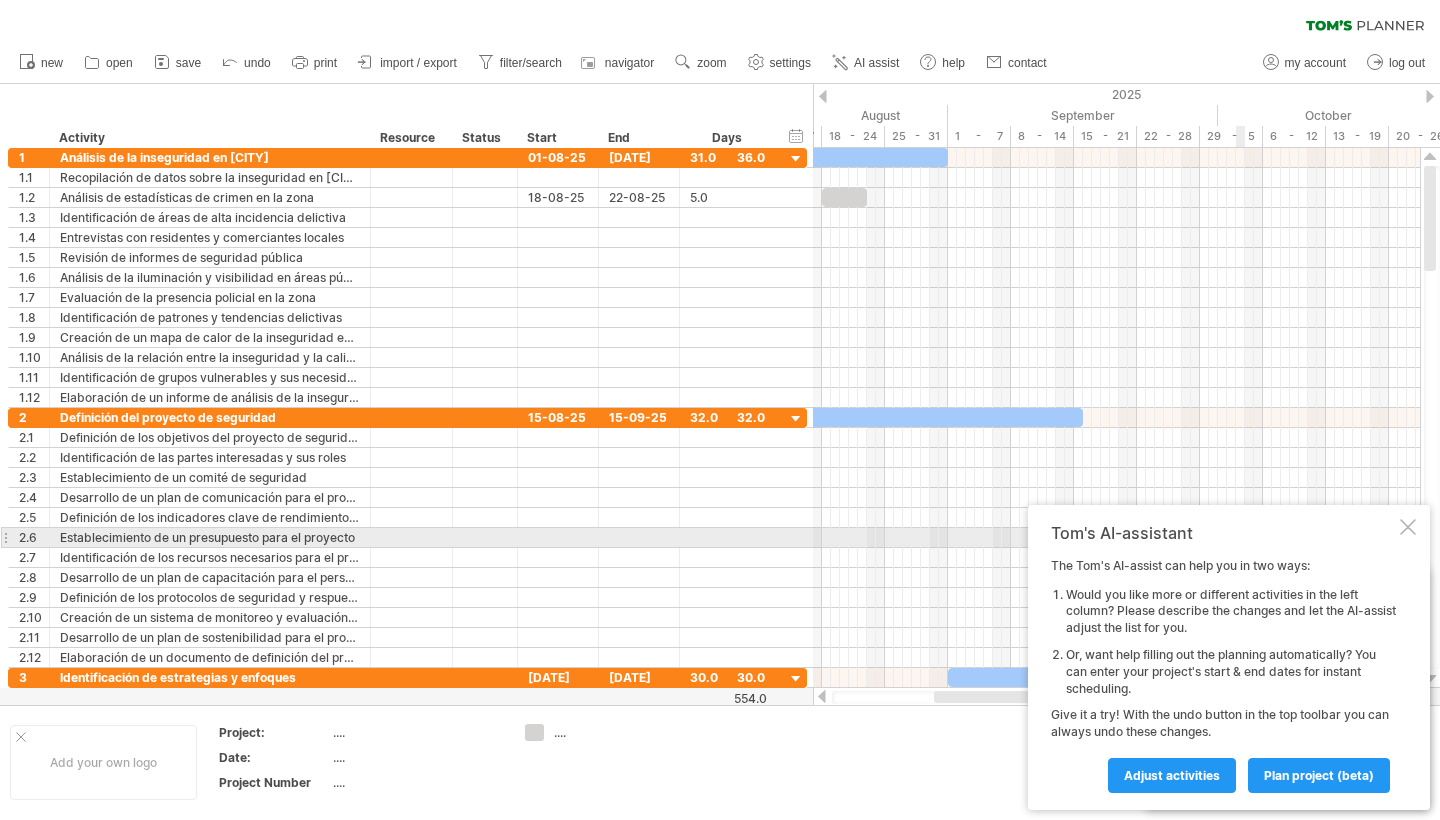 click at bounding box center [1408, 527] 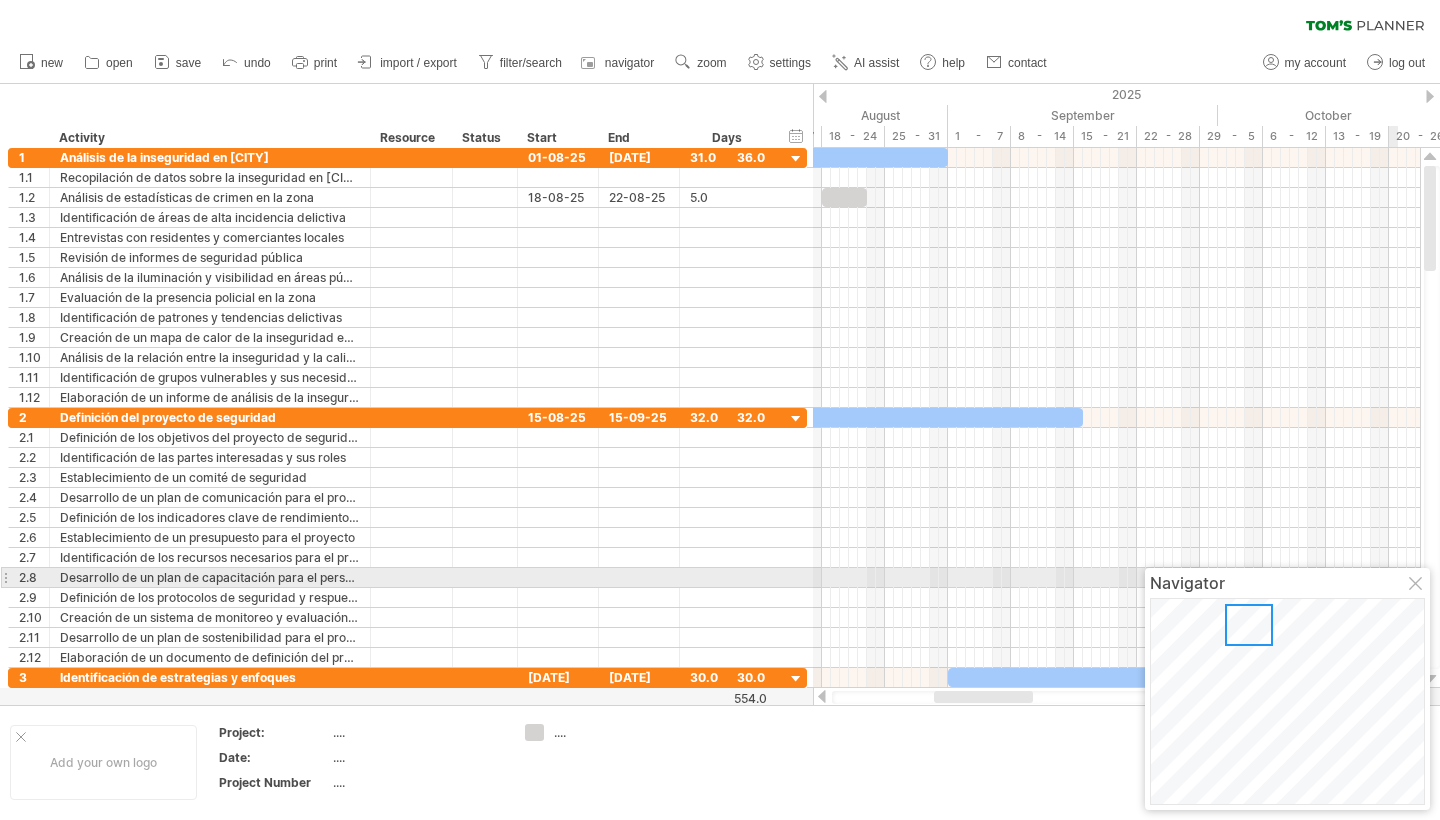 click at bounding box center (1417, 585) 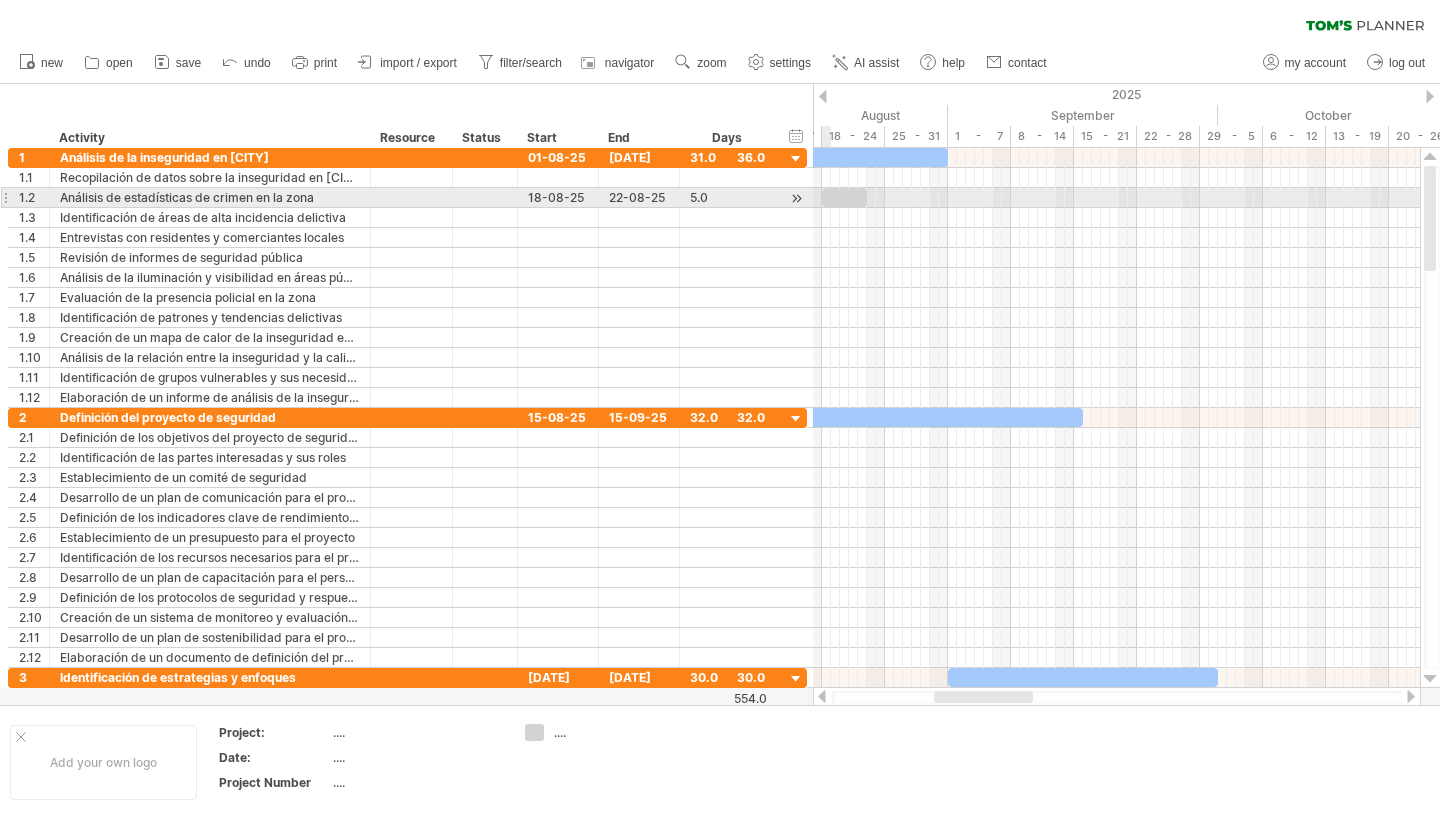 click at bounding box center [844, 197] 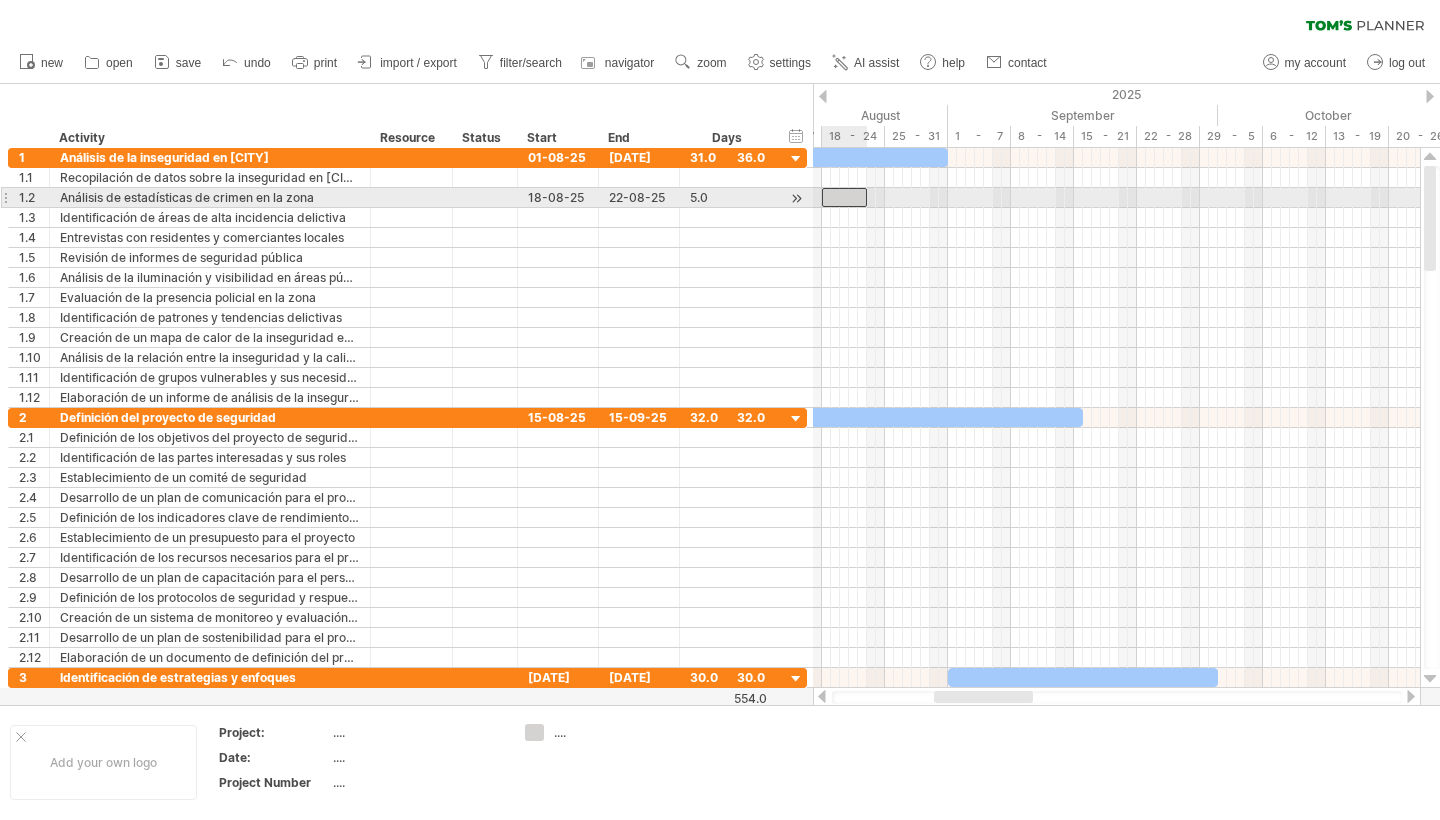 click at bounding box center (844, 197) 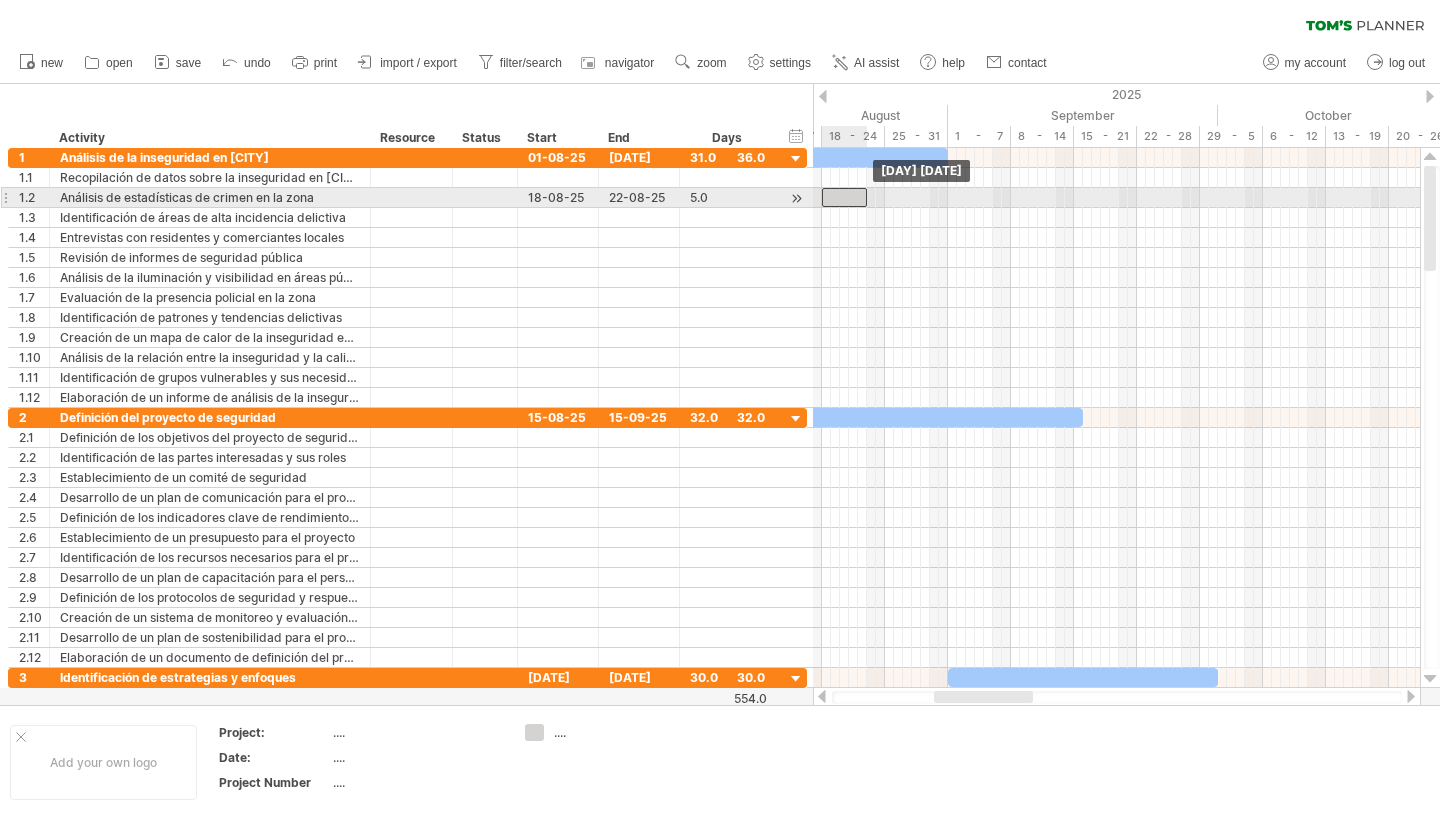 click at bounding box center (844, 197) 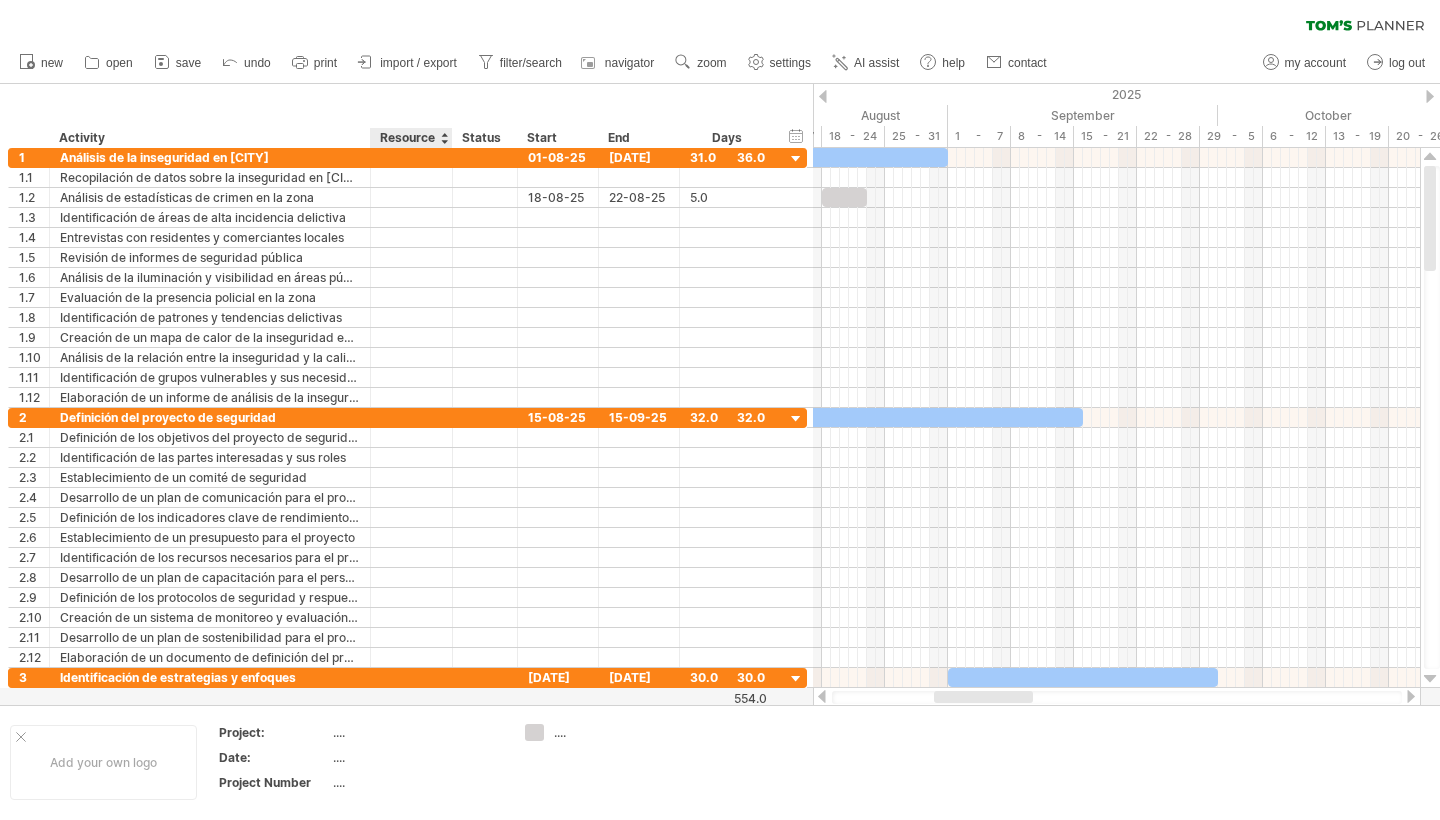 click on "Resource" at bounding box center (410, 138) 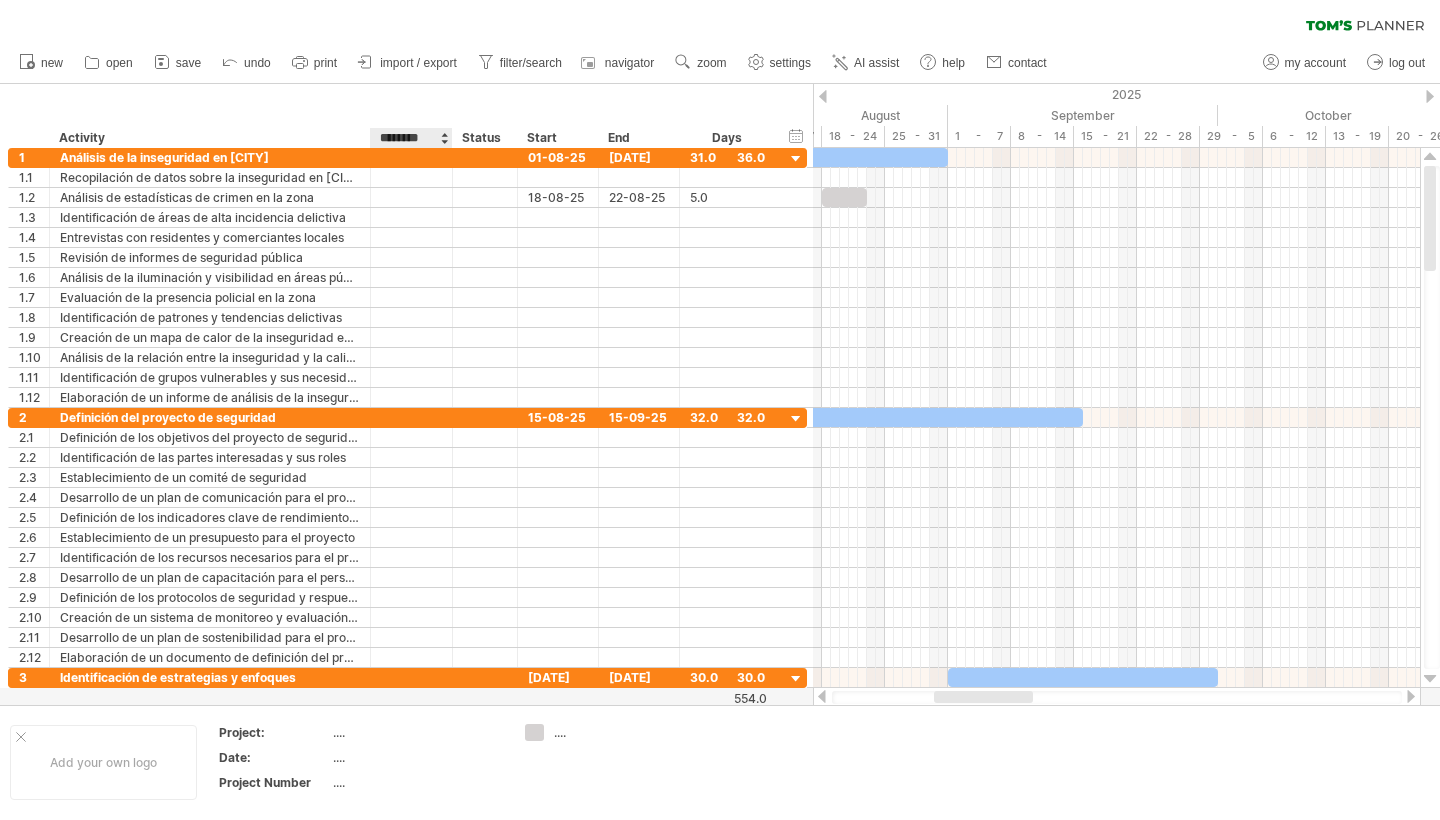 click at bounding box center (444, 138) 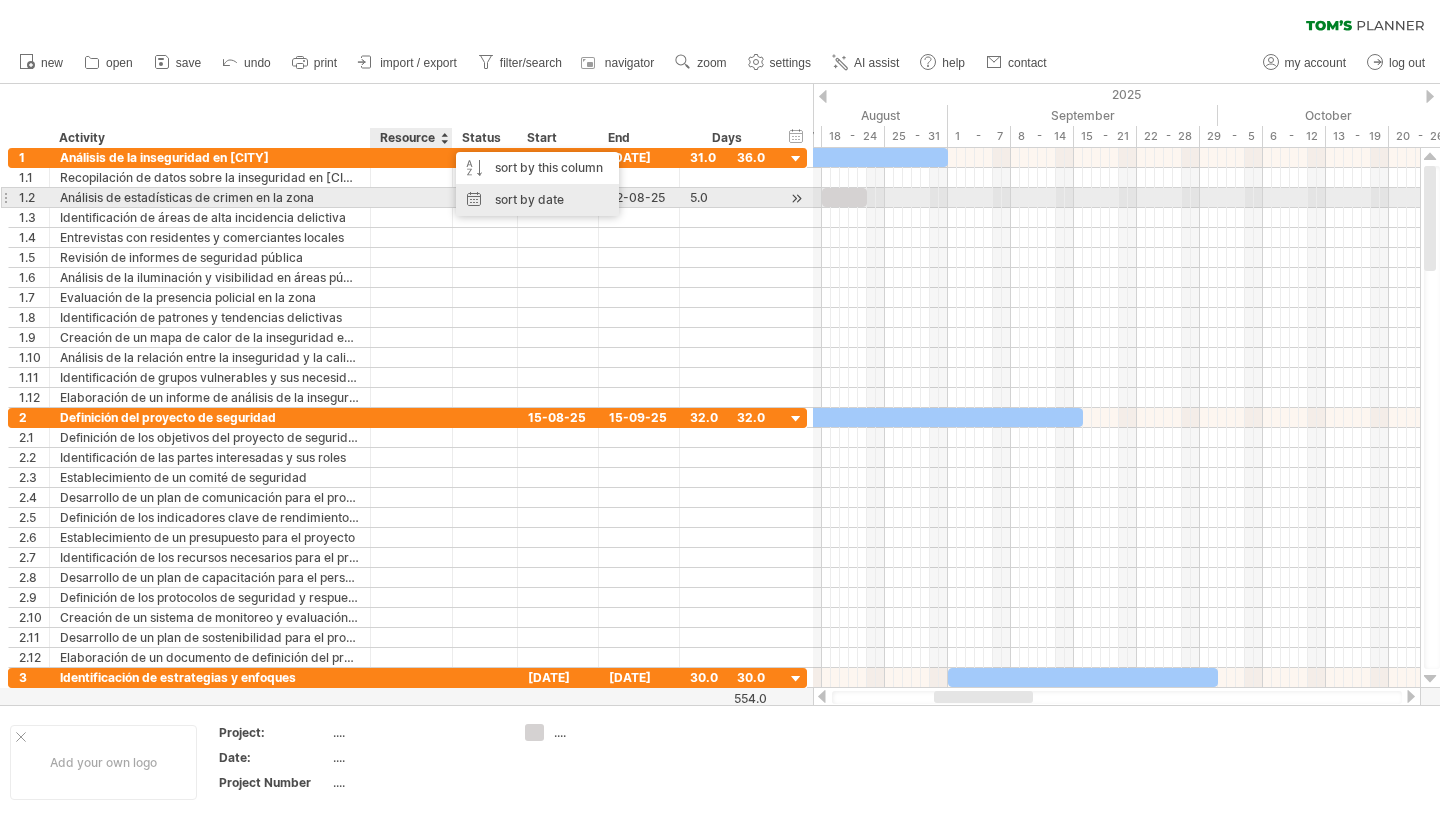 click on "sort by date" at bounding box center (537, 200) 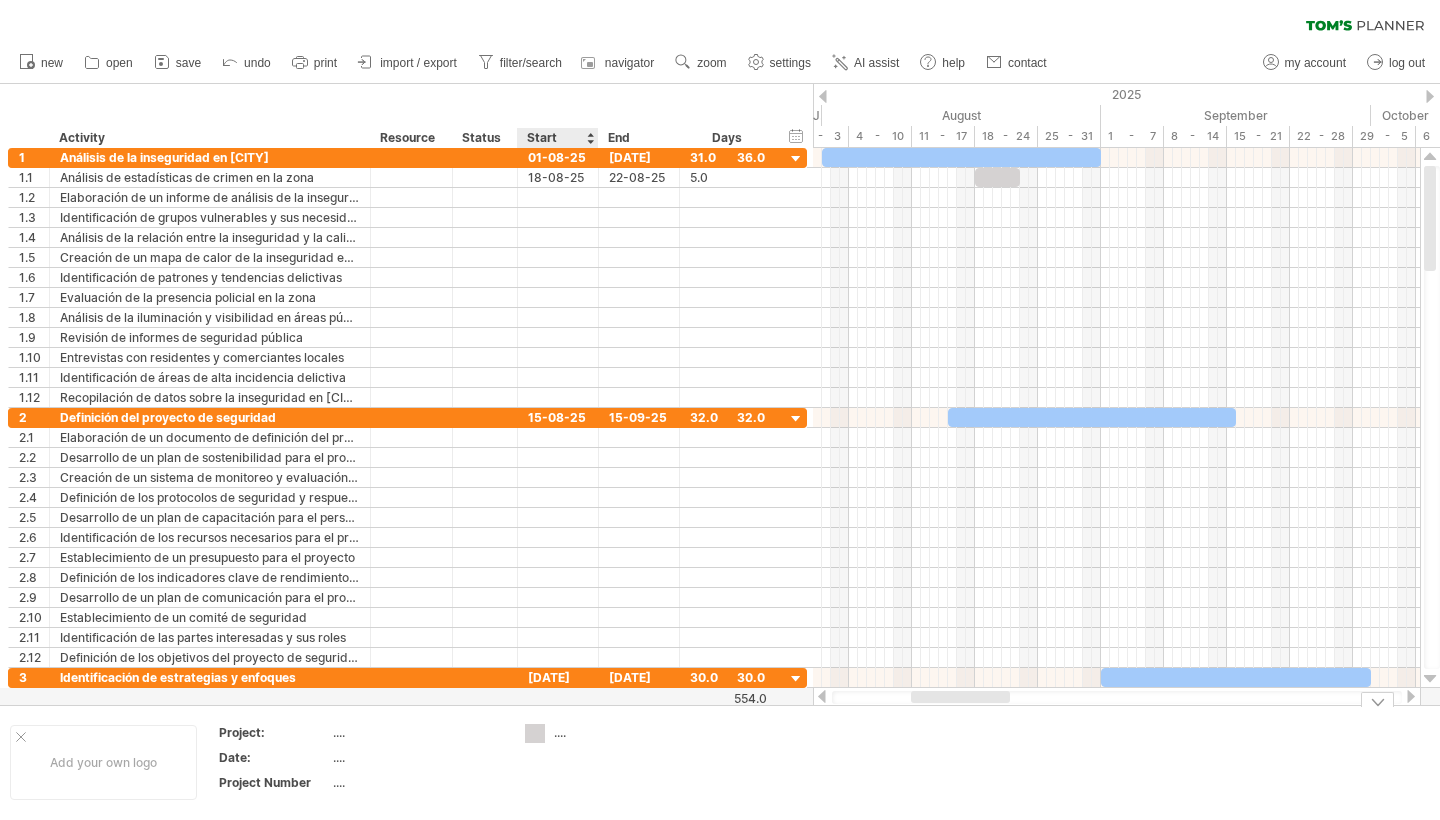 click on "Trying to reach plan.tomsplanner.com
Connected again...
0%
clear filter
new 1" at bounding box center [720, 410] 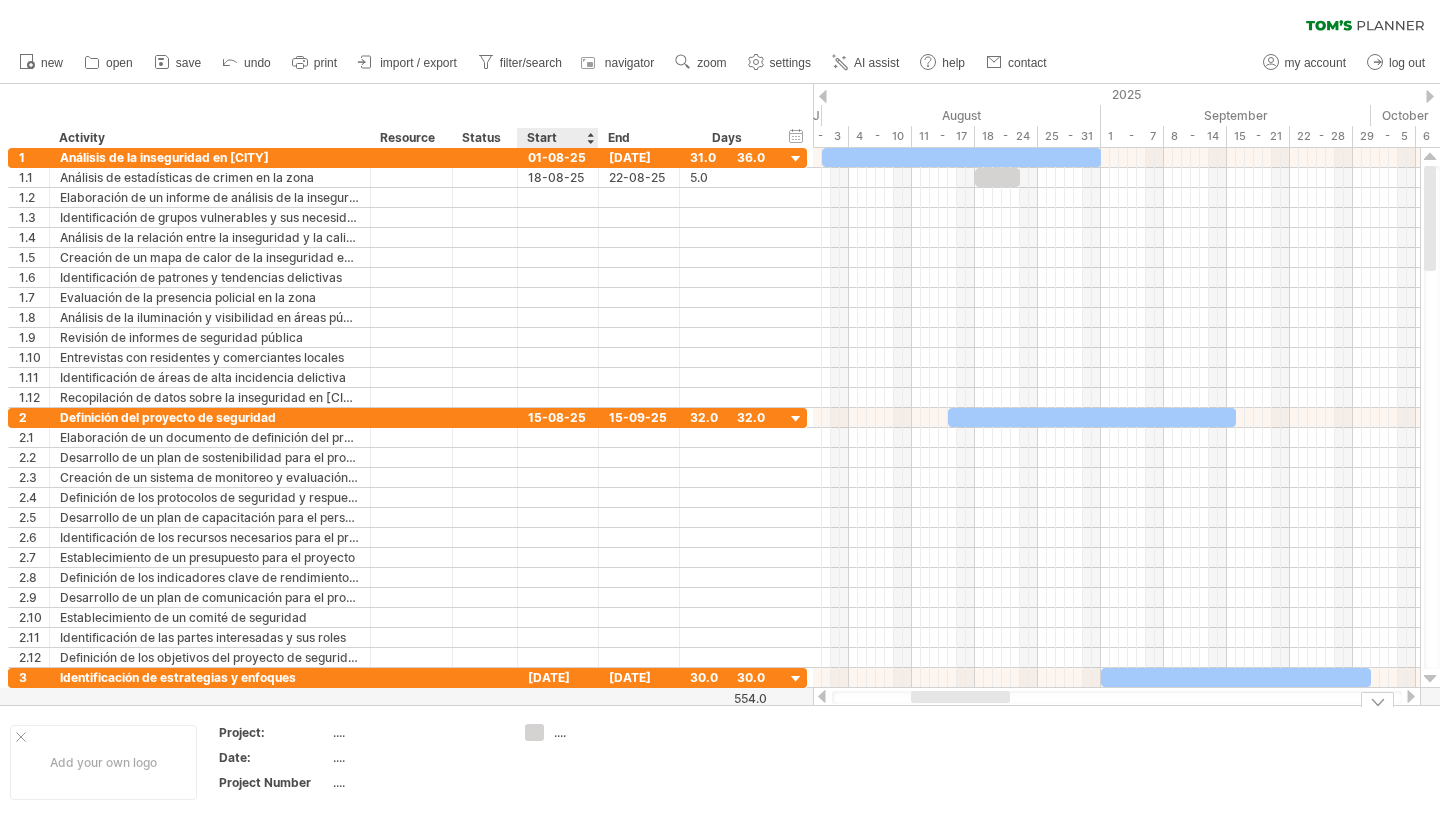 click on "...." at bounding box center (608, 732) 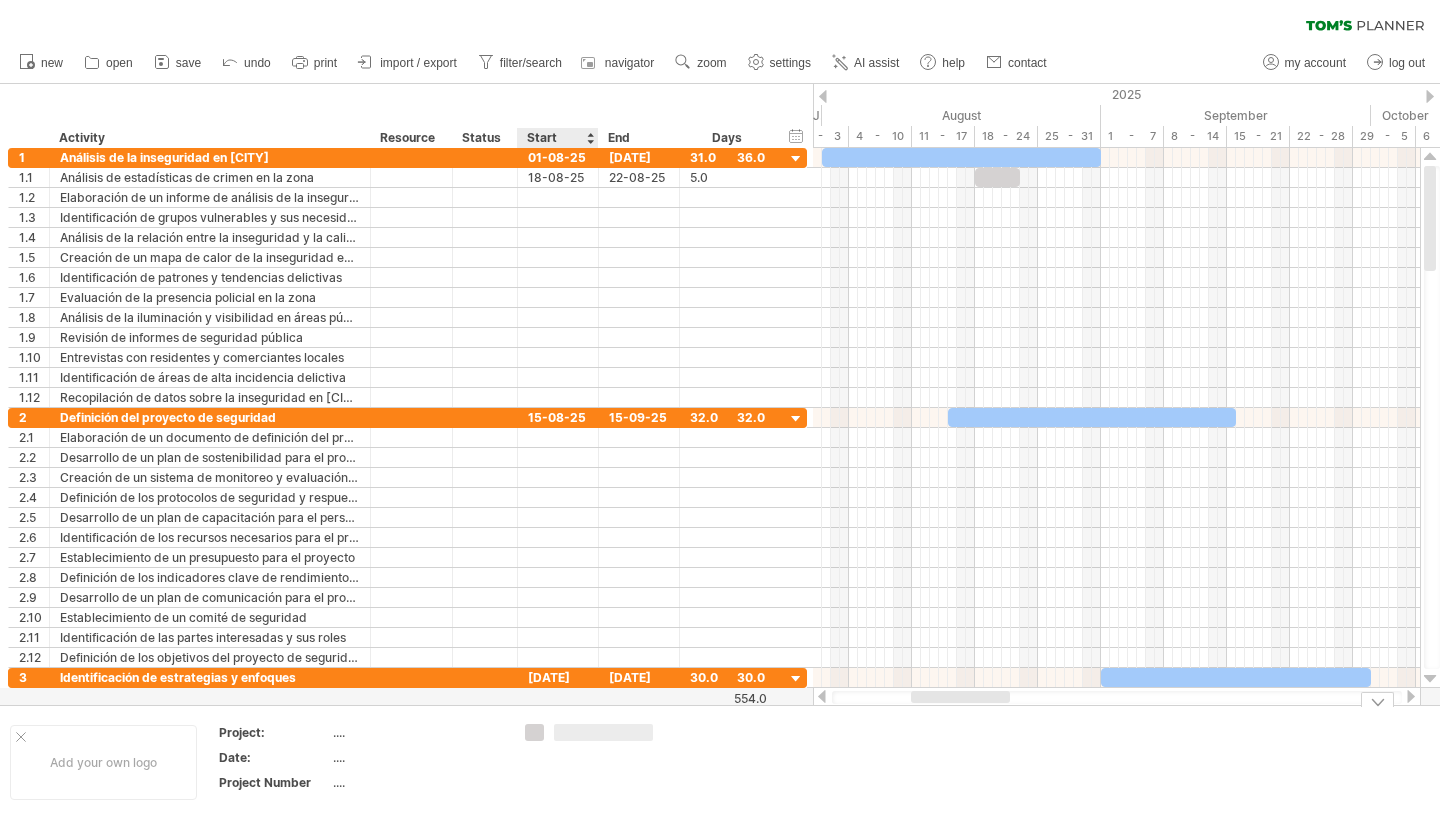 click on "Trying to reach plan.tomsplanner.com
Connected again...
0%
clear filter
new 1" at bounding box center (720, 410) 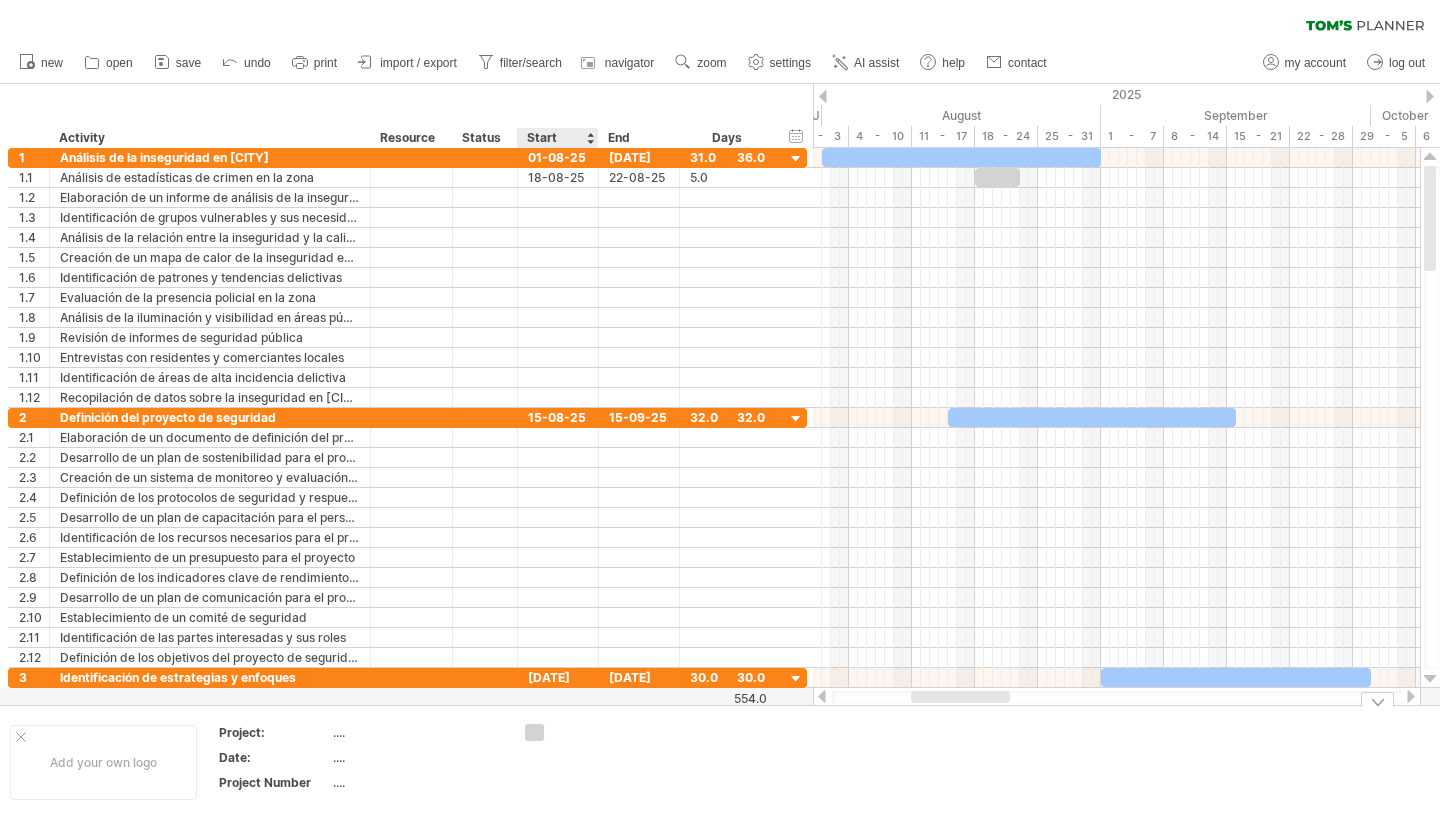 click on "Trying to reach plan.tomsplanner.com
Connected again...
0%
clear filter
new 1" at bounding box center (720, 410) 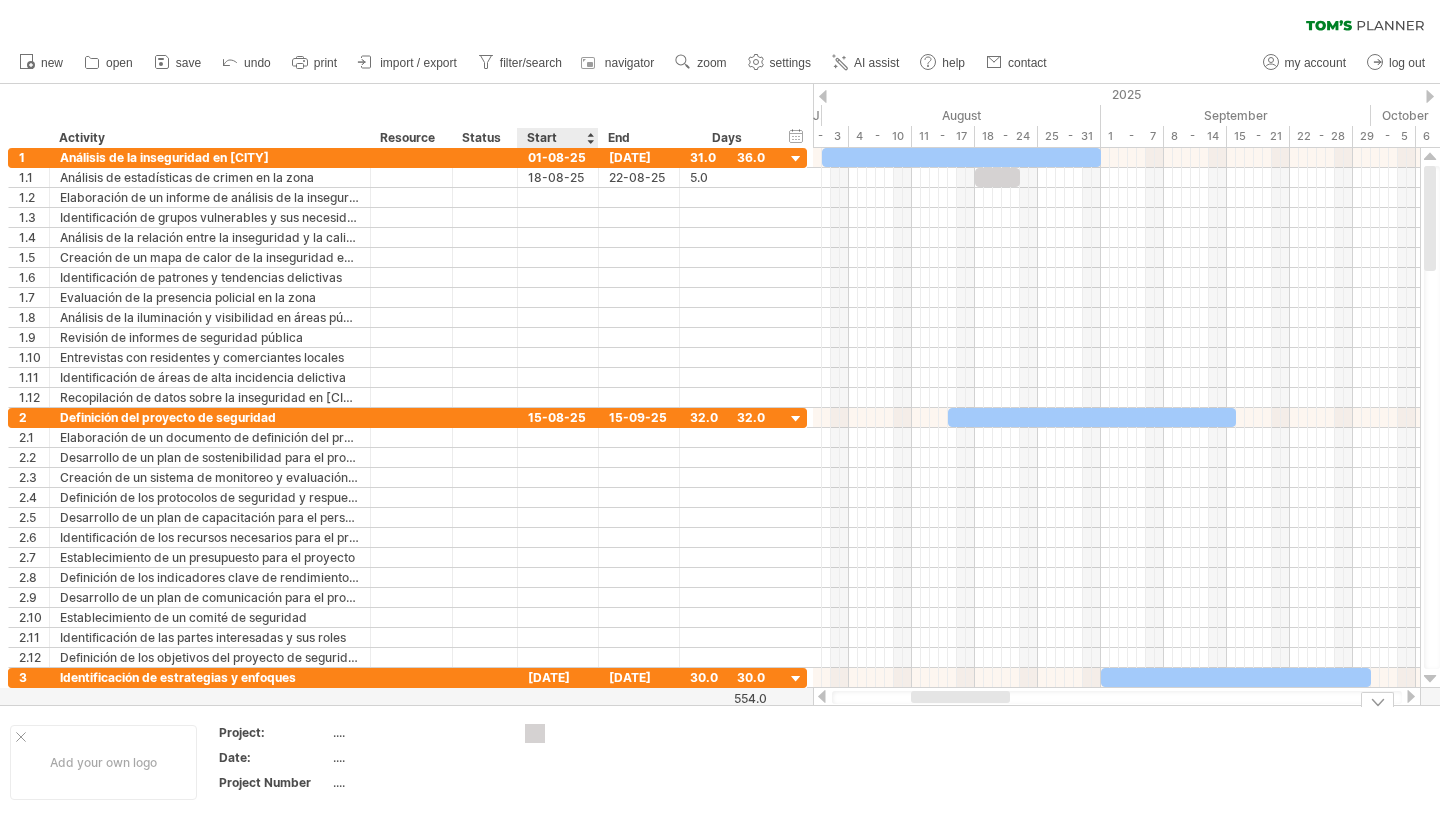 click on "Trying to reach plan.tomsplanner.com
Connected again...
0%
clear filter
new 1" at bounding box center [720, 410] 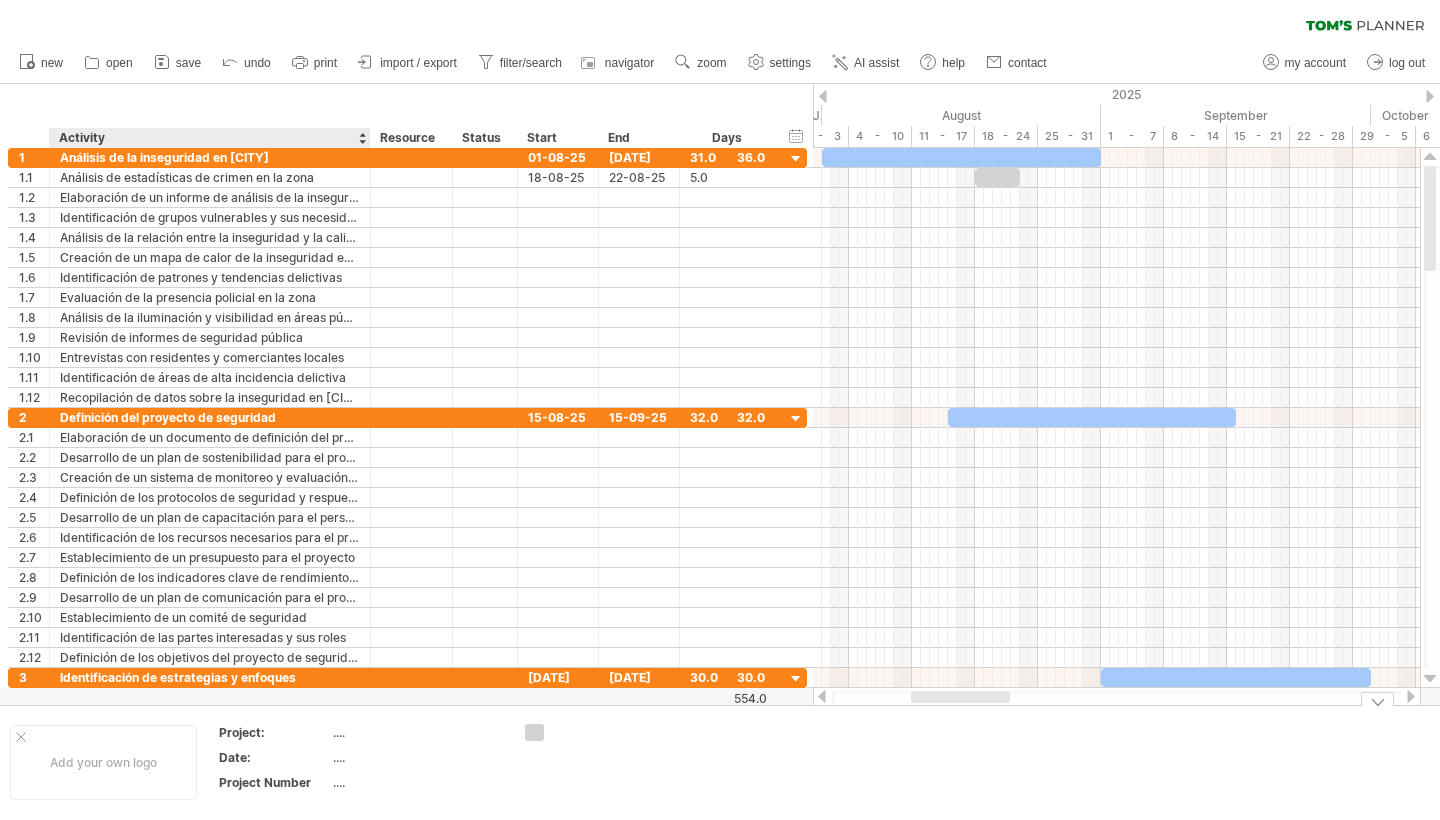 click on "Project:" at bounding box center [274, 732] 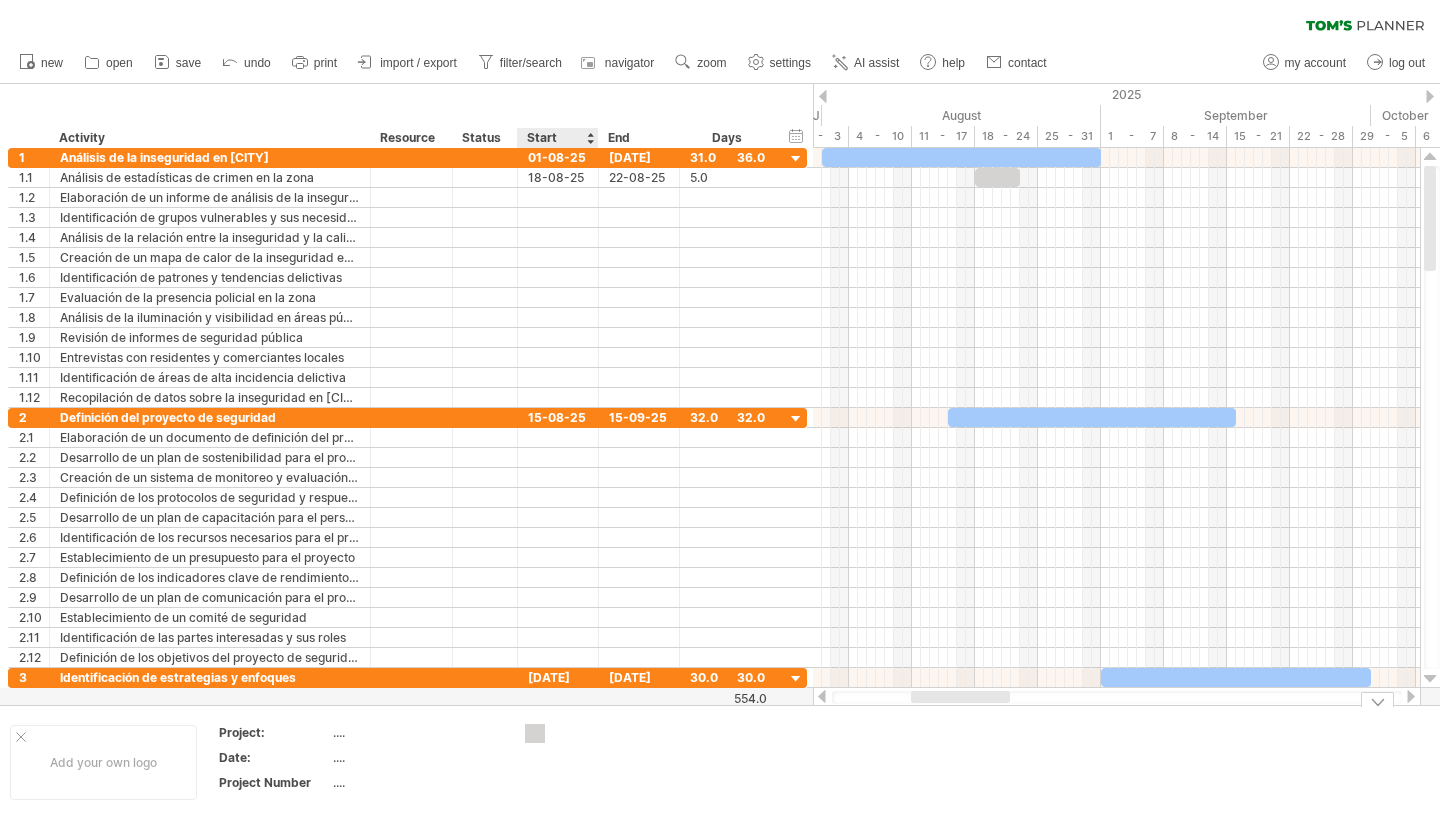 click on "Trying to reach plan.tomsplanner.com
Connected again...
0%
clear filter
new 1" at bounding box center (720, 410) 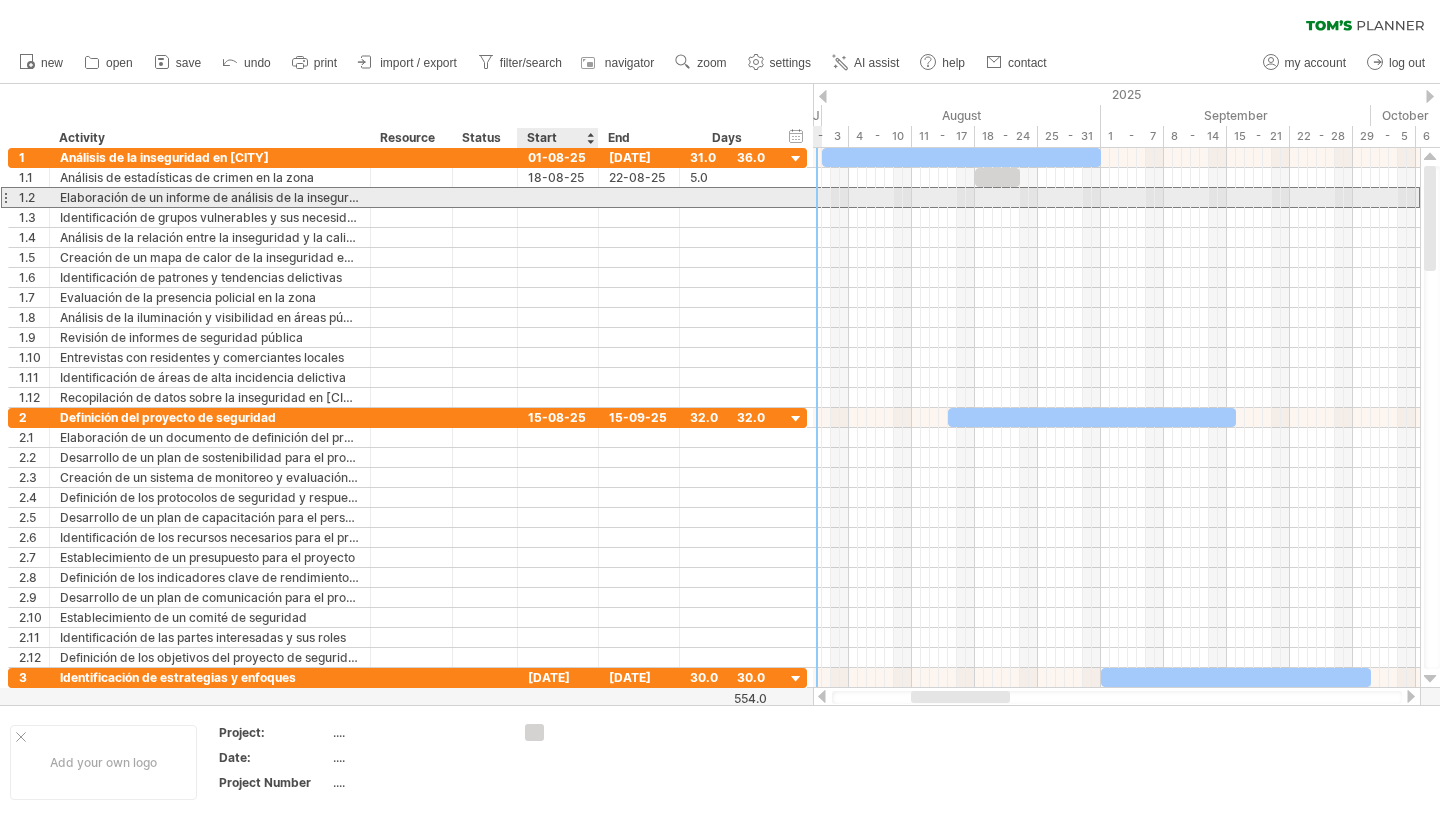 click at bounding box center [558, 197] 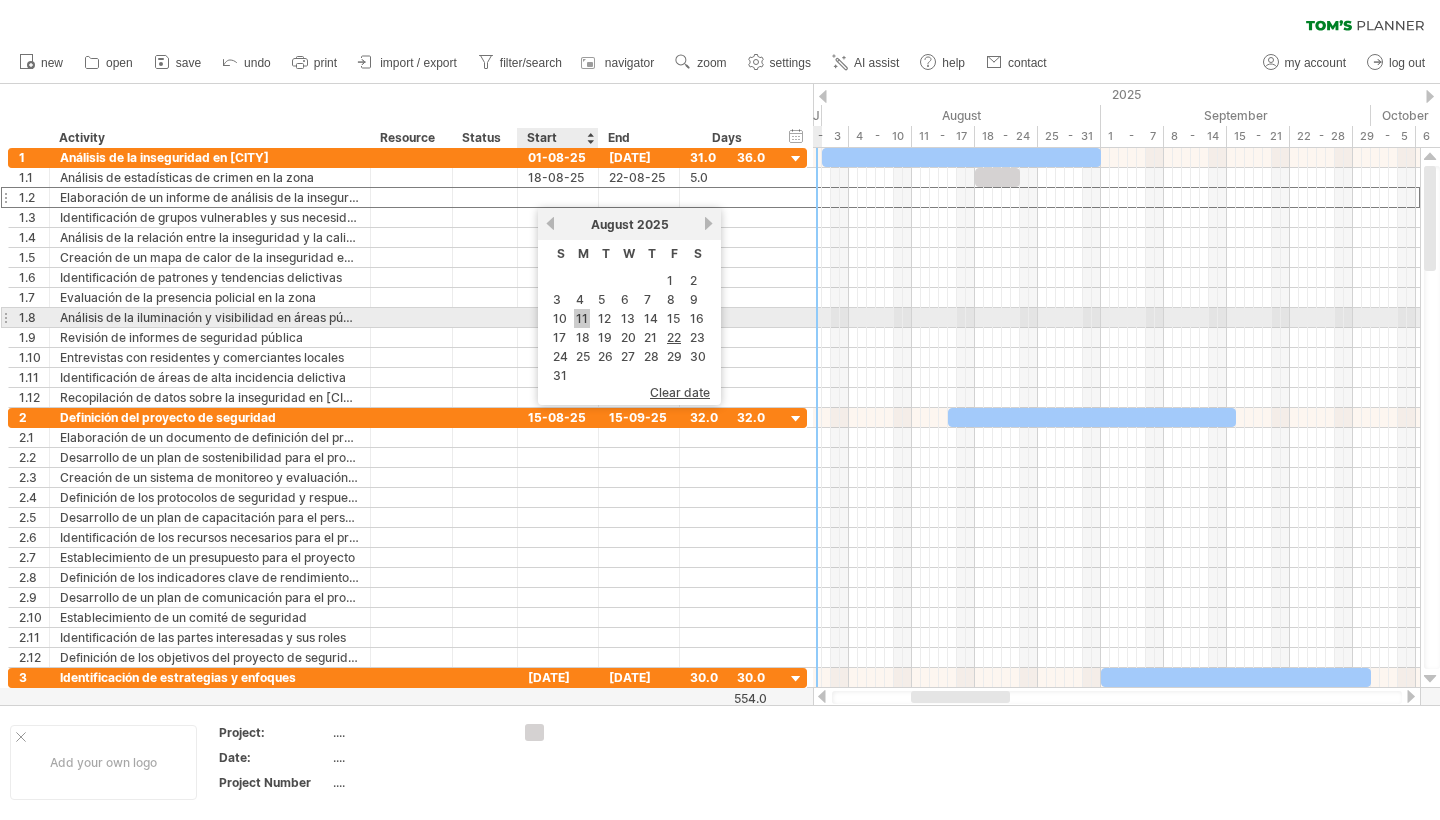 click on "11" at bounding box center [582, 318] 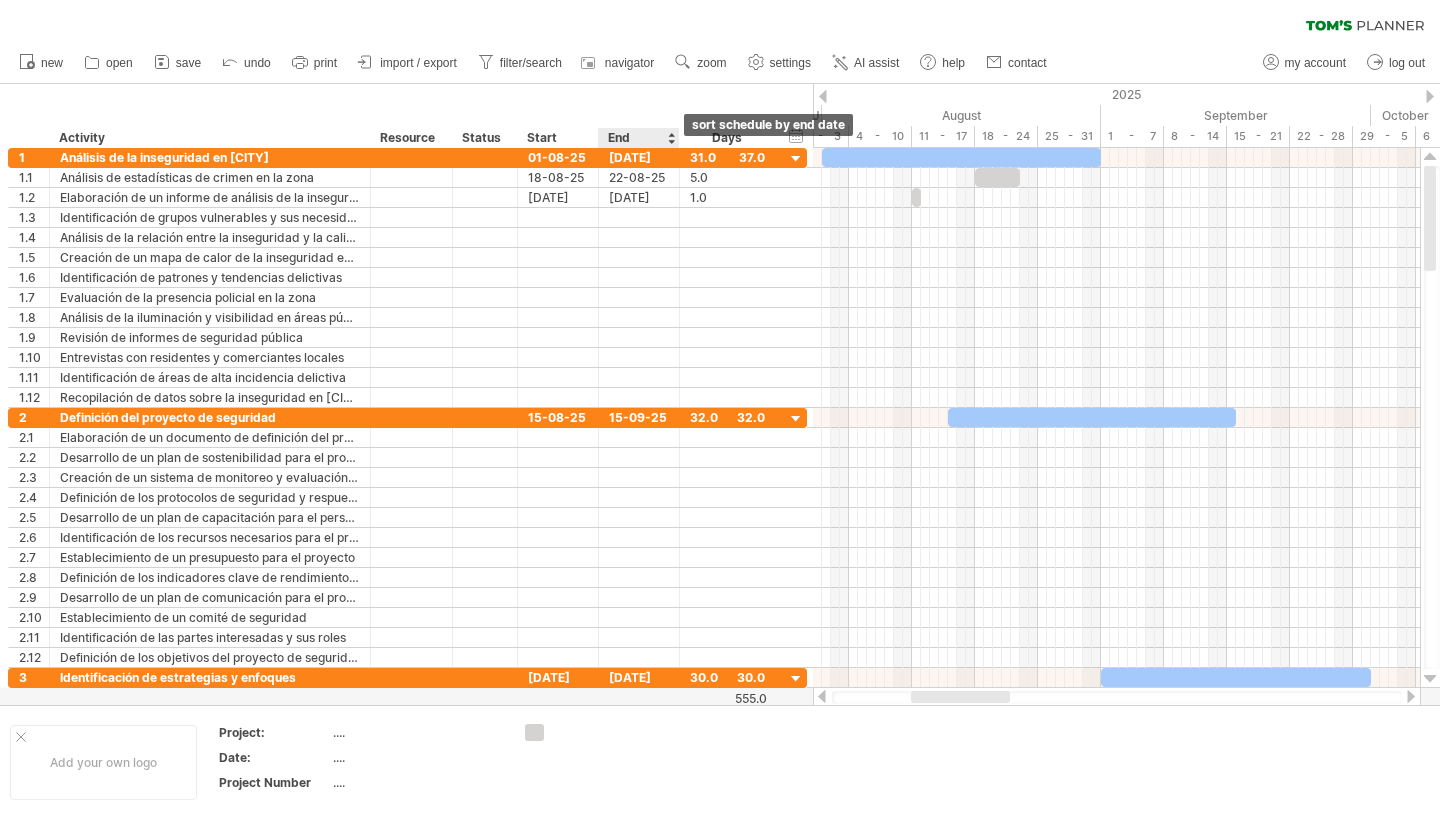 click at bounding box center (671, 138) 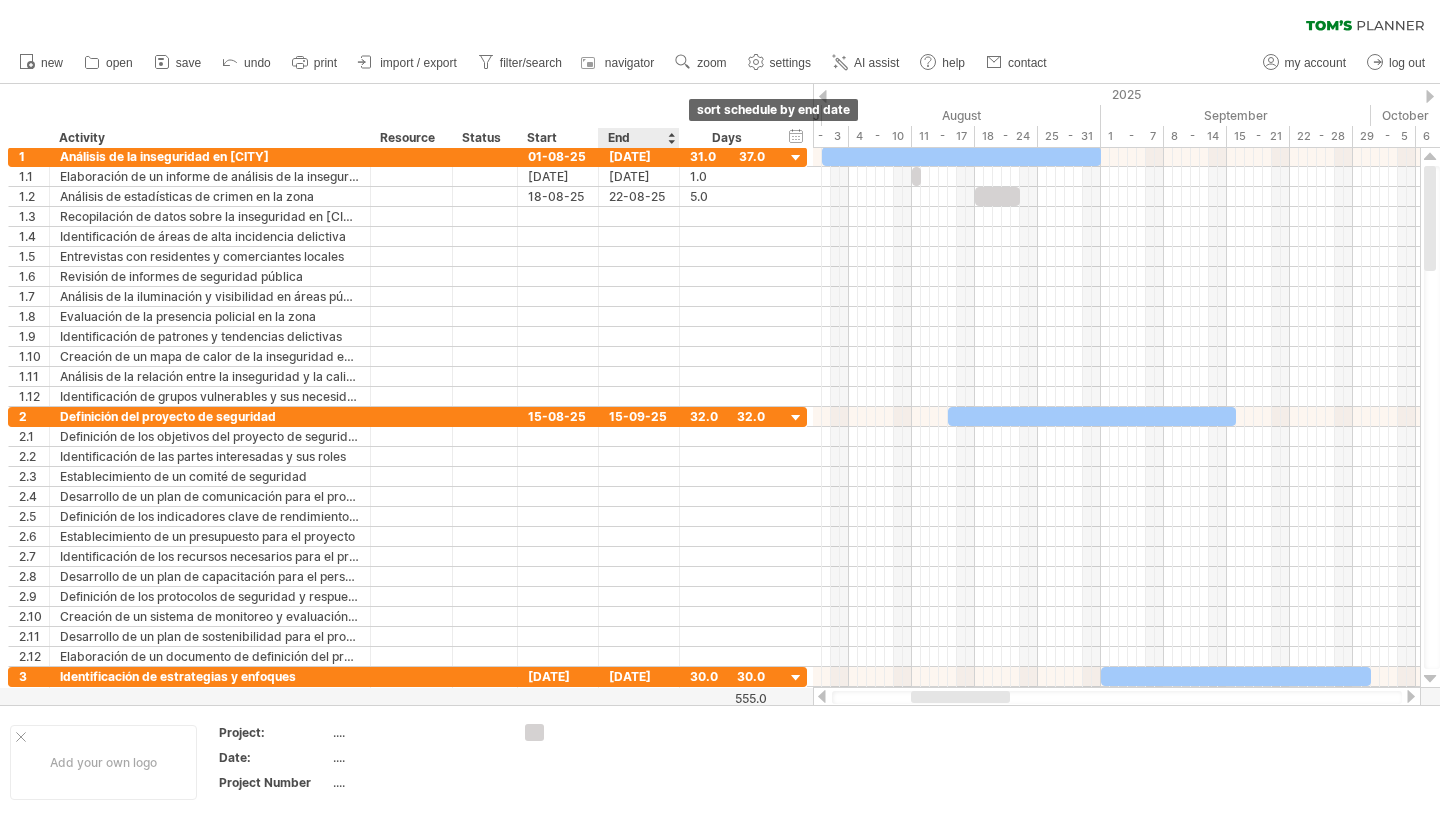 click at bounding box center (671, 138) 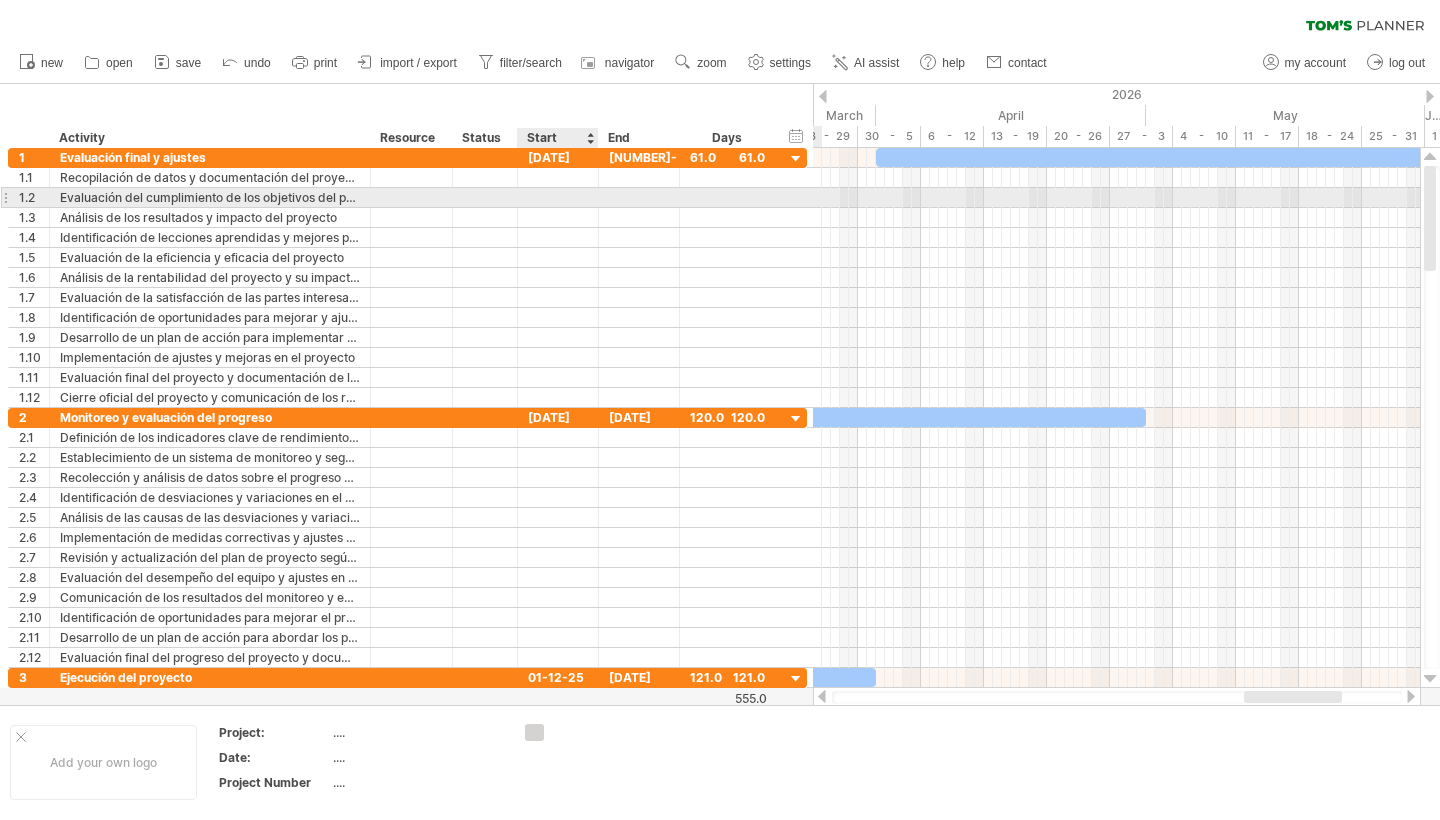 click at bounding box center [558, 197] 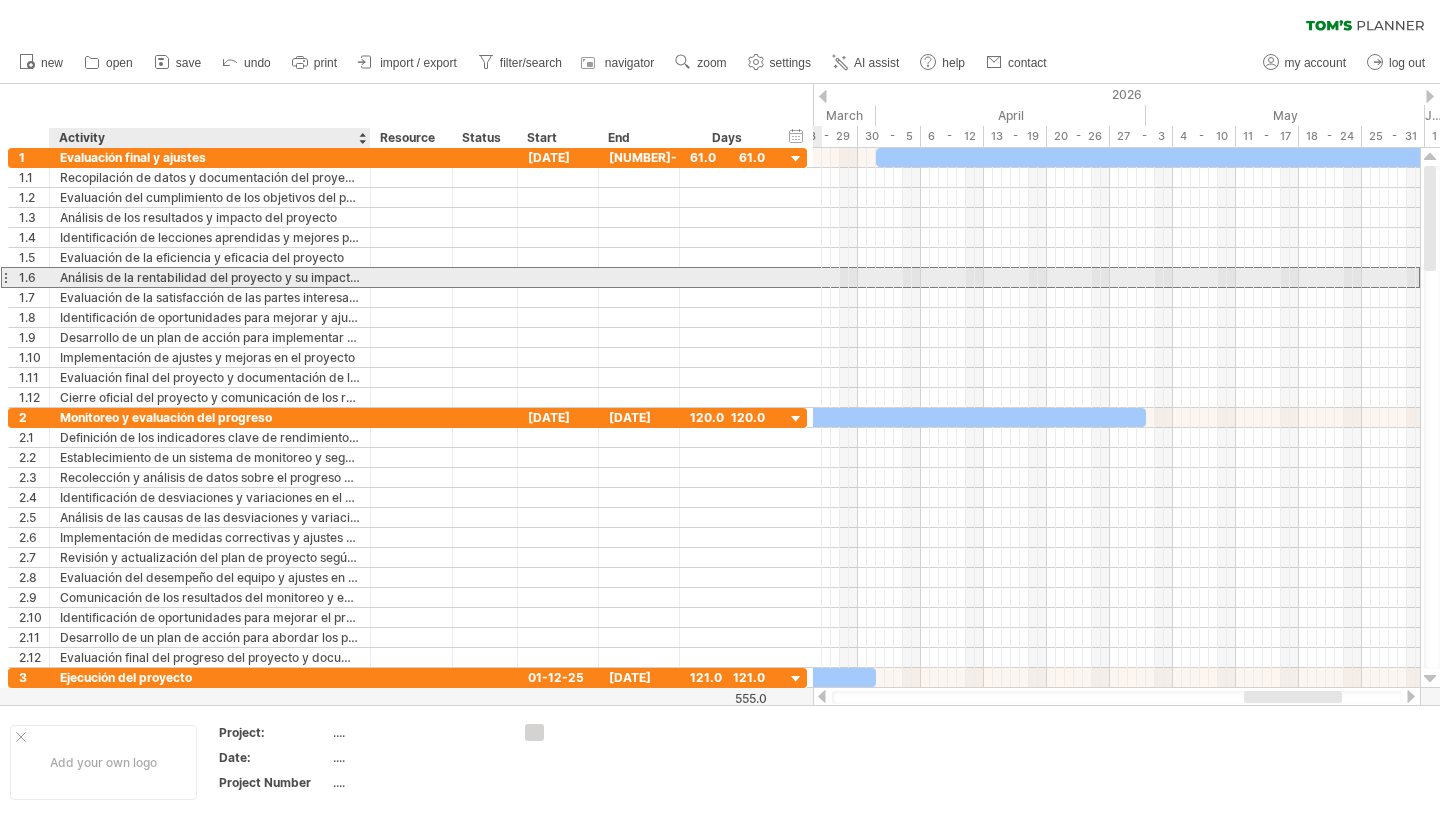 click on "Análisis de la rentabilidad del proyecto y su impacto en la comunidad" at bounding box center [210, 277] 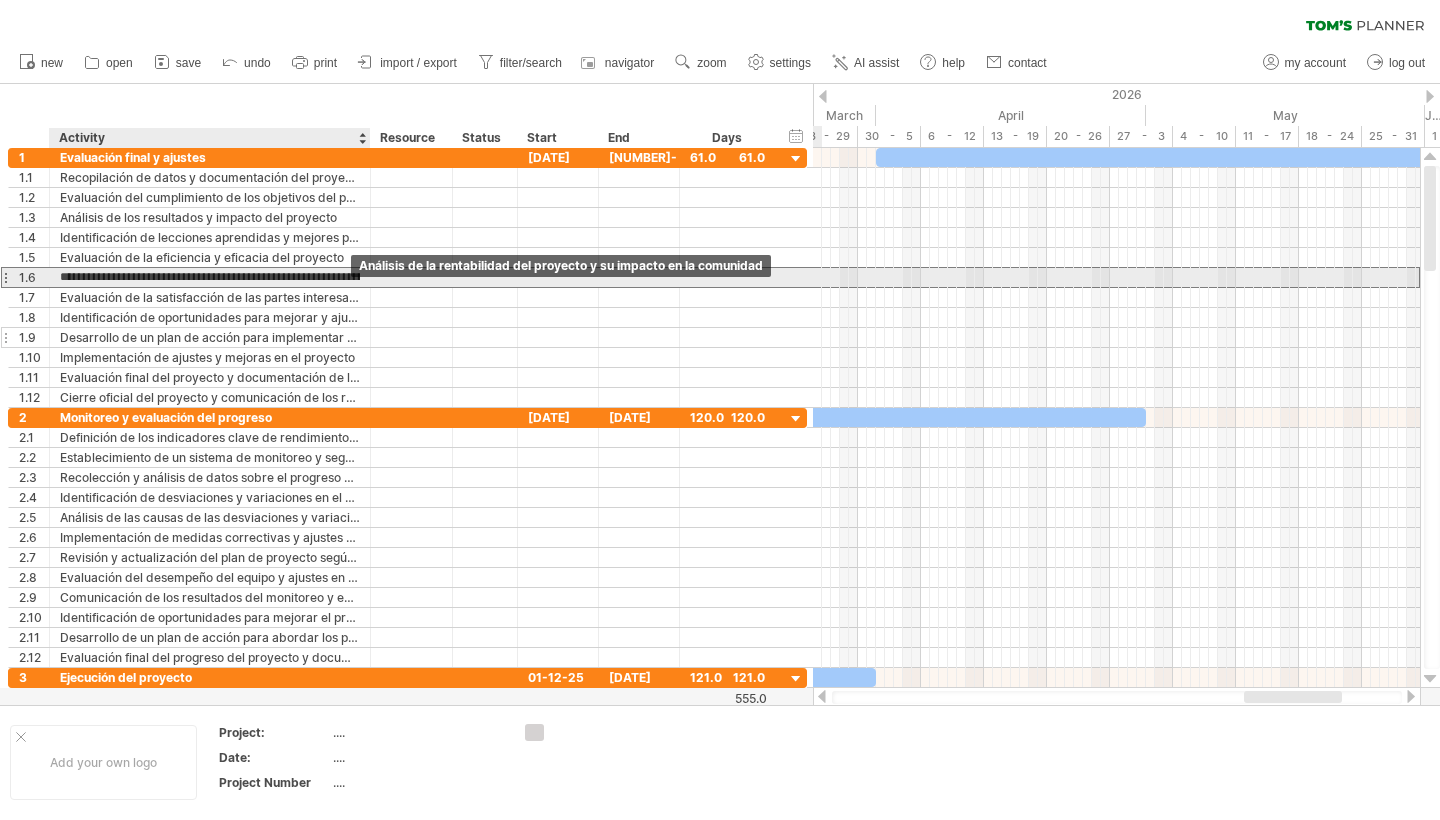 click on "**********" at bounding box center [210, 177] 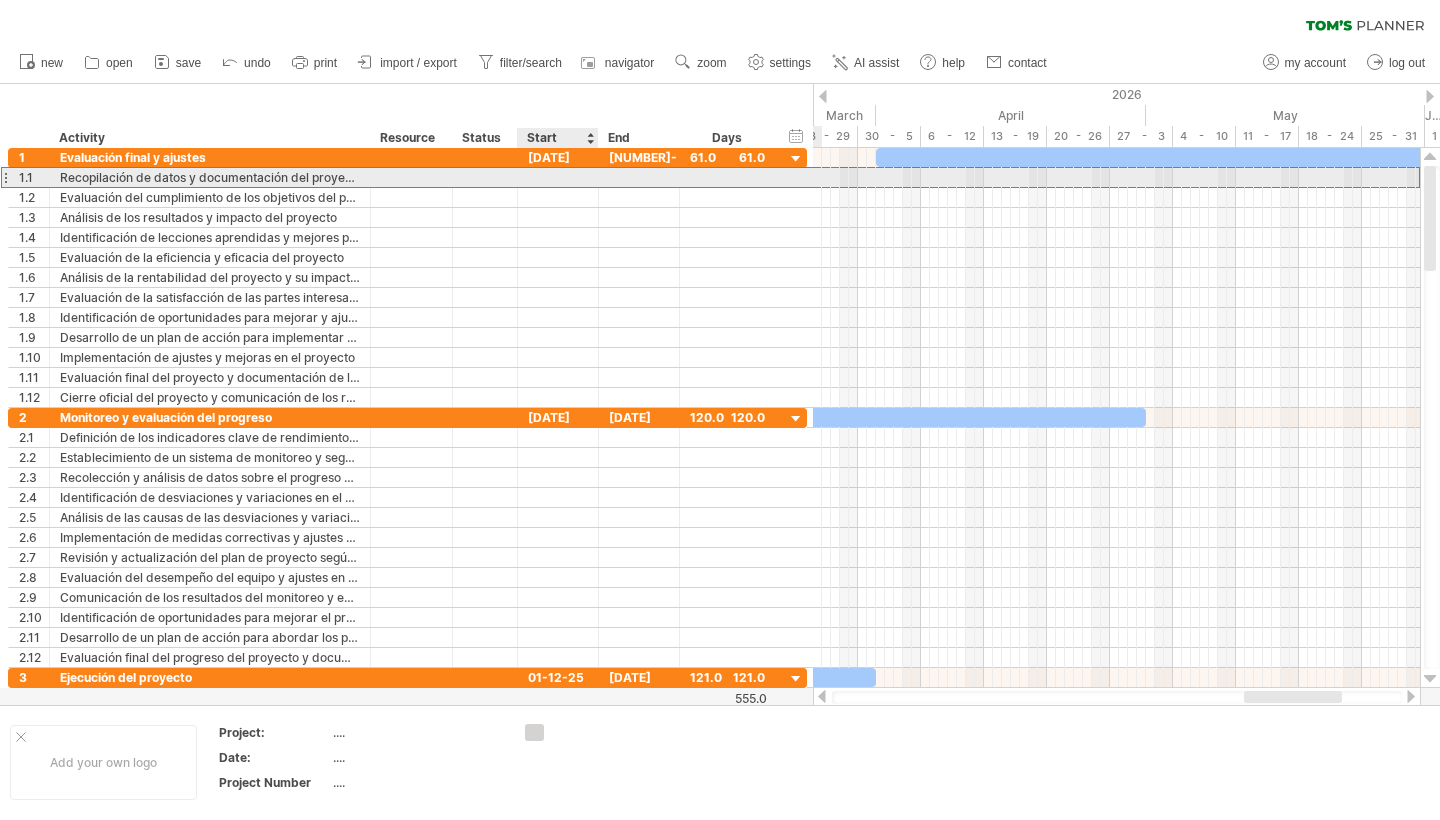click at bounding box center [558, 177] 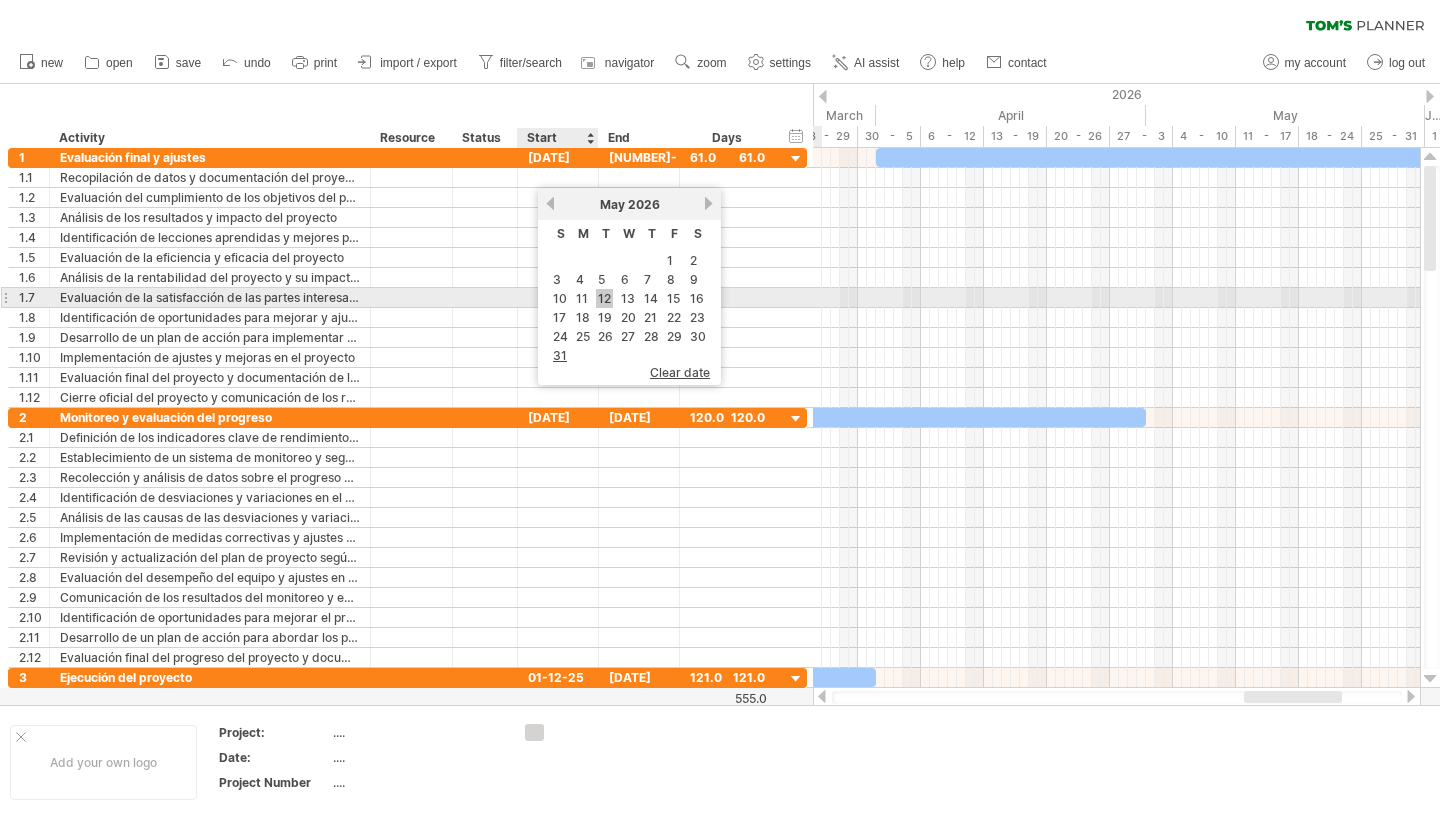 click on "12" at bounding box center (604, 298) 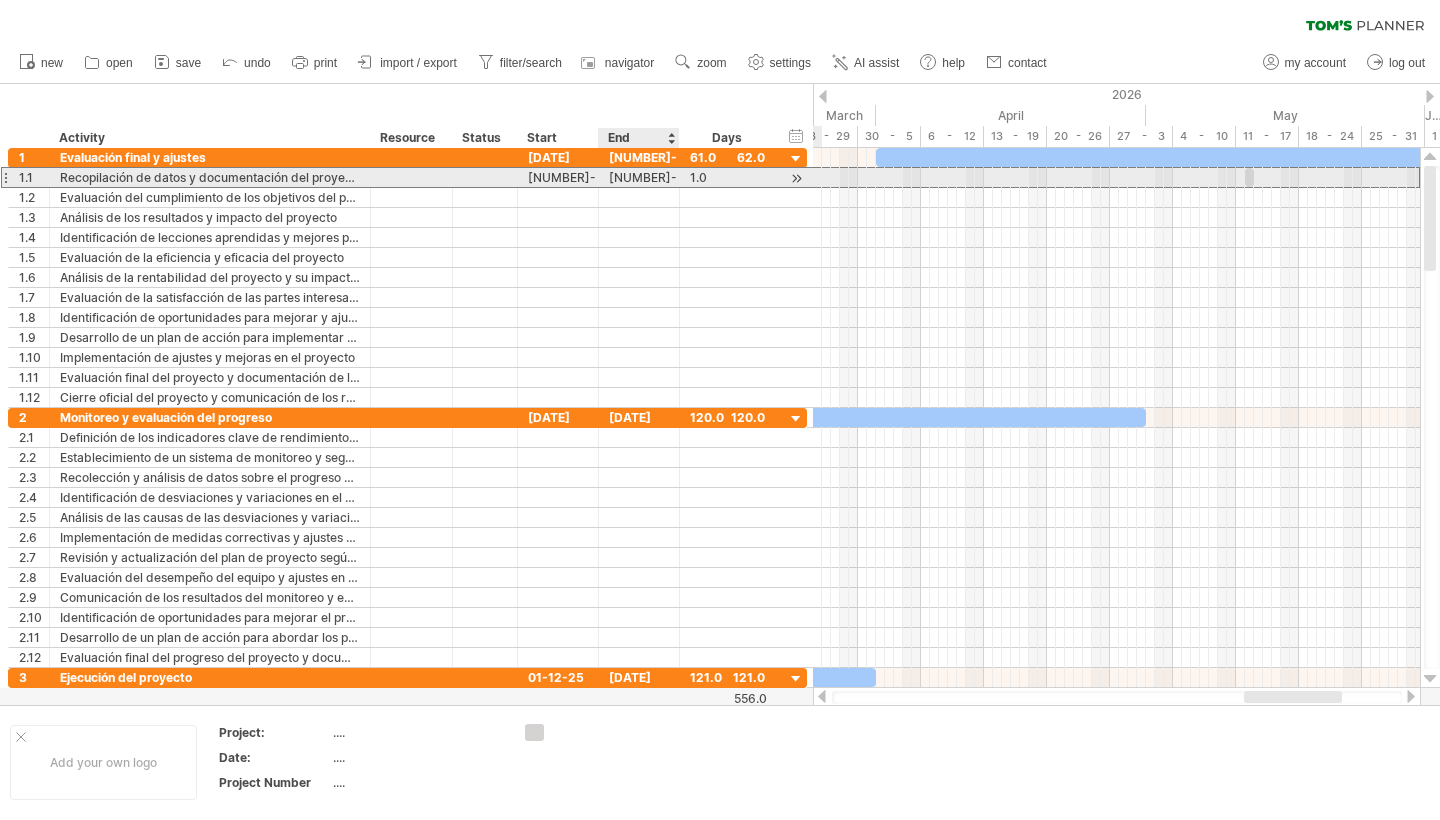 click on "[NUMBER]-[NUMBER]-[NUMBER]" at bounding box center (639, 177) 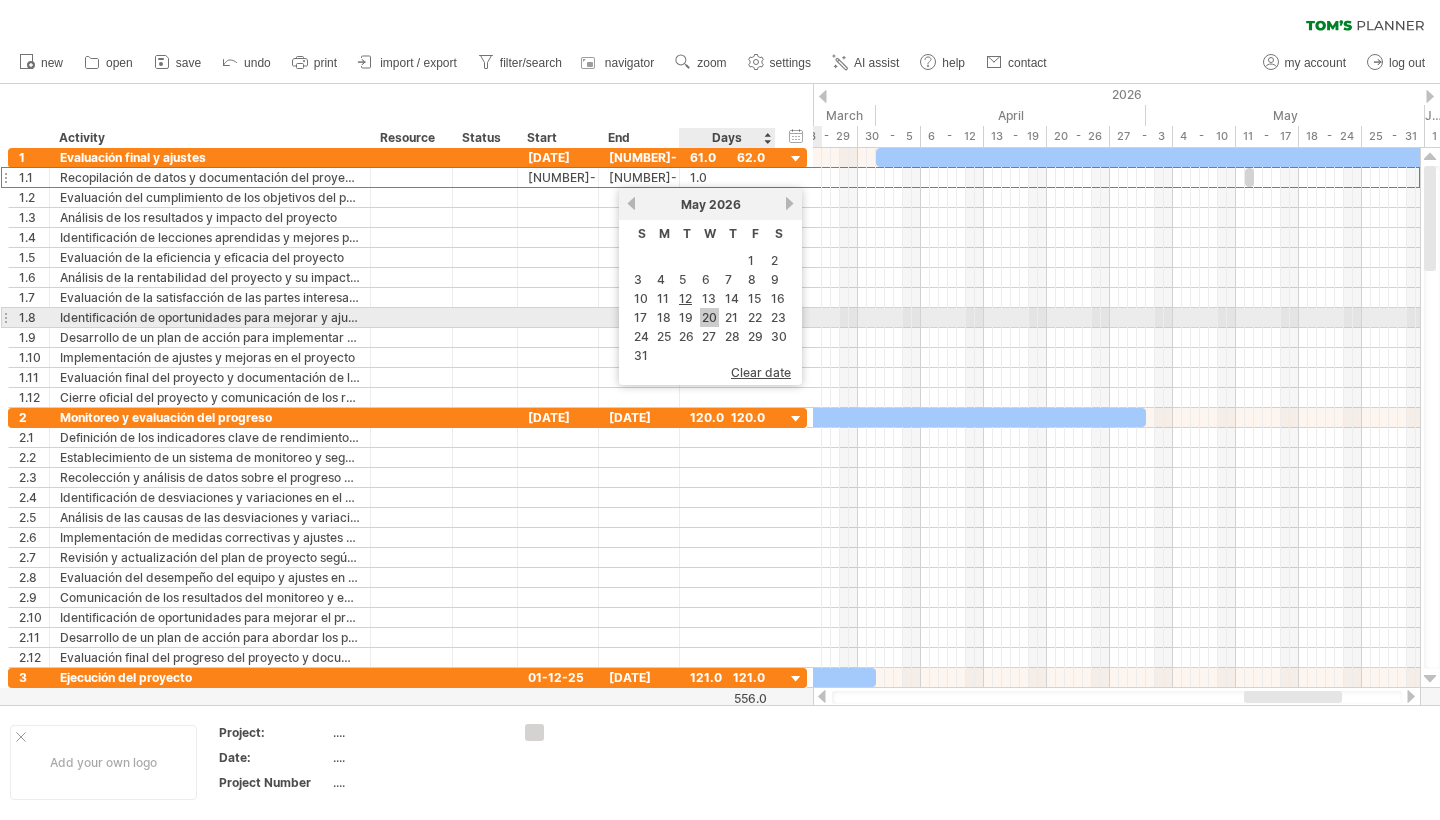 click on "20" at bounding box center [709, 317] 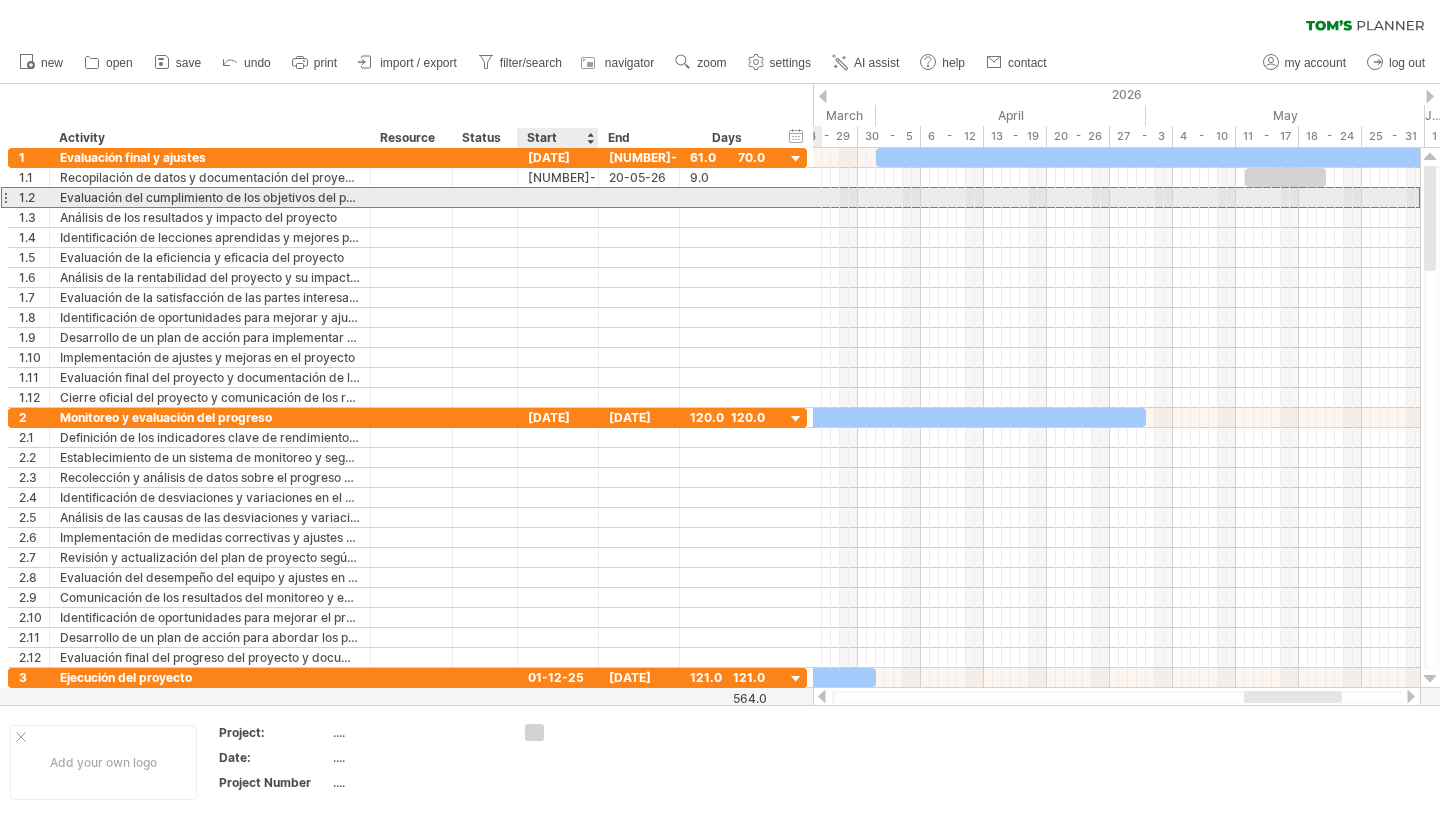 click at bounding box center [558, 197] 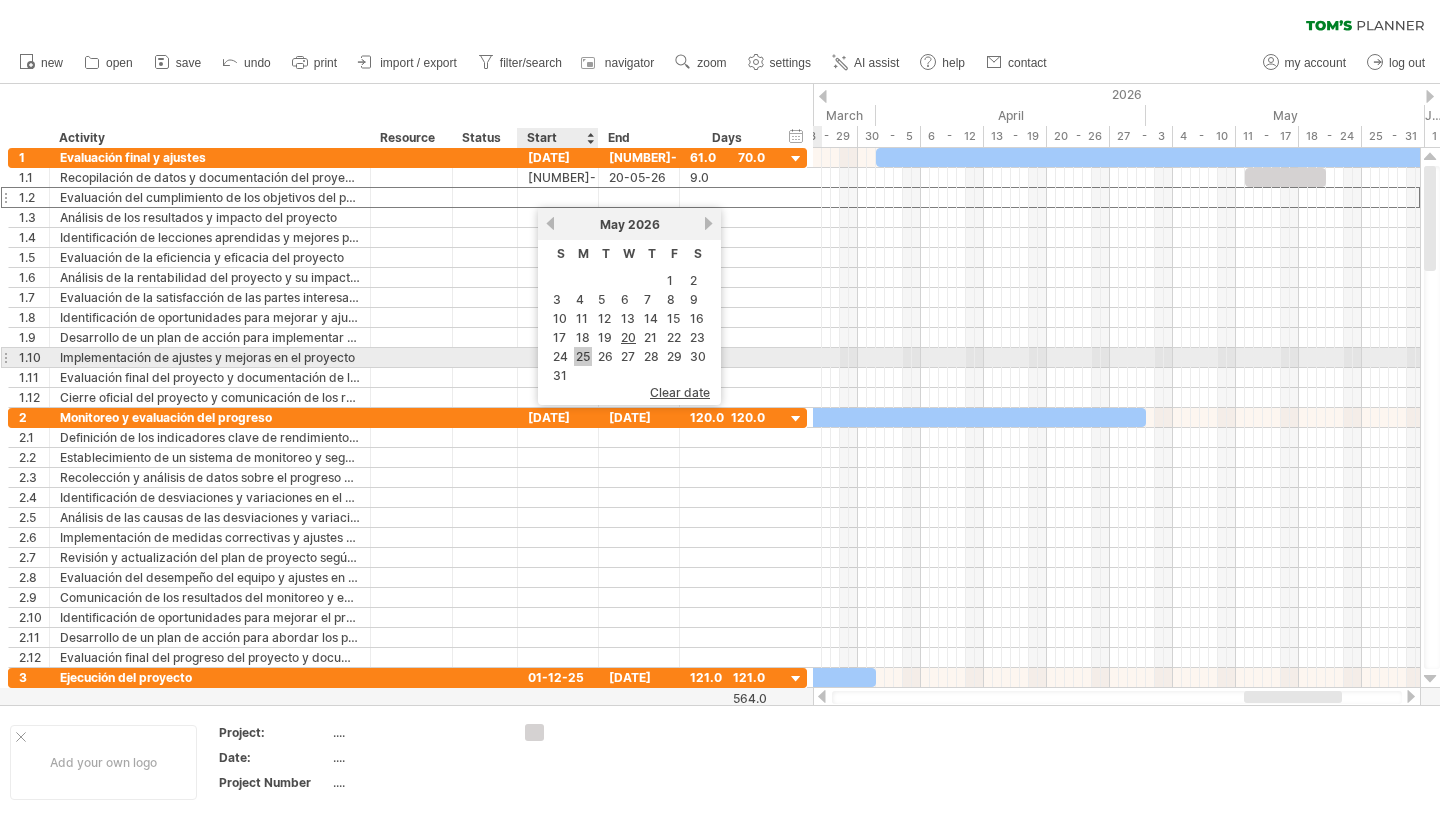 click on "25" at bounding box center [583, 356] 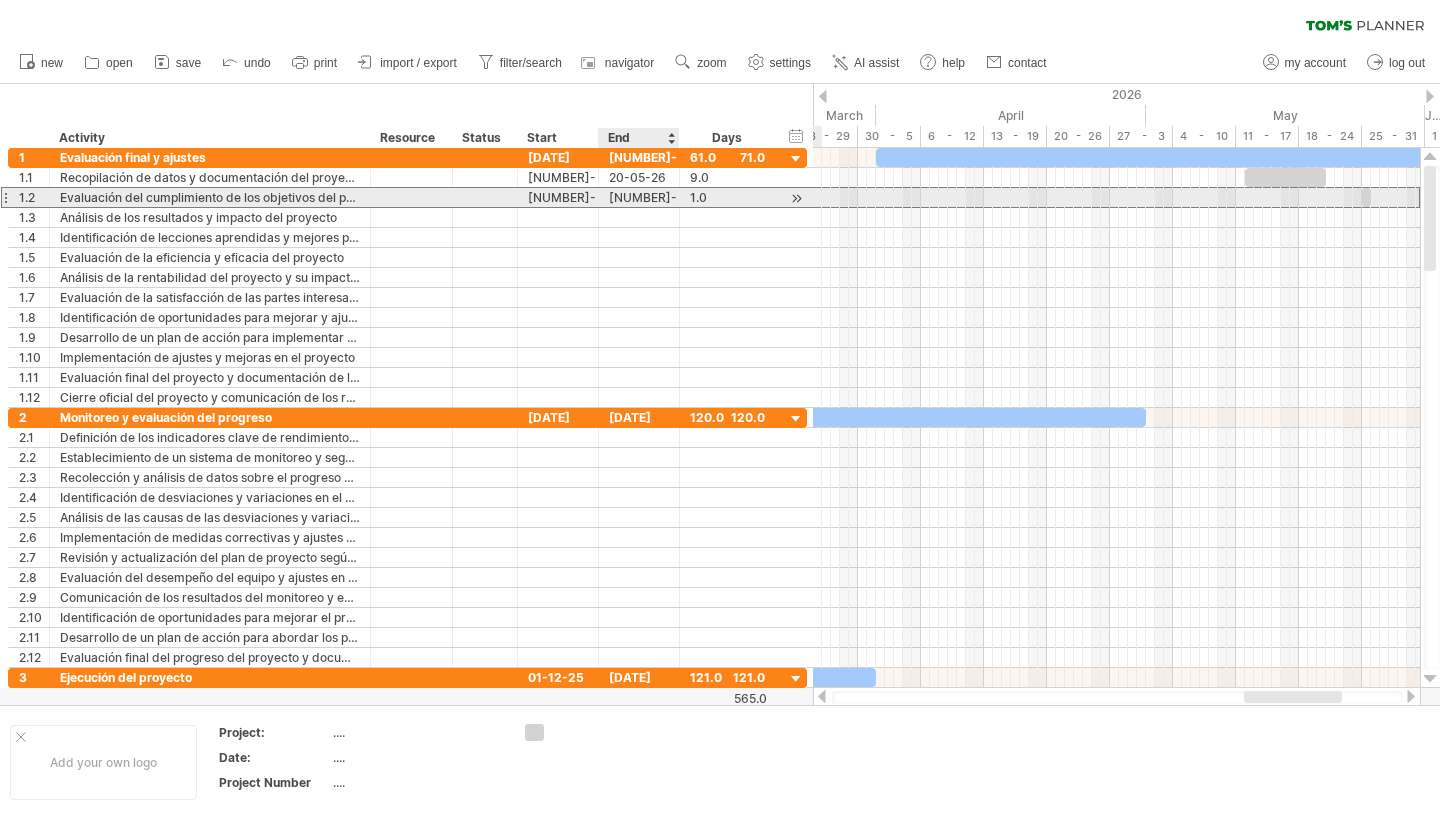 click on "[NUMBER]-[NUMBER]-[NUMBER]" at bounding box center [639, 197] 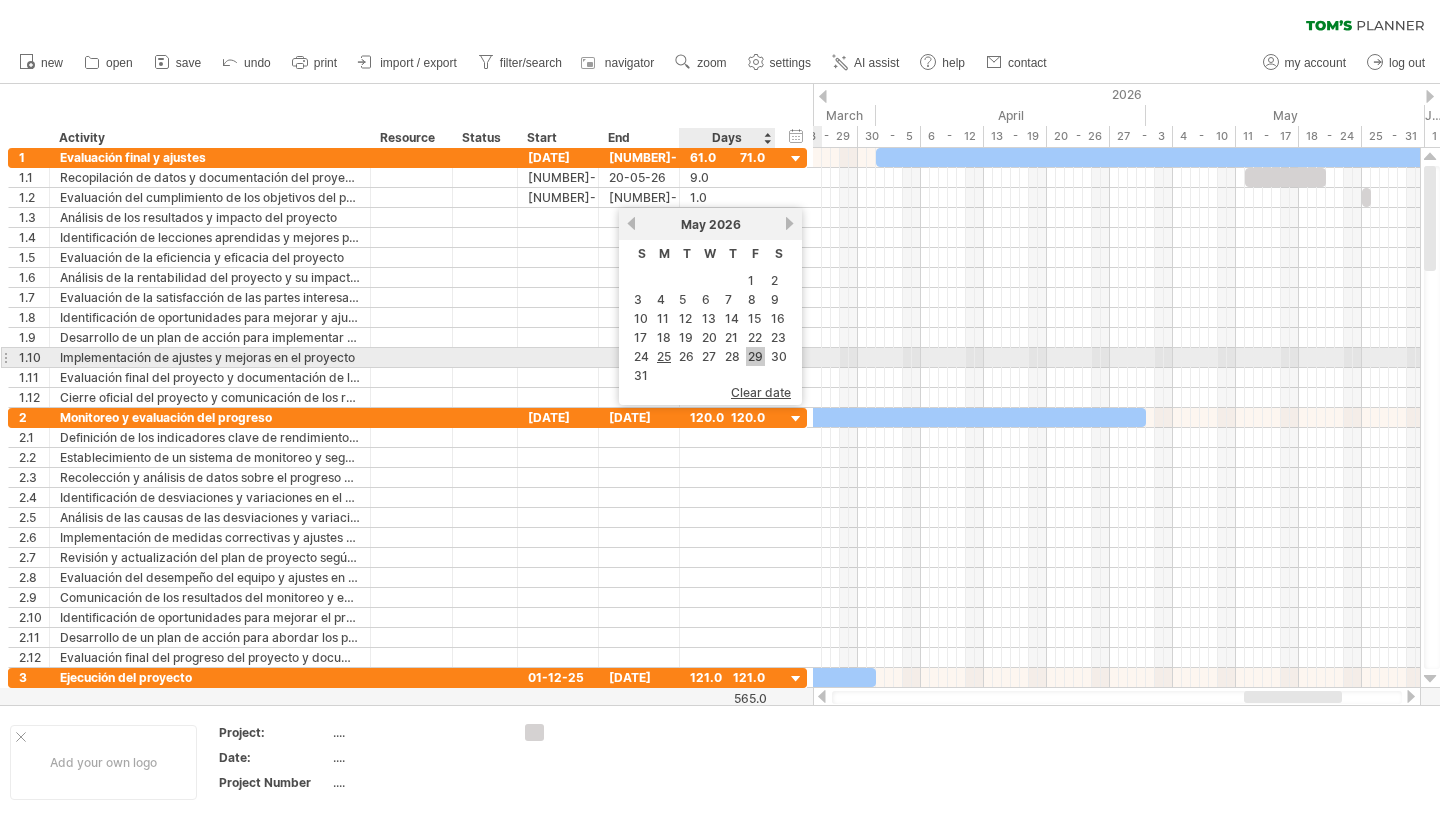 click on "29" at bounding box center [755, 356] 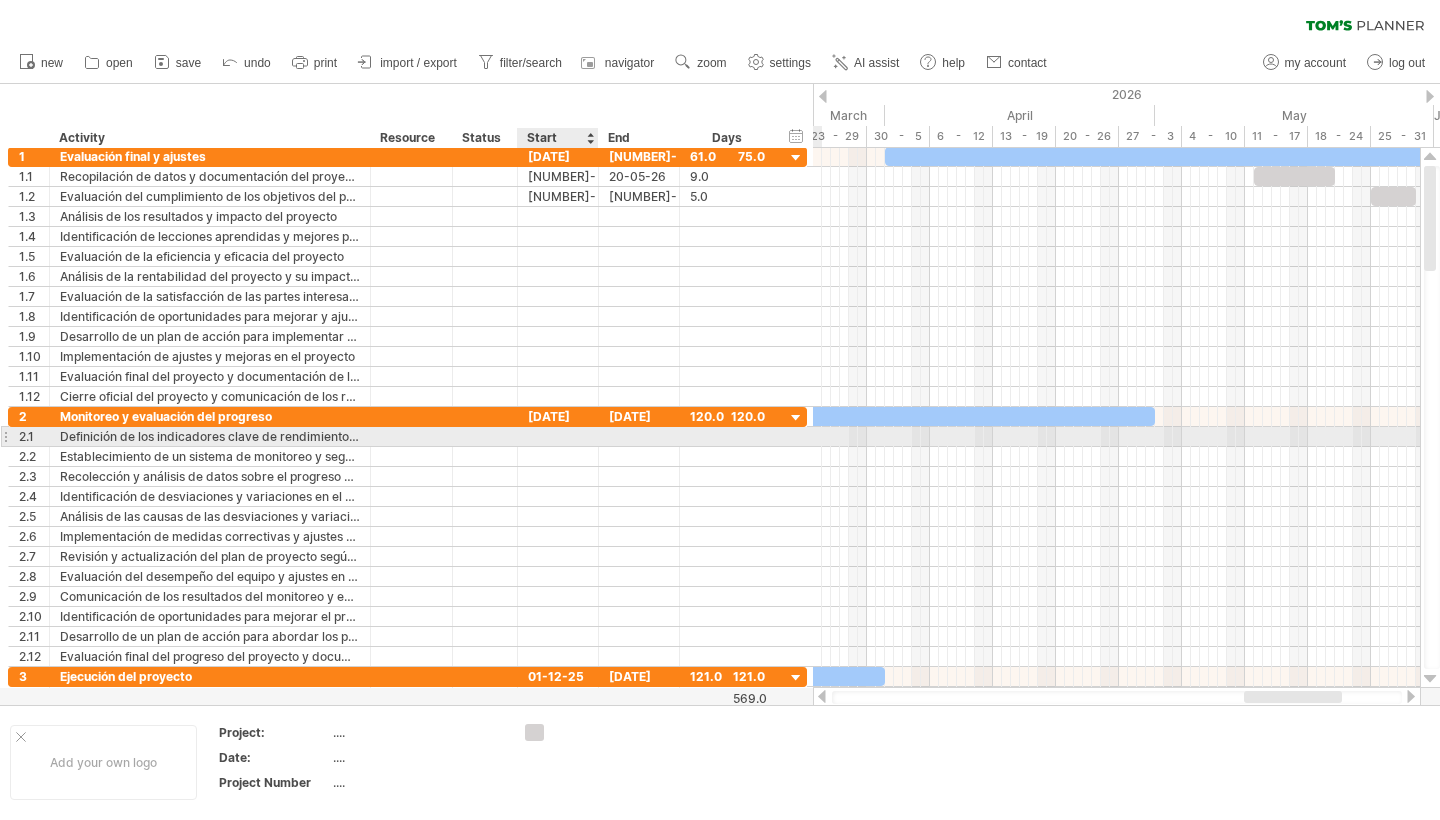 click on "**********" at bounding box center (407, 437) 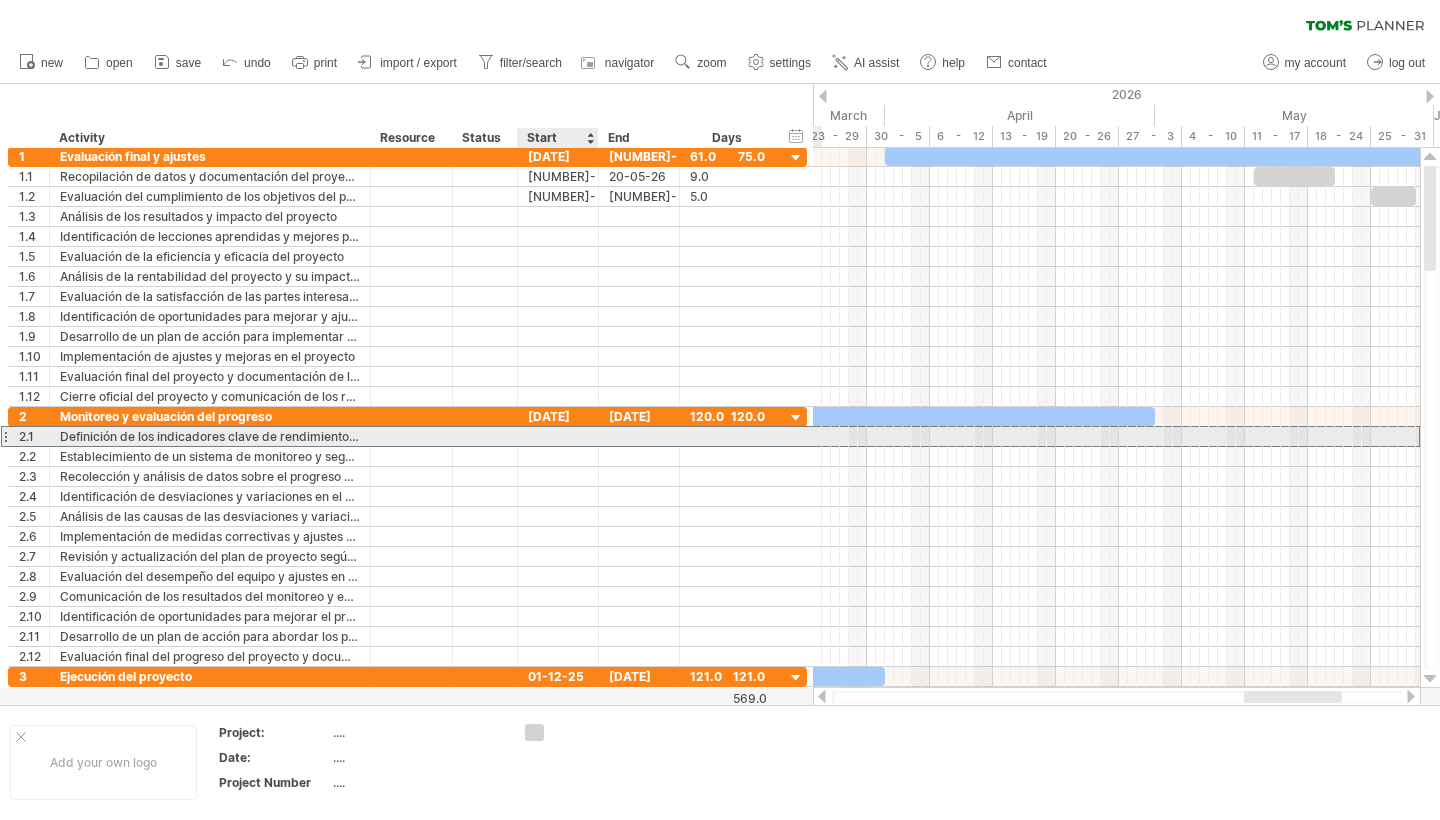 click at bounding box center [558, 436] 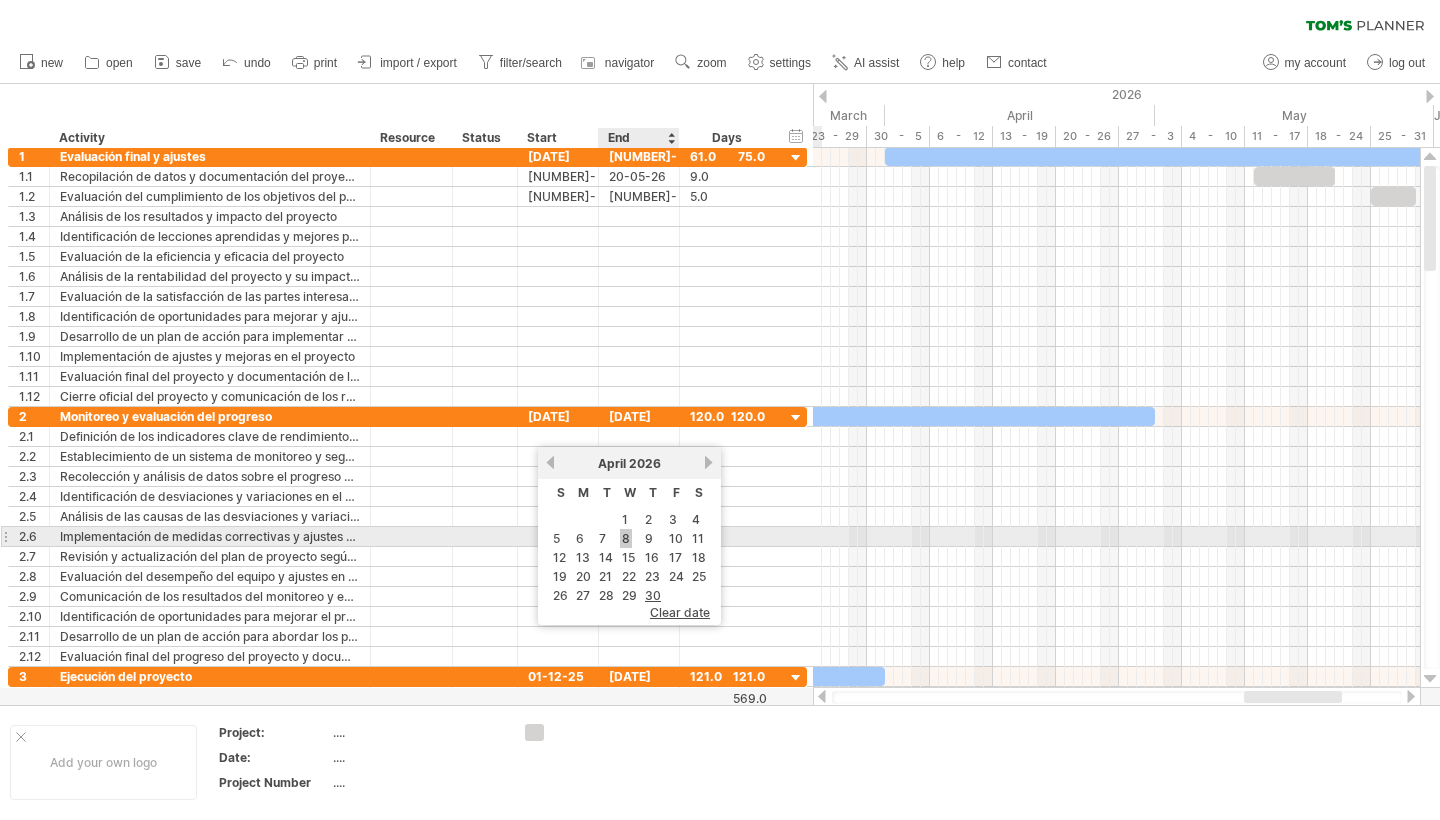 click on "8" at bounding box center (626, 538) 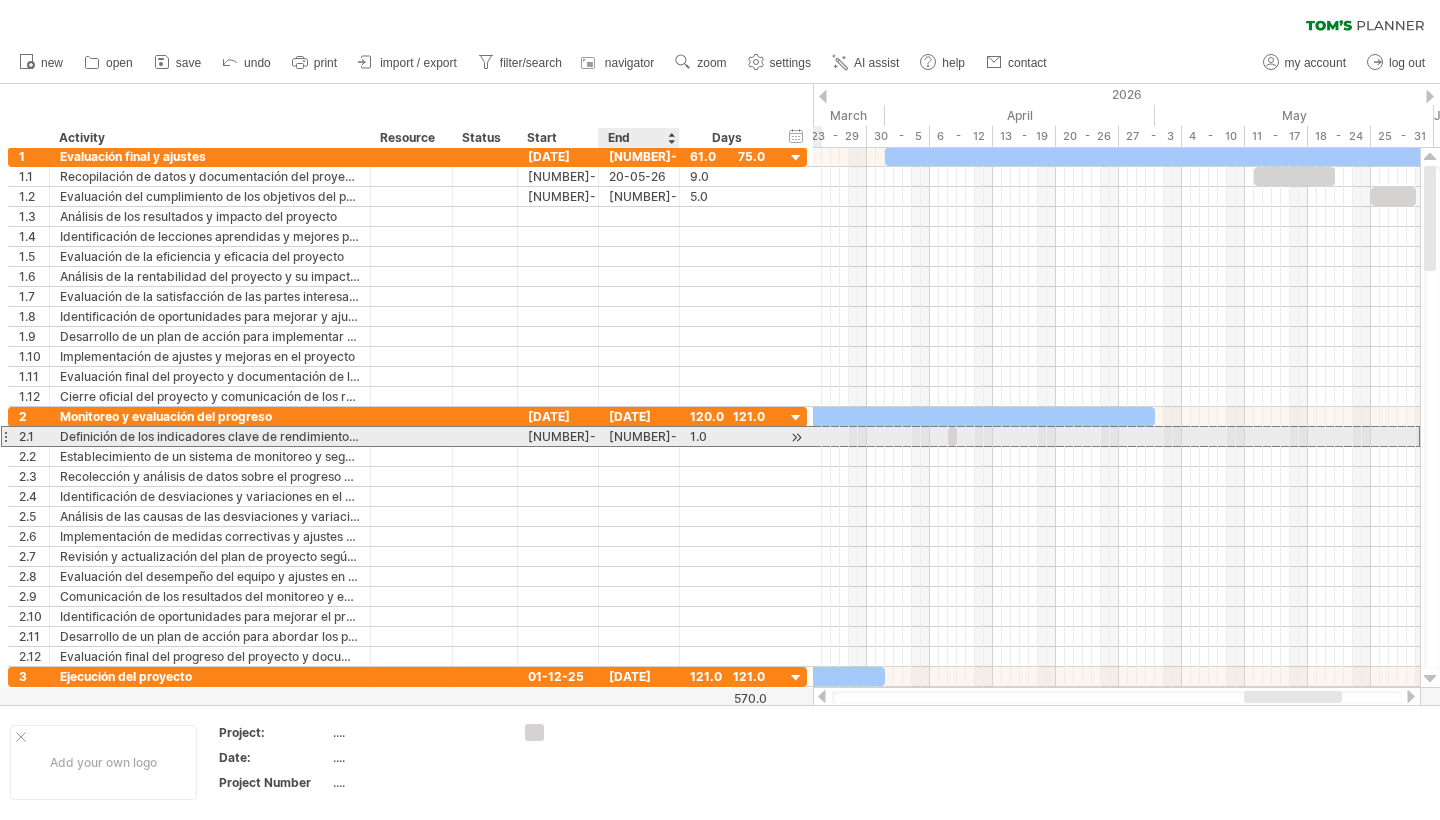 click on "[NUMBER]-[NUMBER]-[NUMBER]" at bounding box center [639, 436] 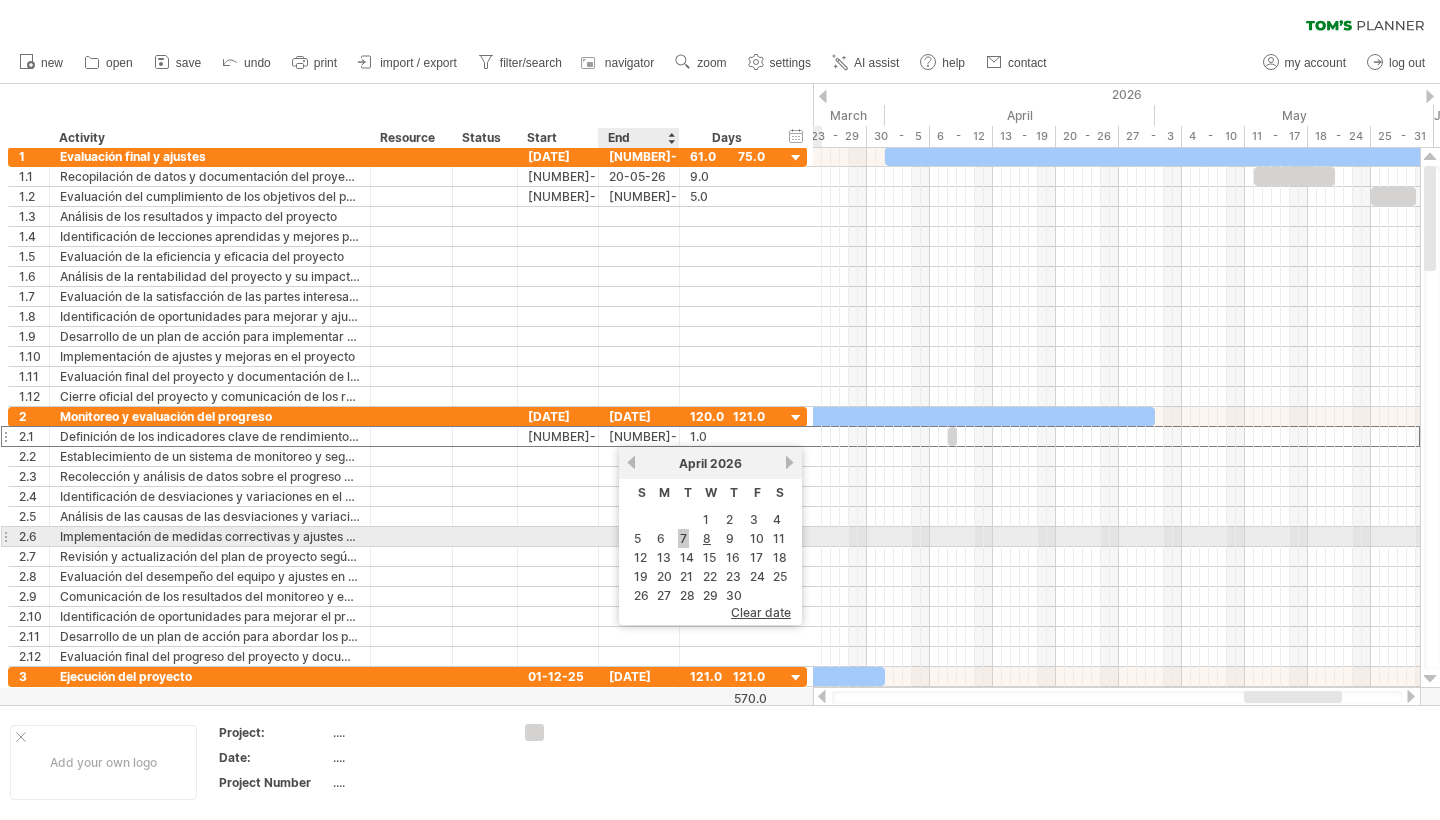 click on "7" at bounding box center [683, 538] 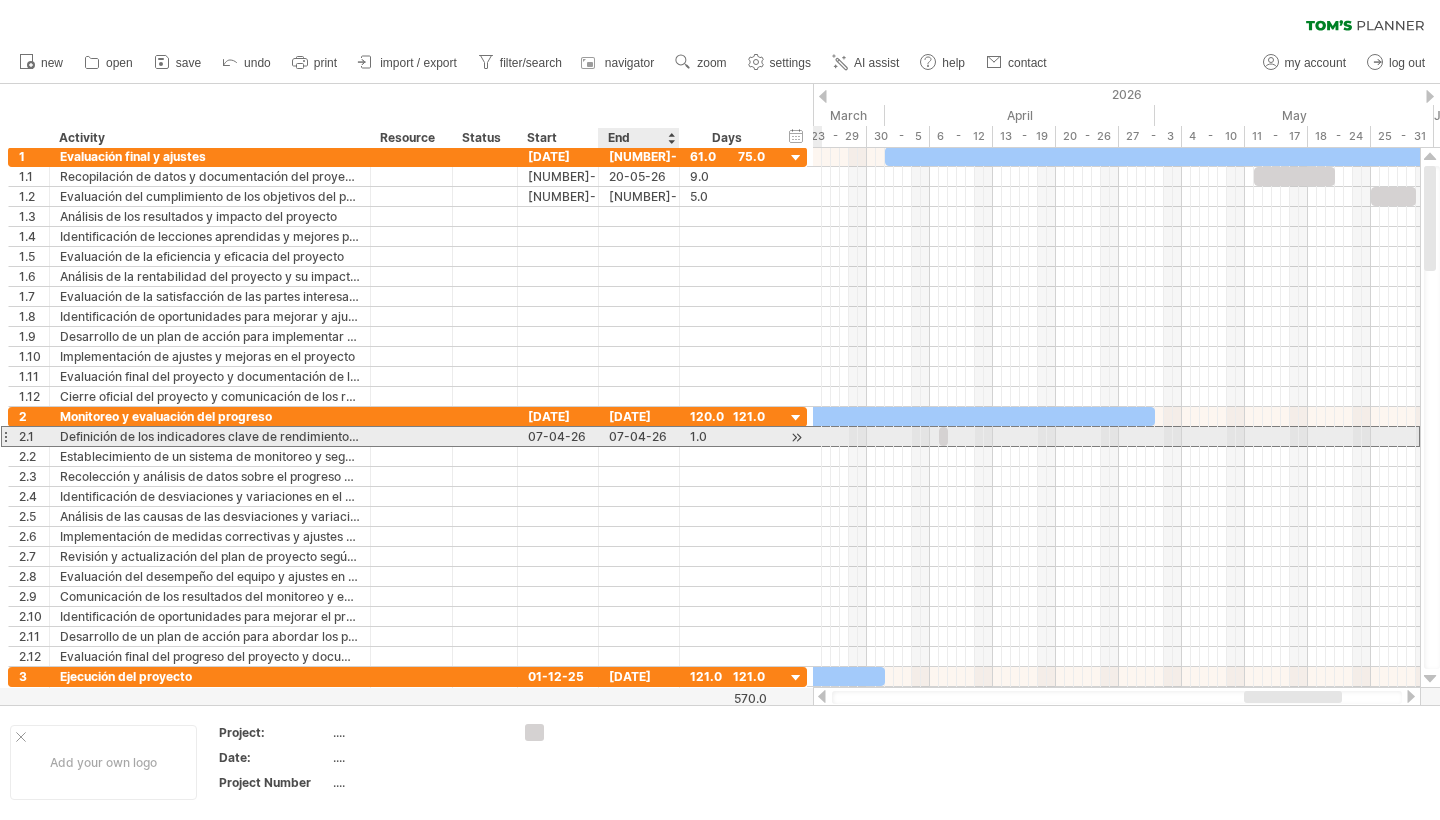 click on "07-04-26" at bounding box center (639, 436) 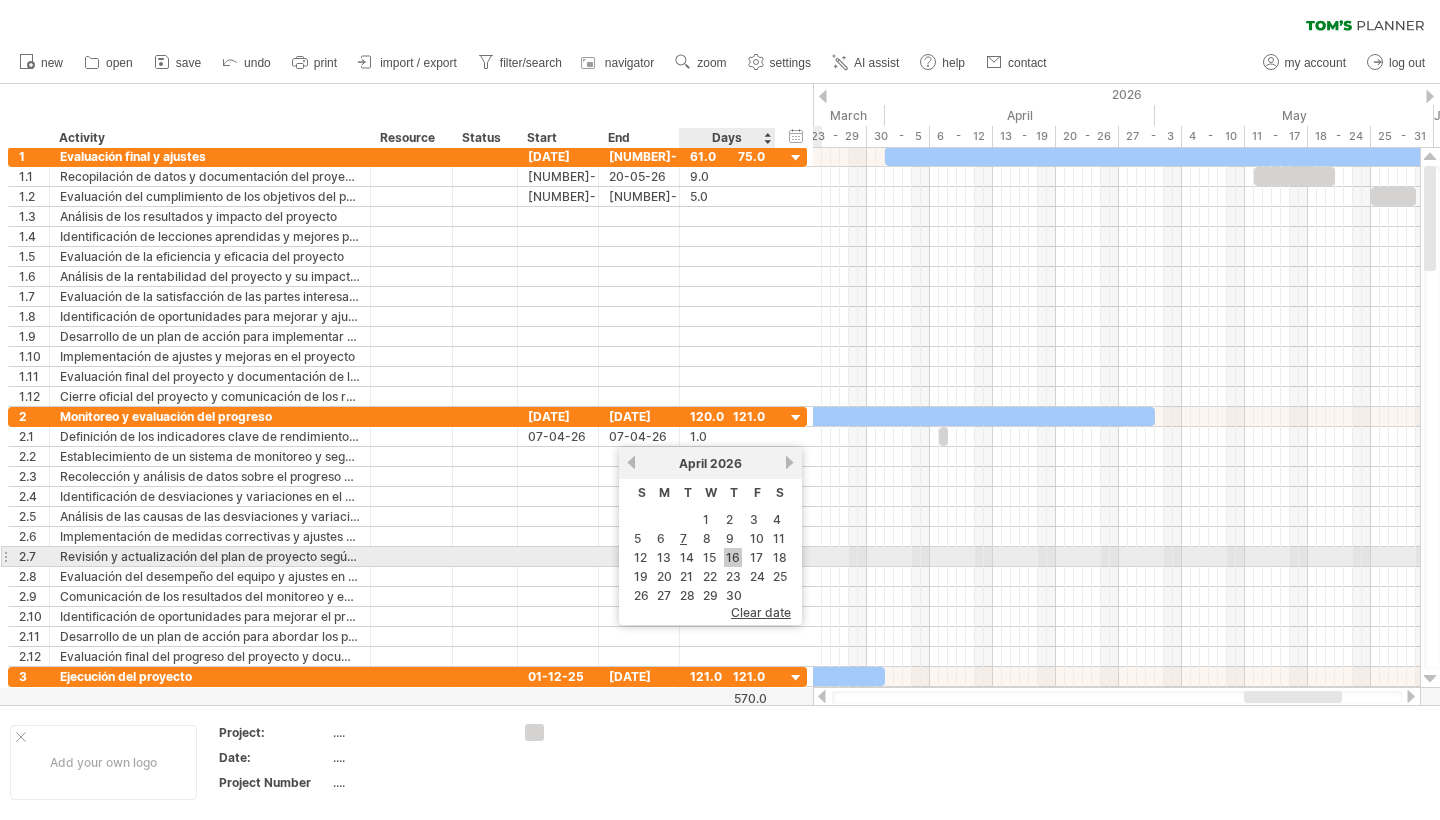 click on "16" at bounding box center (733, 557) 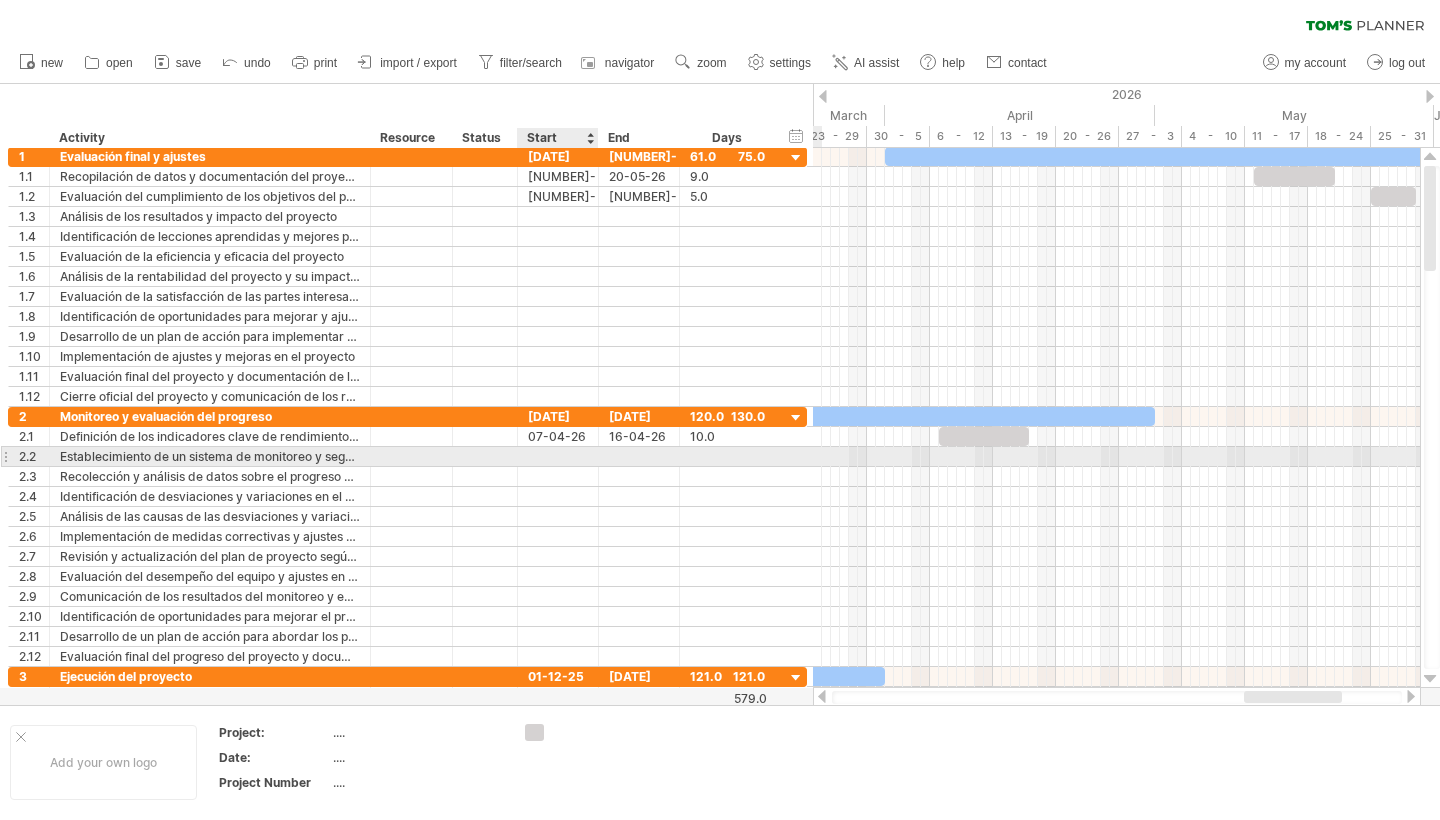 click at bounding box center [558, 456] 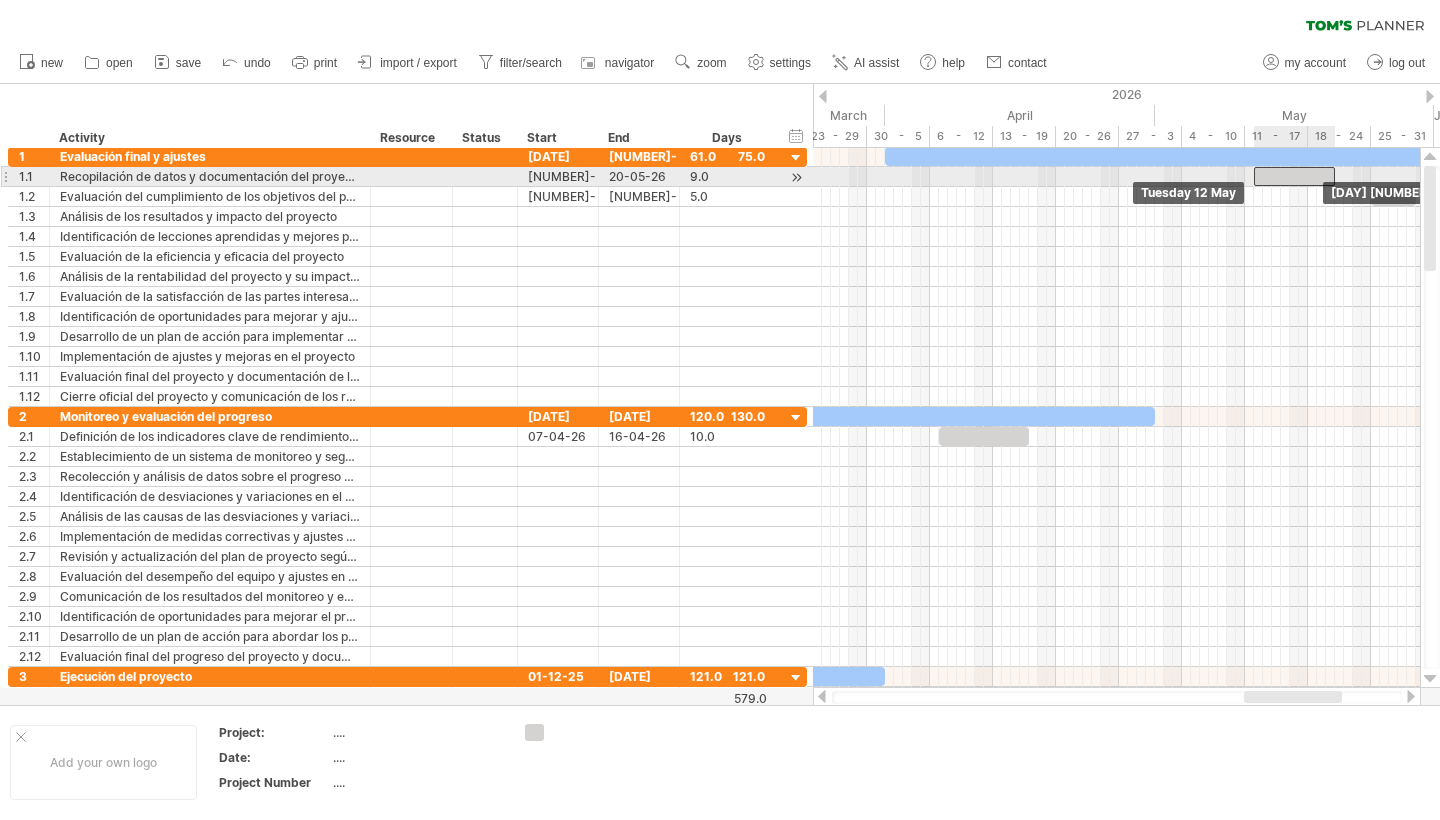click at bounding box center (1294, 176) 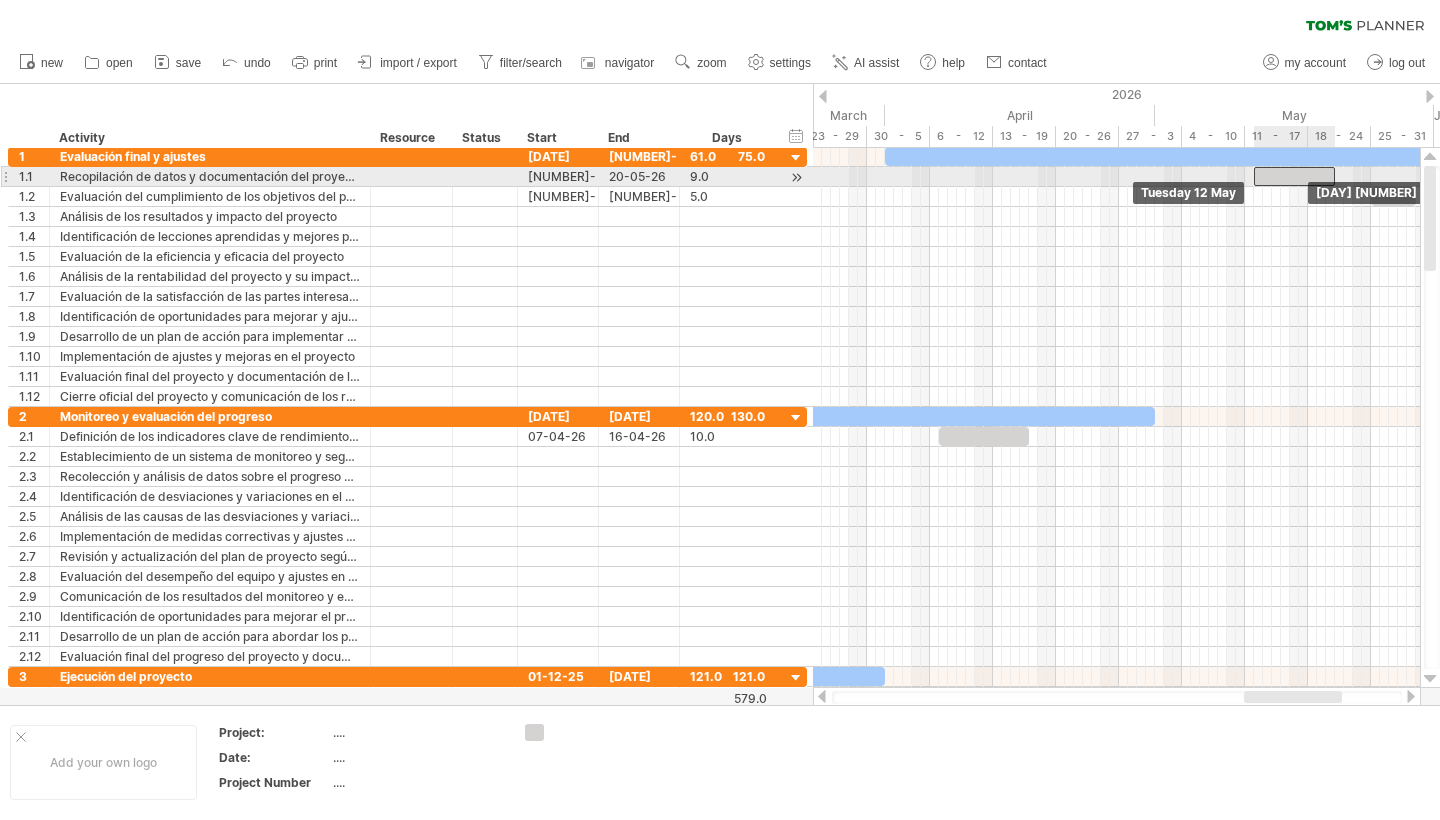 click on "[DAY] [DATE]
[DAY] [DATE]" at bounding box center [1116, 418] 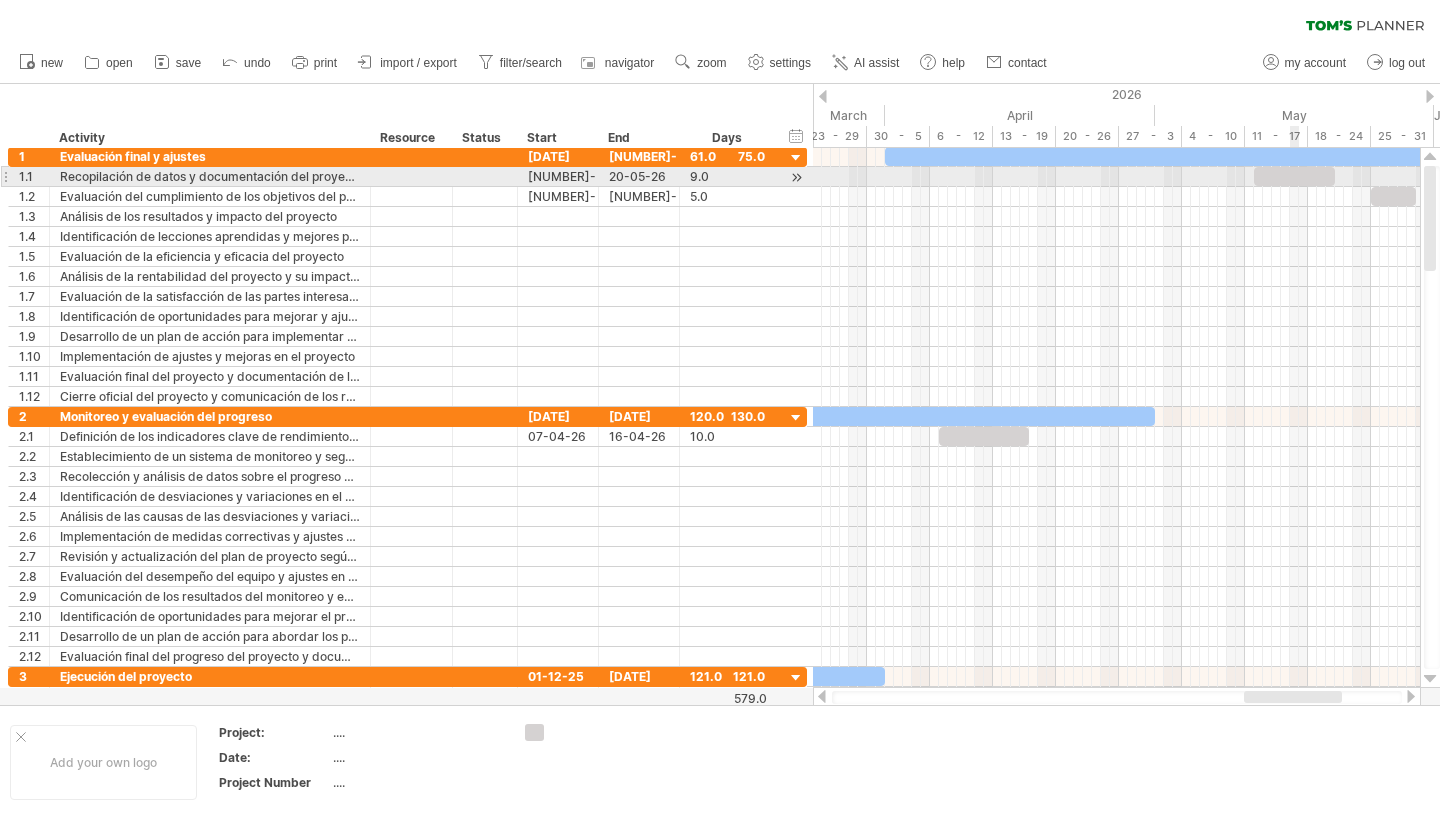 click at bounding box center [1294, 176] 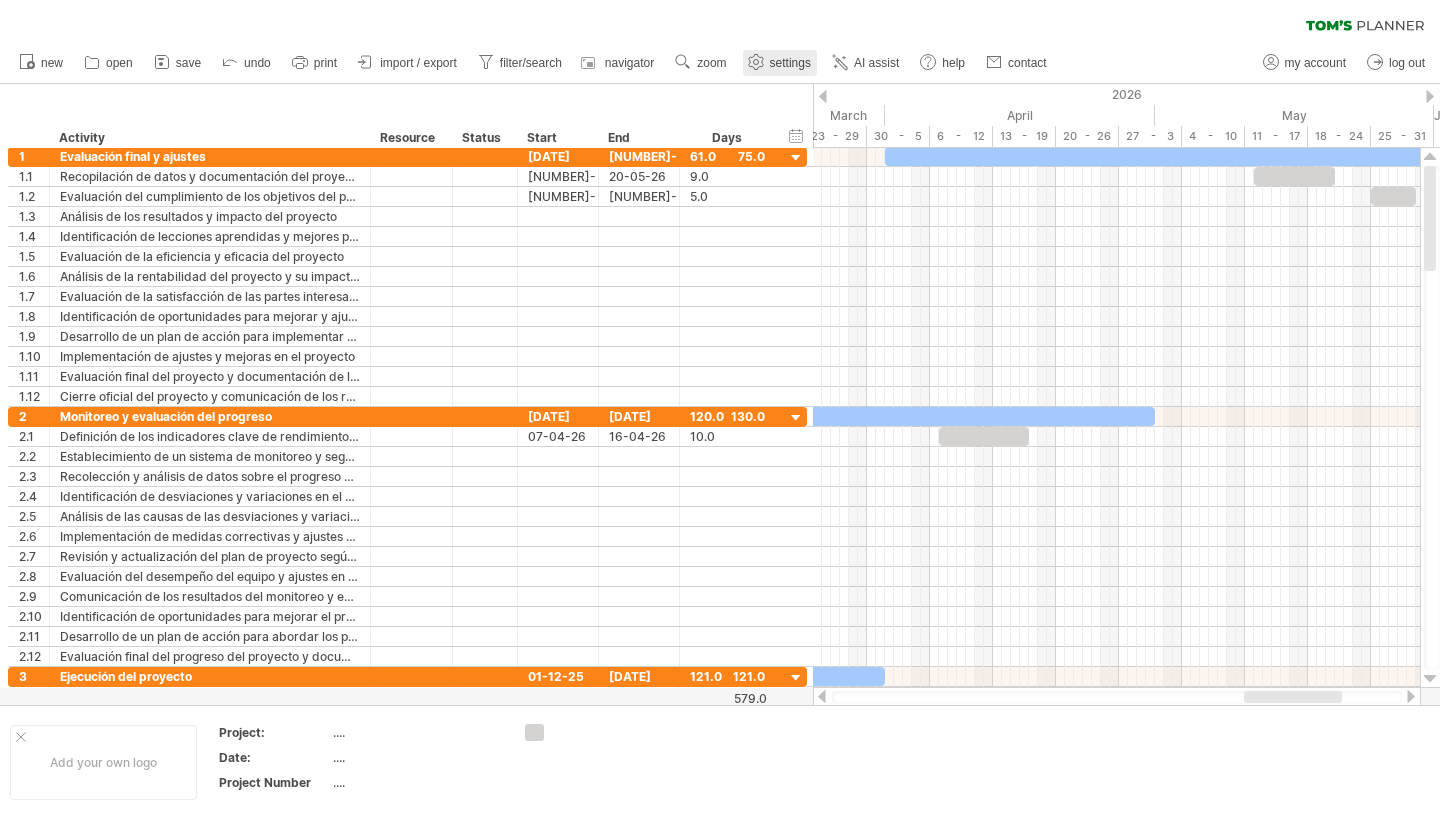 click 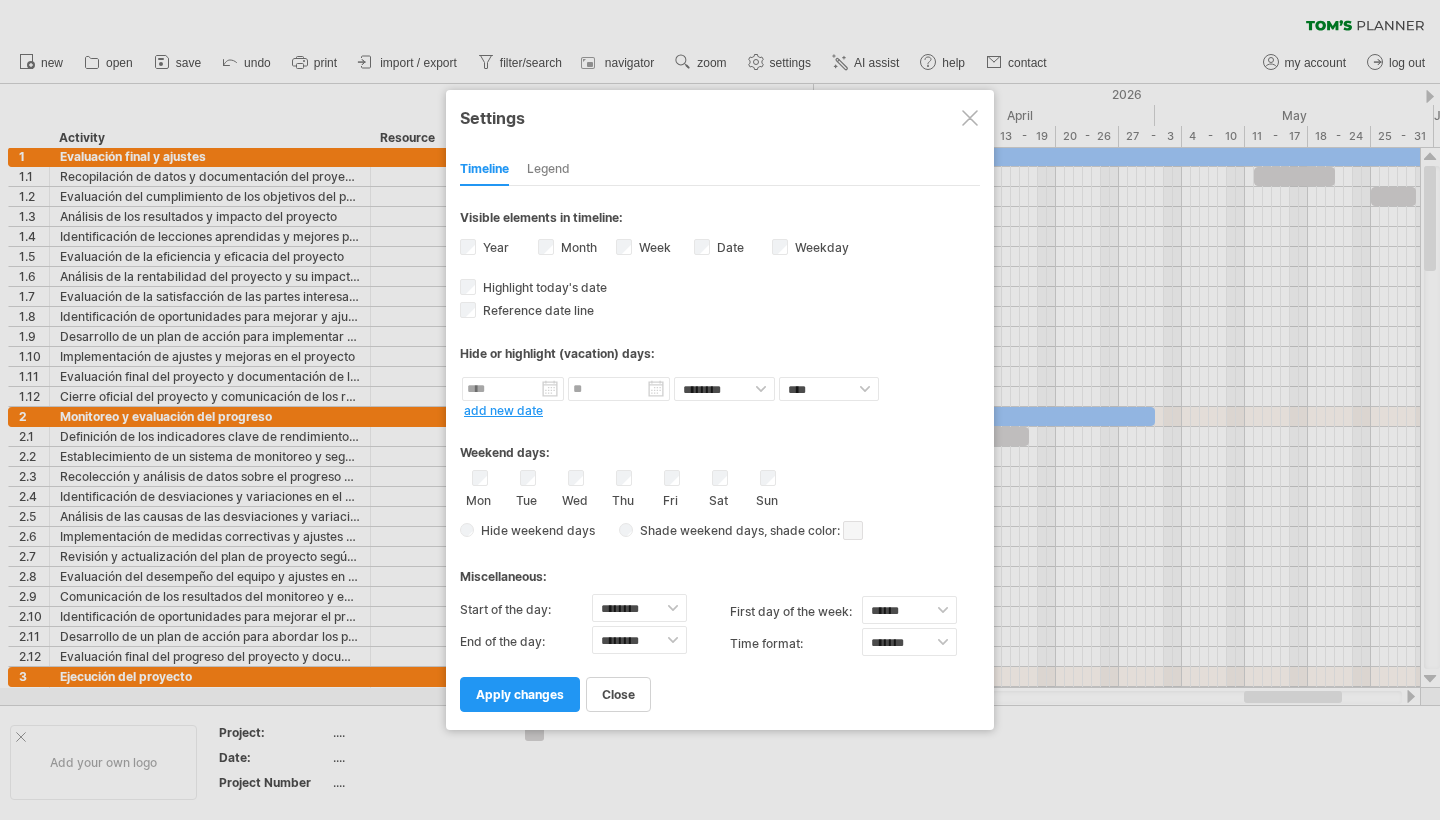 click on "Legend" at bounding box center [548, 170] 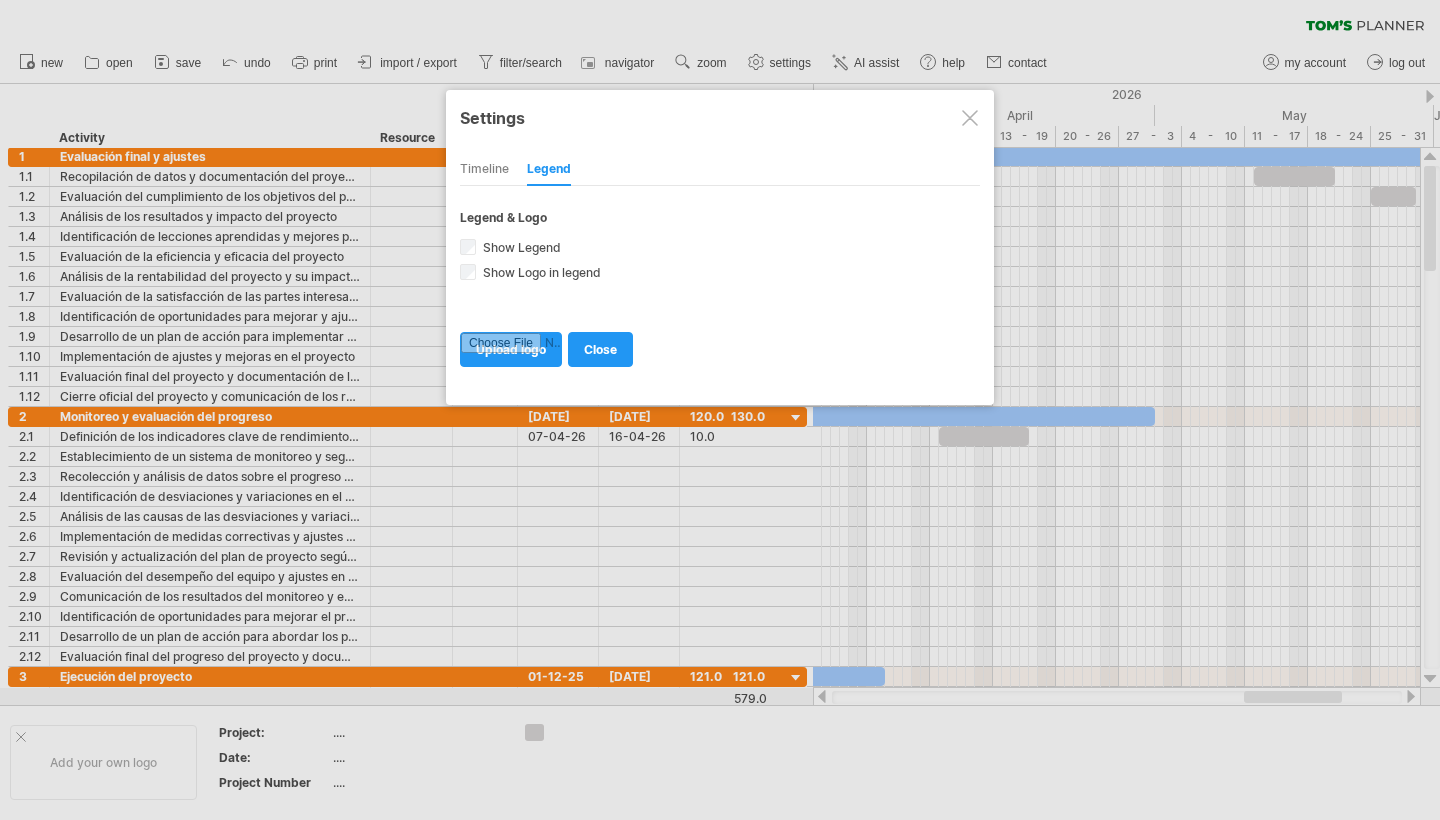 click on "Timeline" at bounding box center [484, 170] 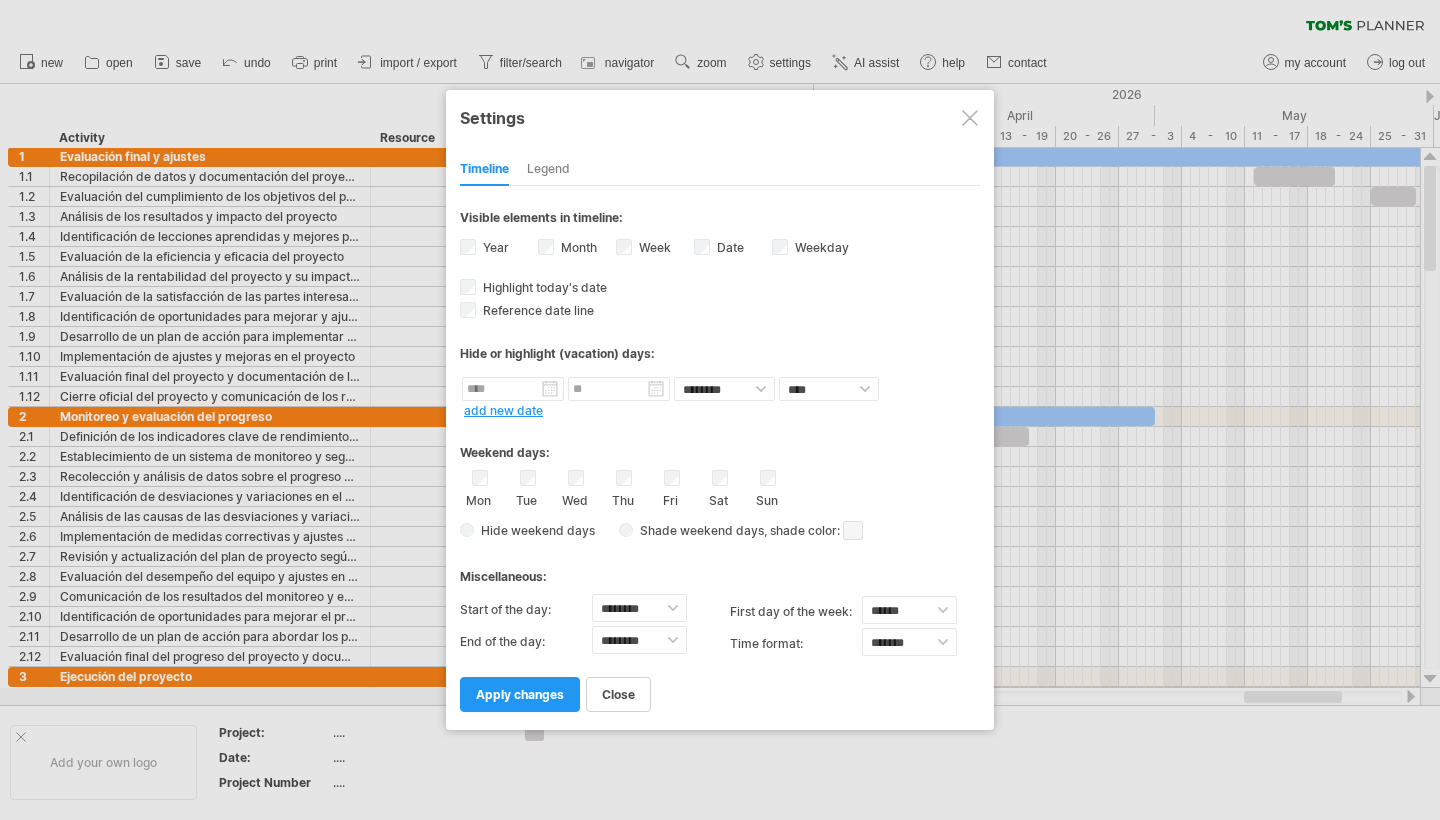 click at bounding box center [970, 118] 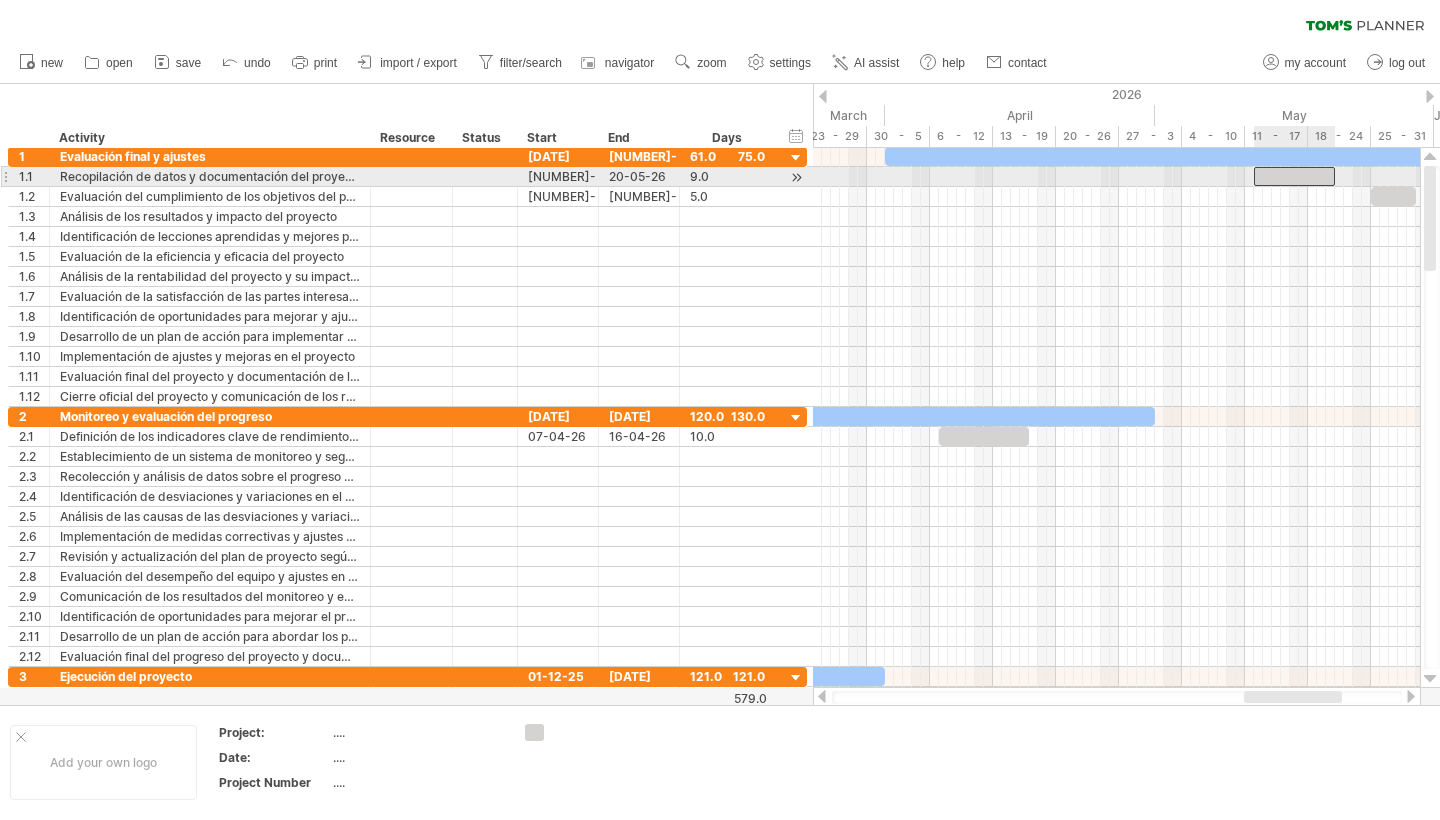 click at bounding box center [1294, 176] 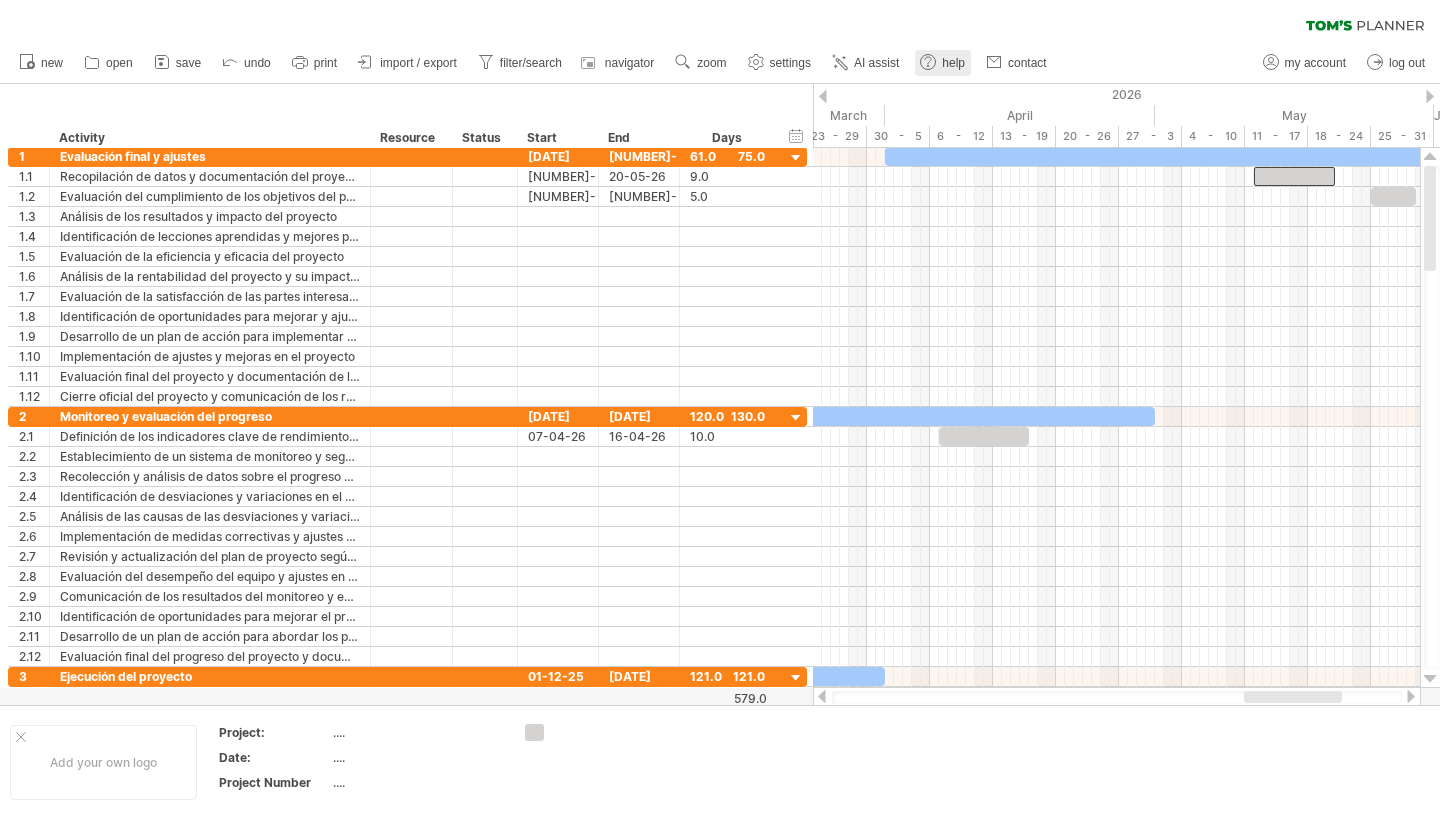 click 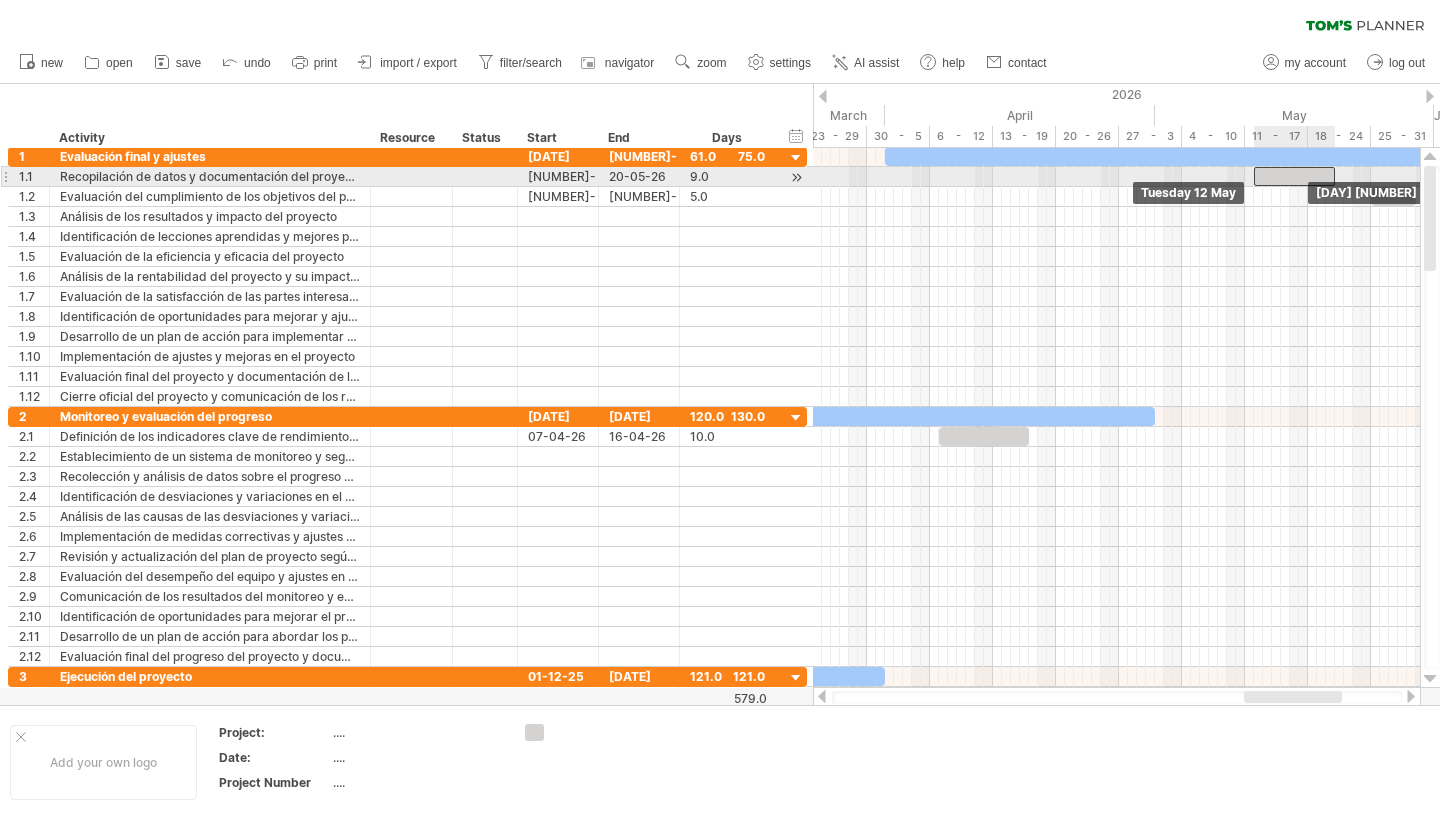 click at bounding box center [1294, 176] 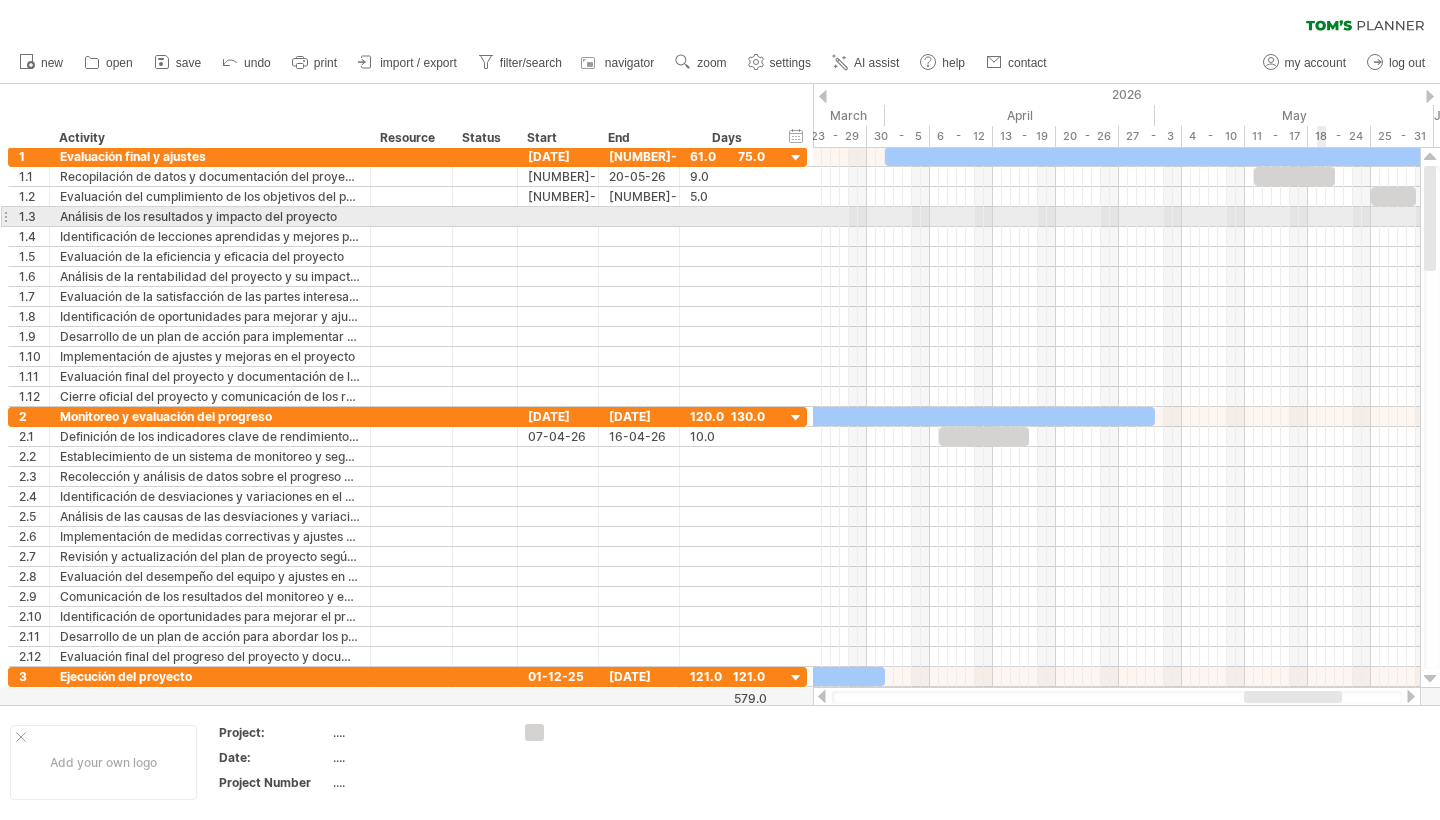 click at bounding box center [1116, 217] 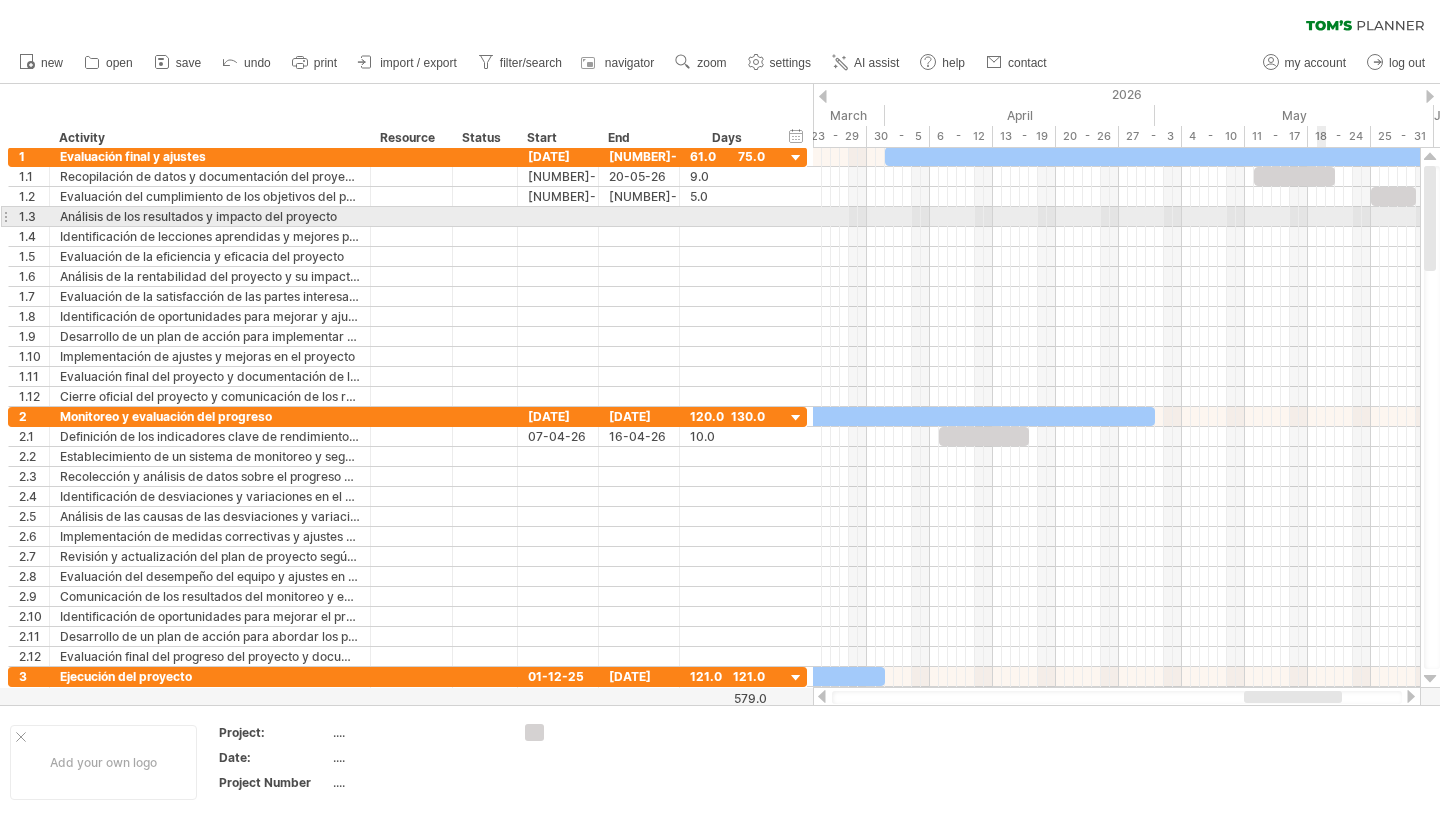 click at bounding box center (1116, 217) 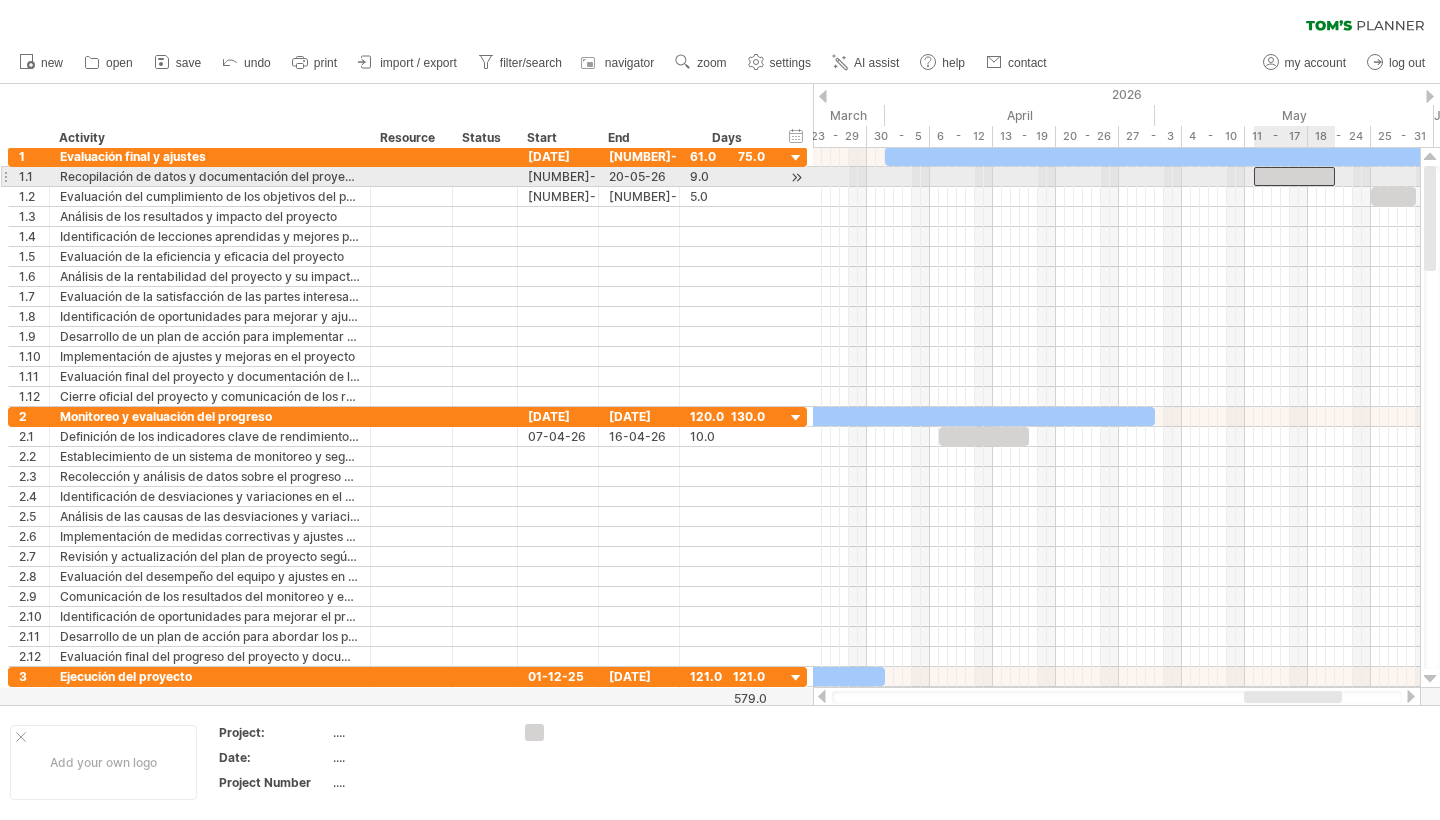 click at bounding box center (1294, 176) 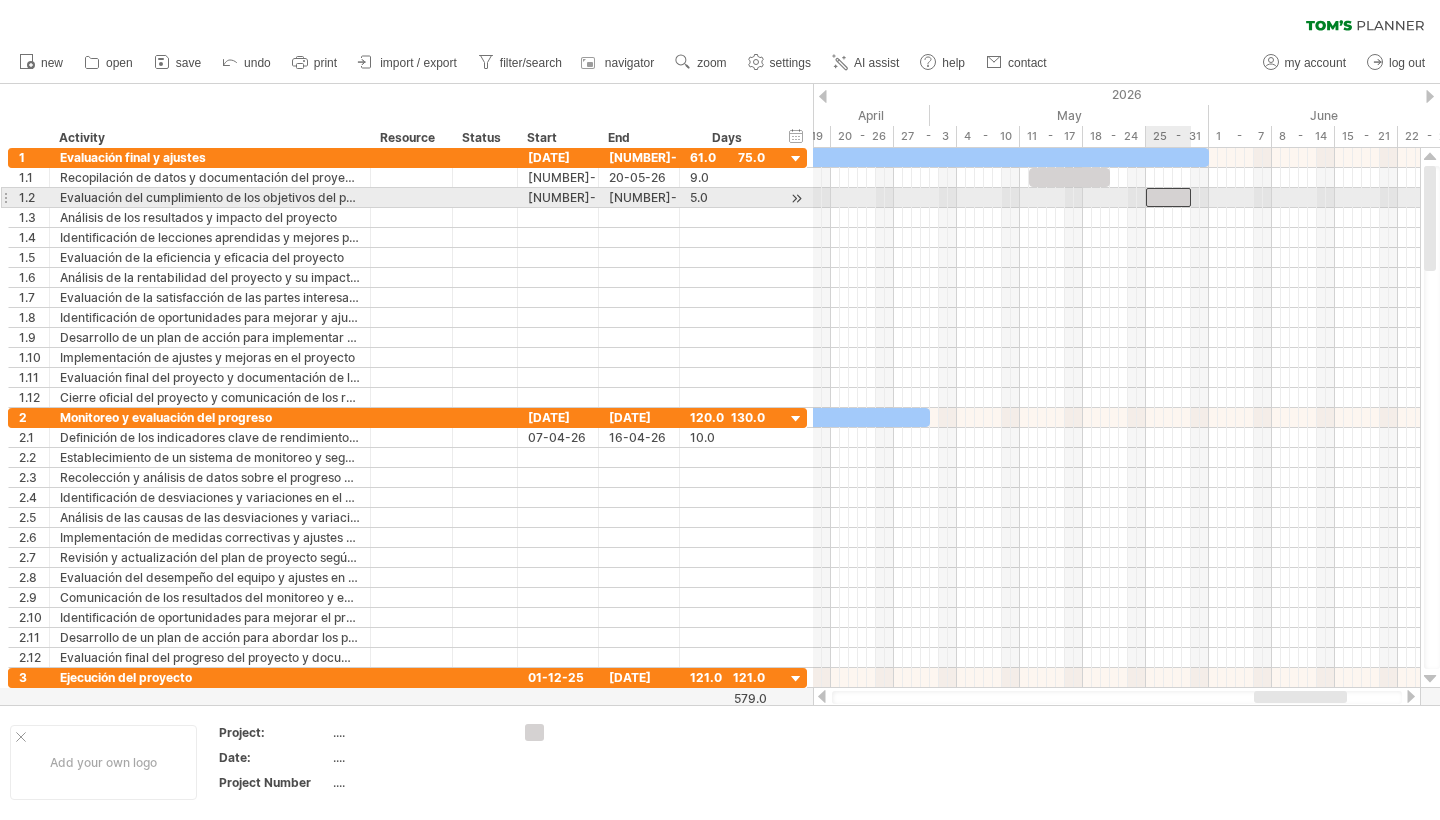 click at bounding box center (1168, 197) 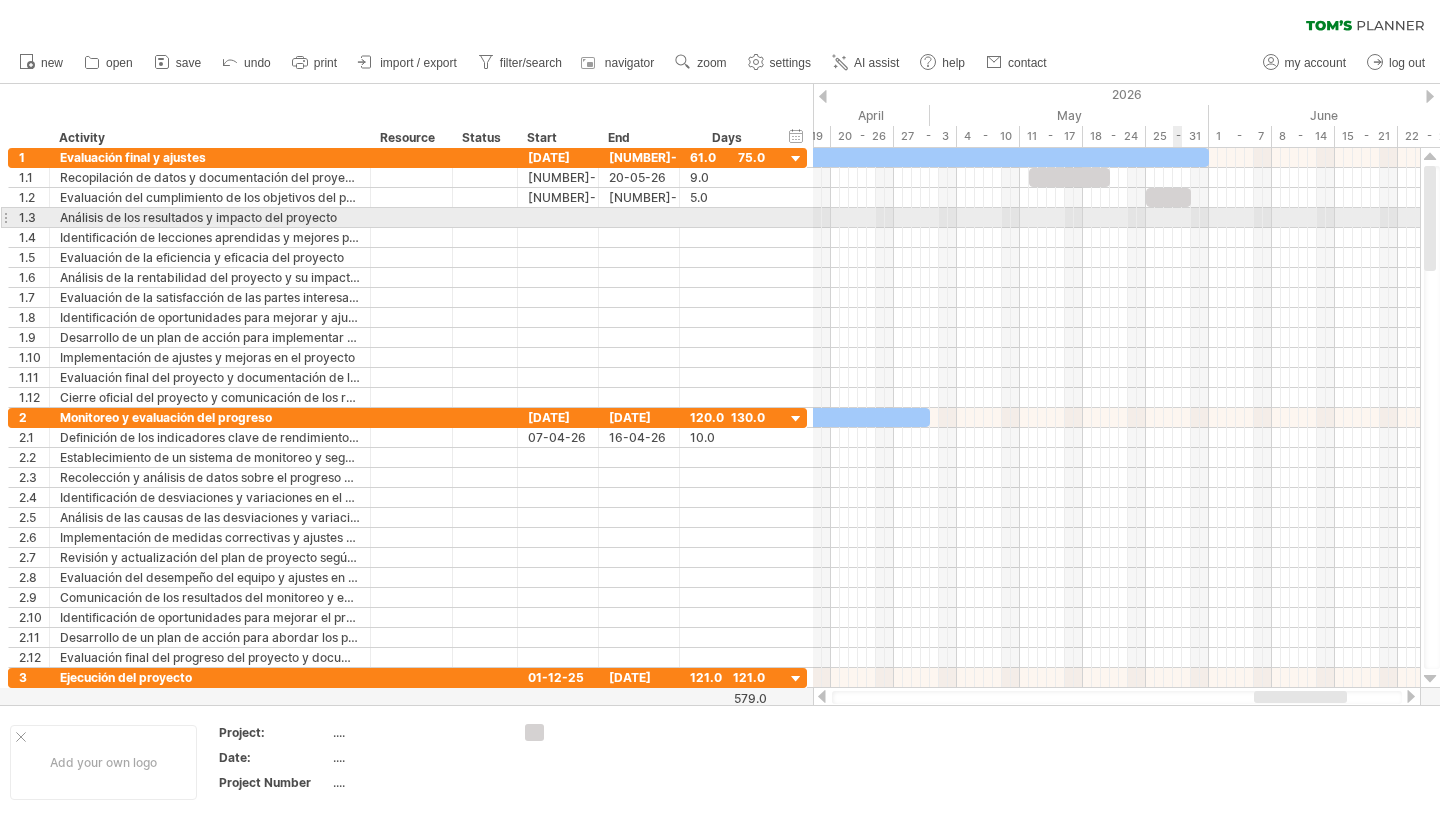 click at bounding box center [1116, 238] 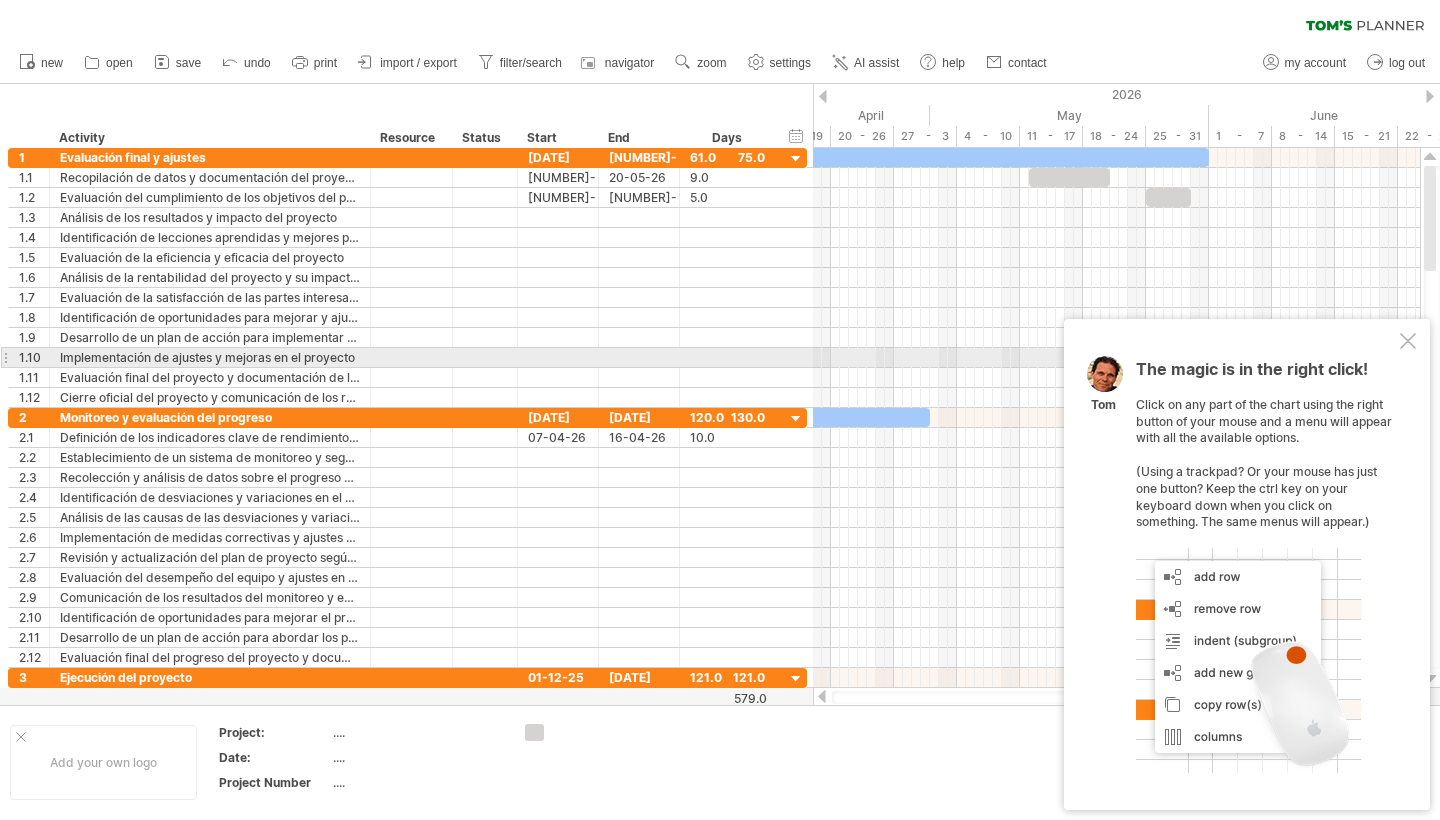 click at bounding box center (1408, 341) 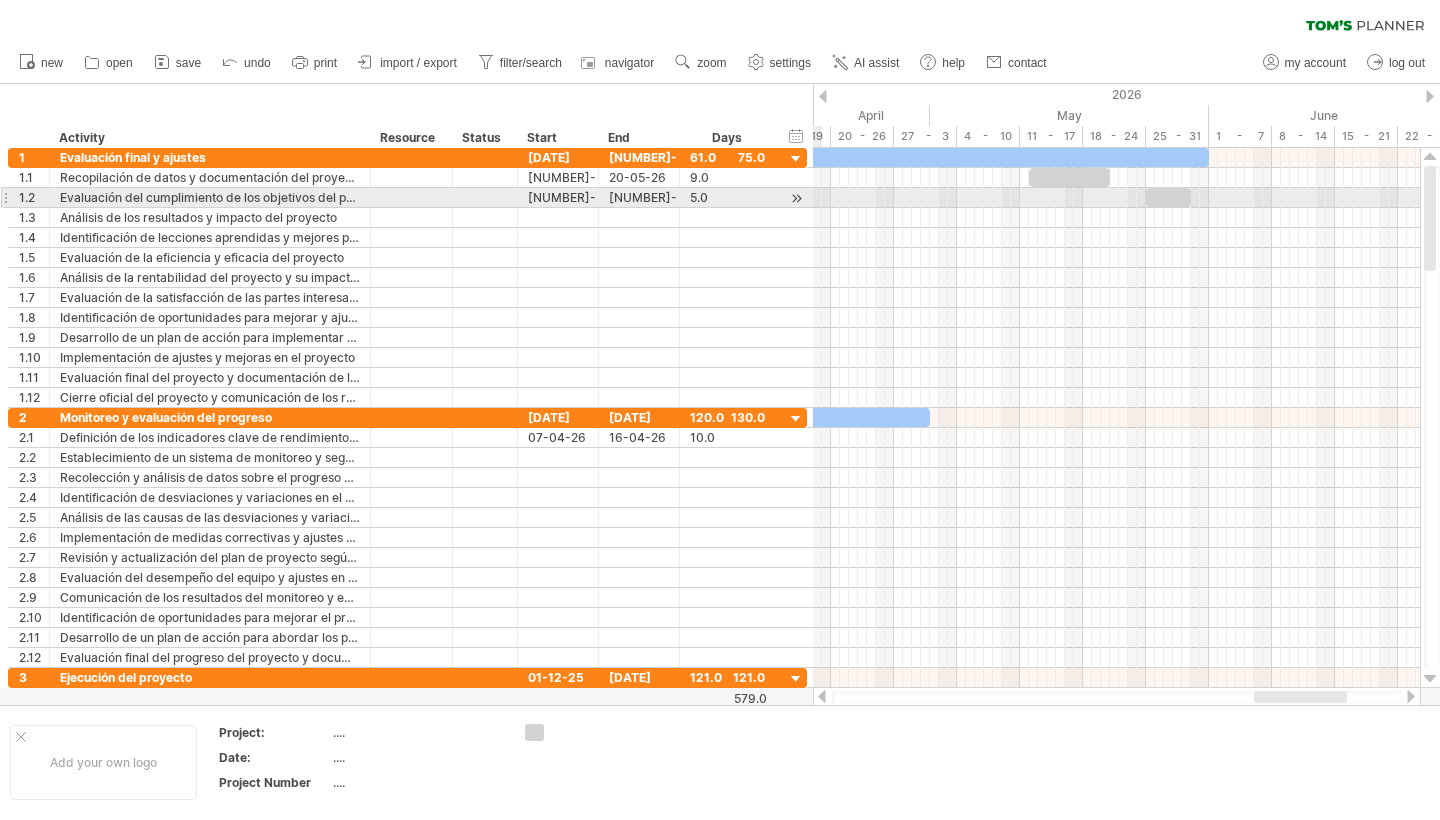 click at bounding box center [796, 198] 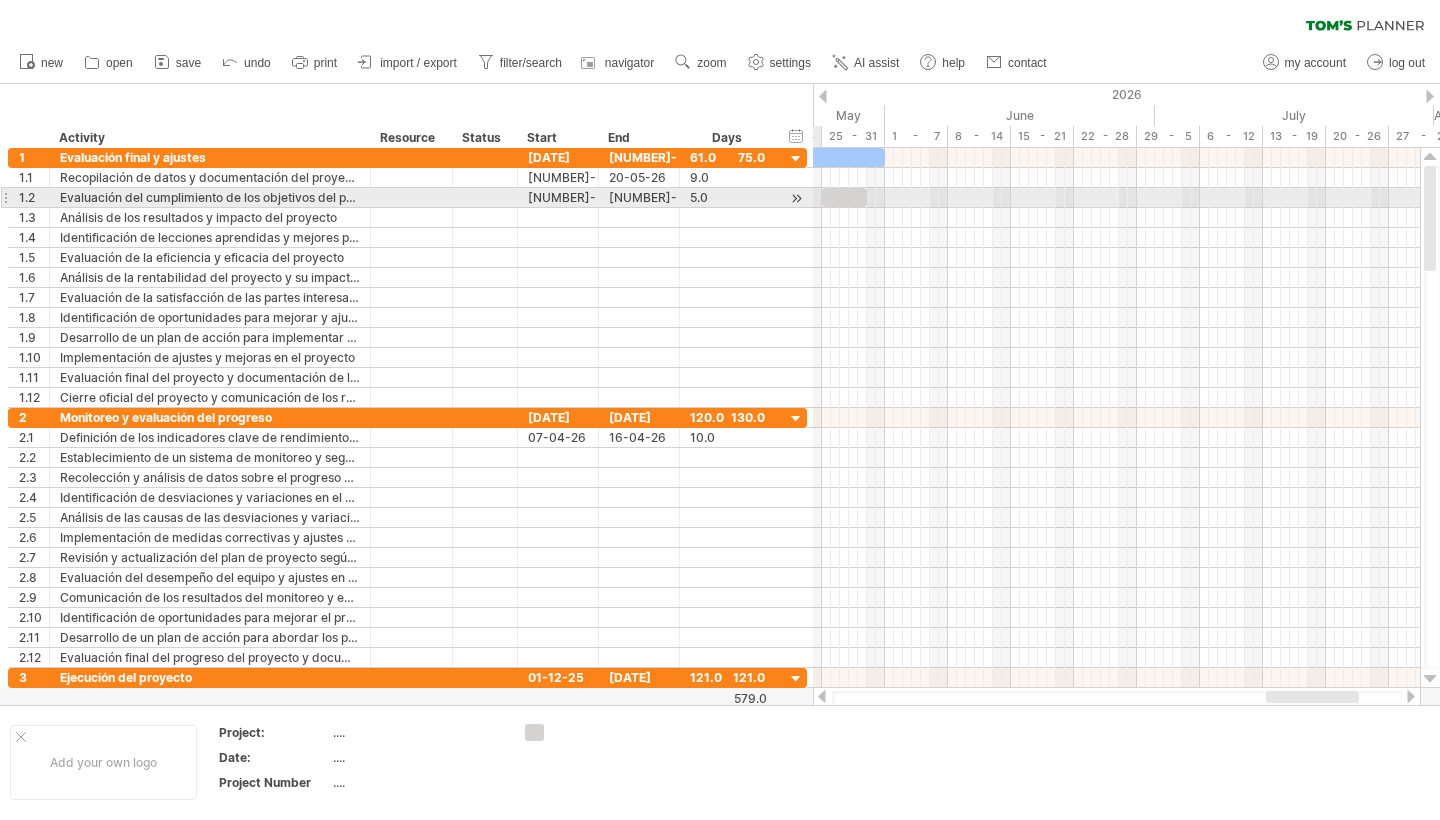 click at bounding box center [796, 198] 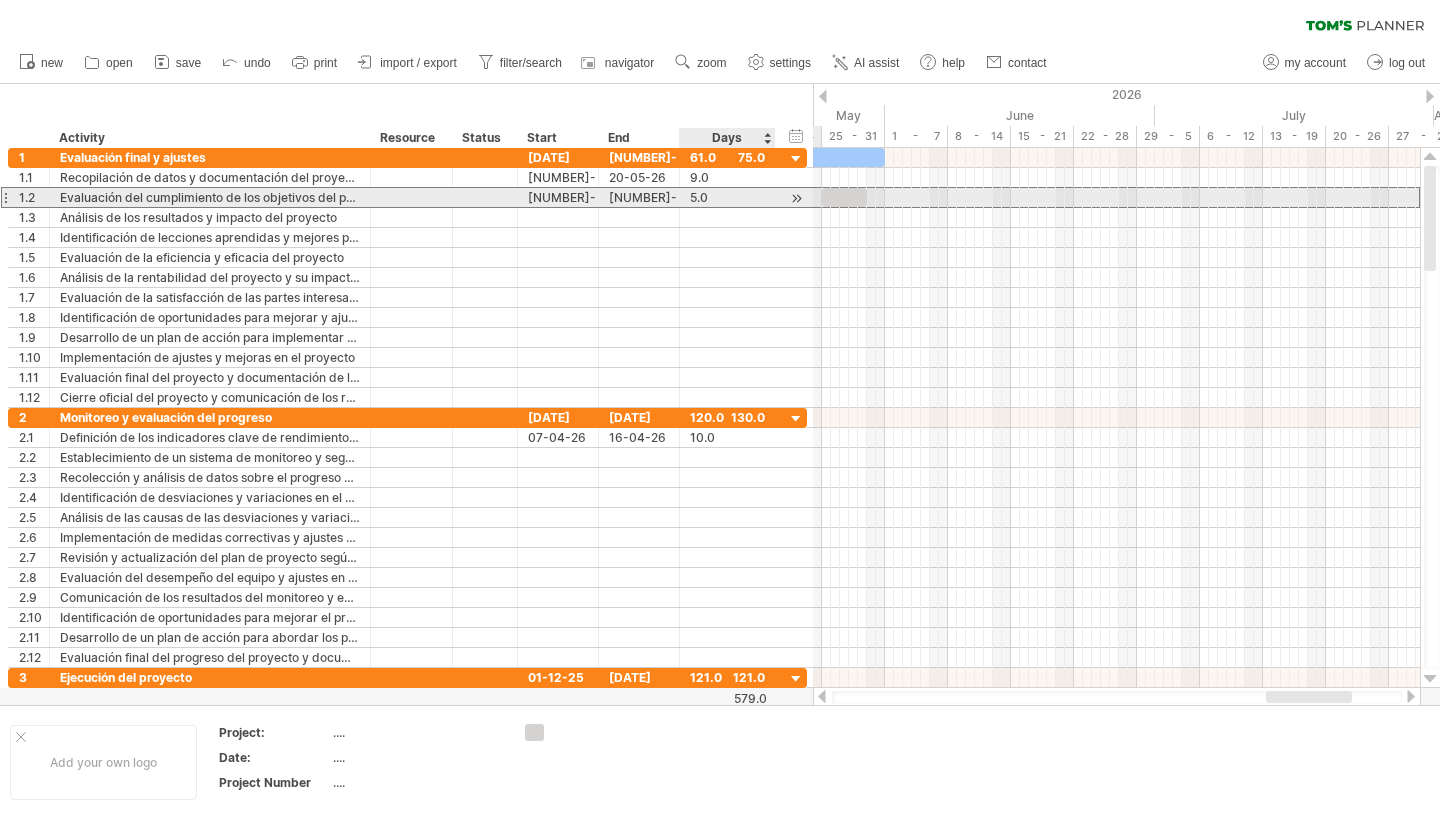 click on "[DATE] [DATE]" at bounding box center (407, 197) 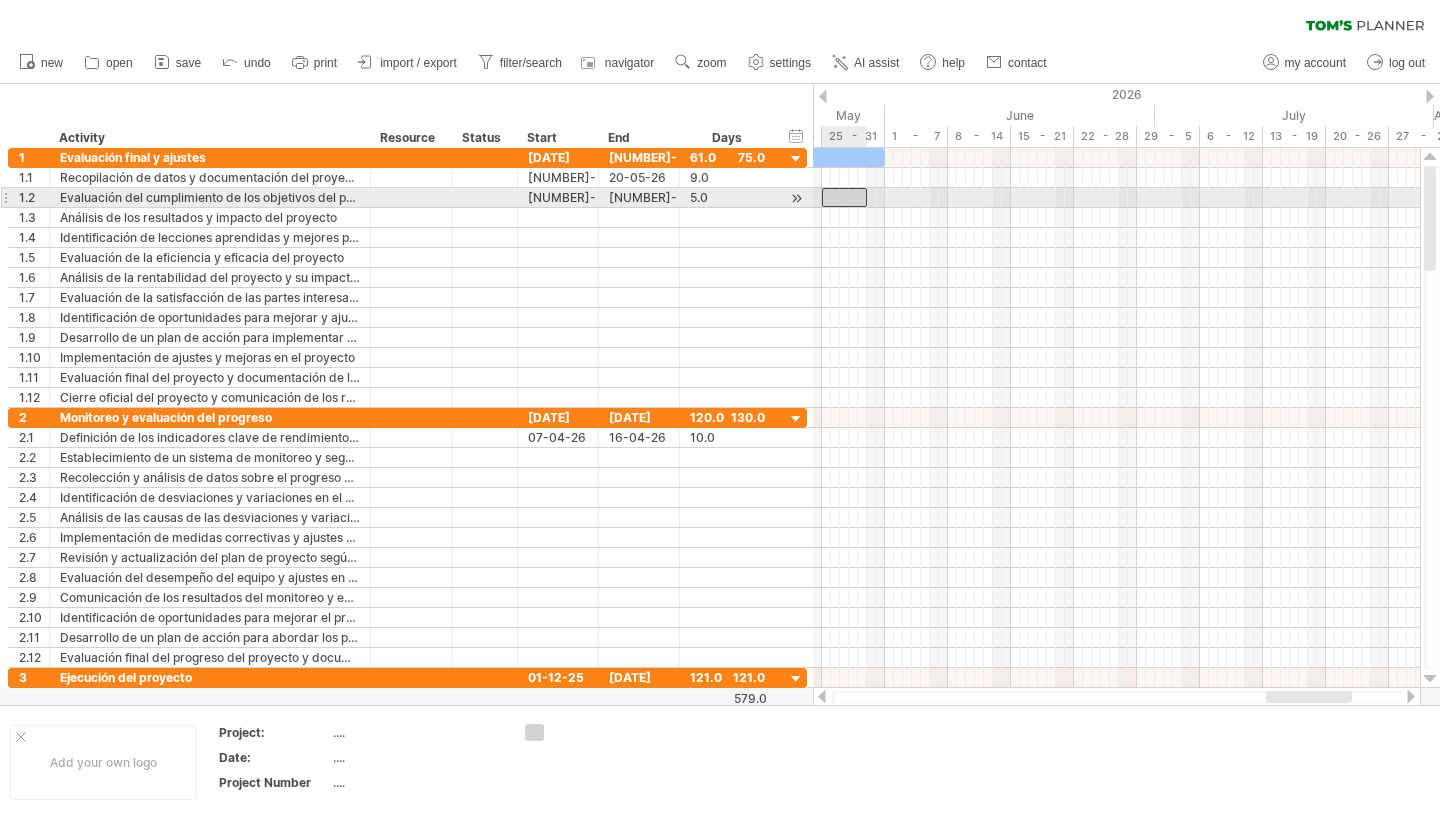 click at bounding box center [844, 197] 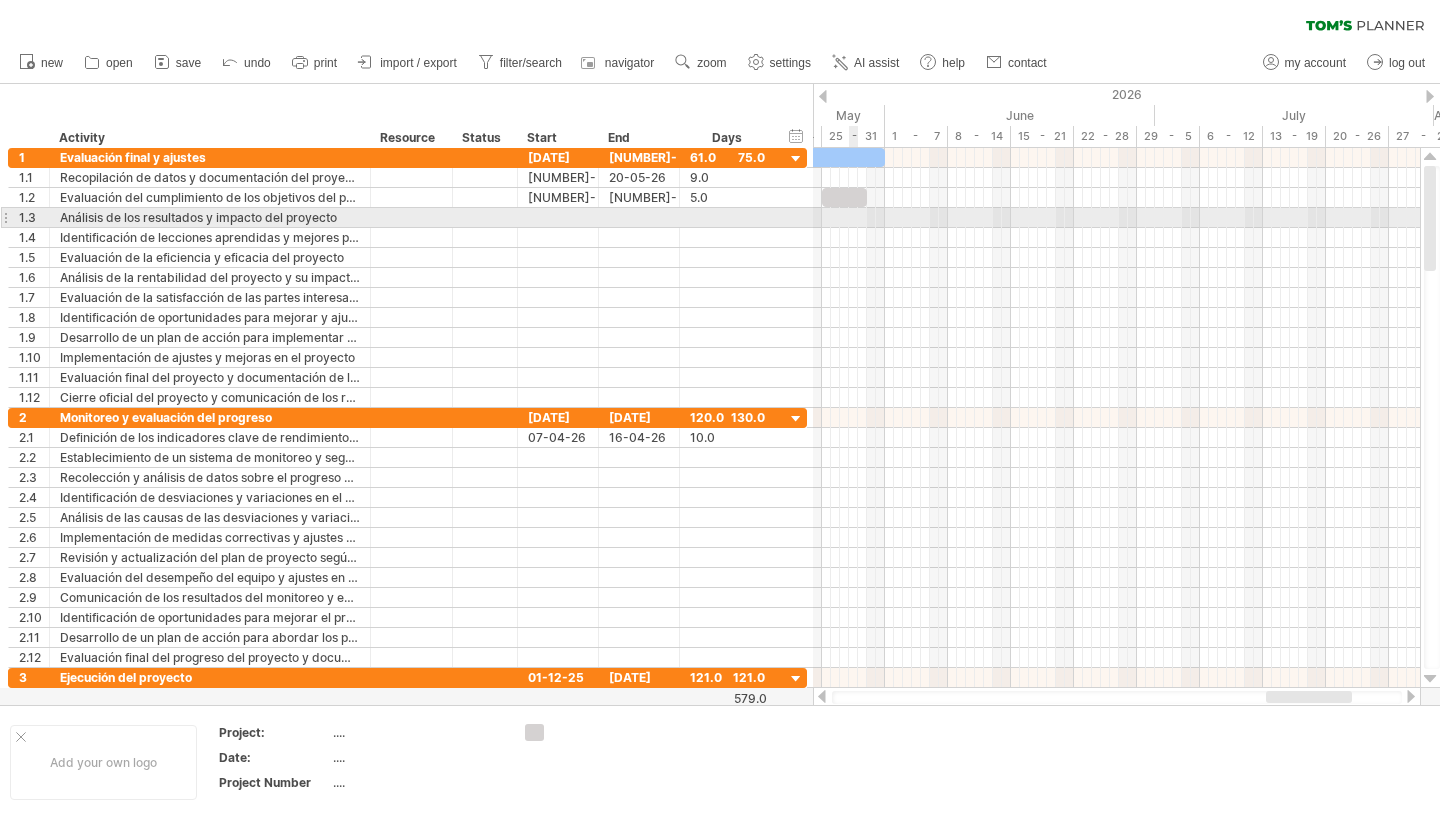 click at bounding box center (1116, 218) 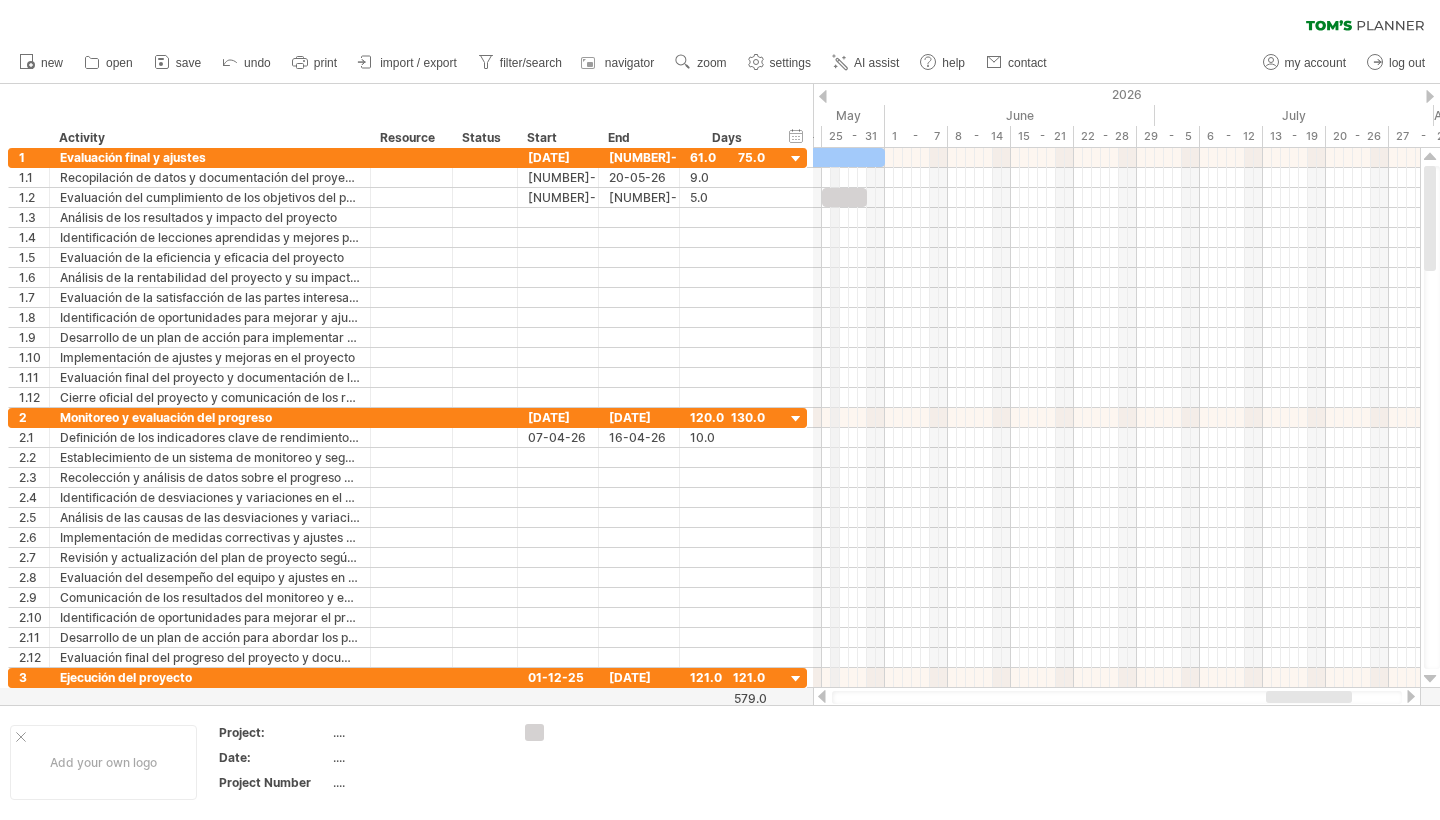 click on "25 - 31" at bounding box center (853, 136) 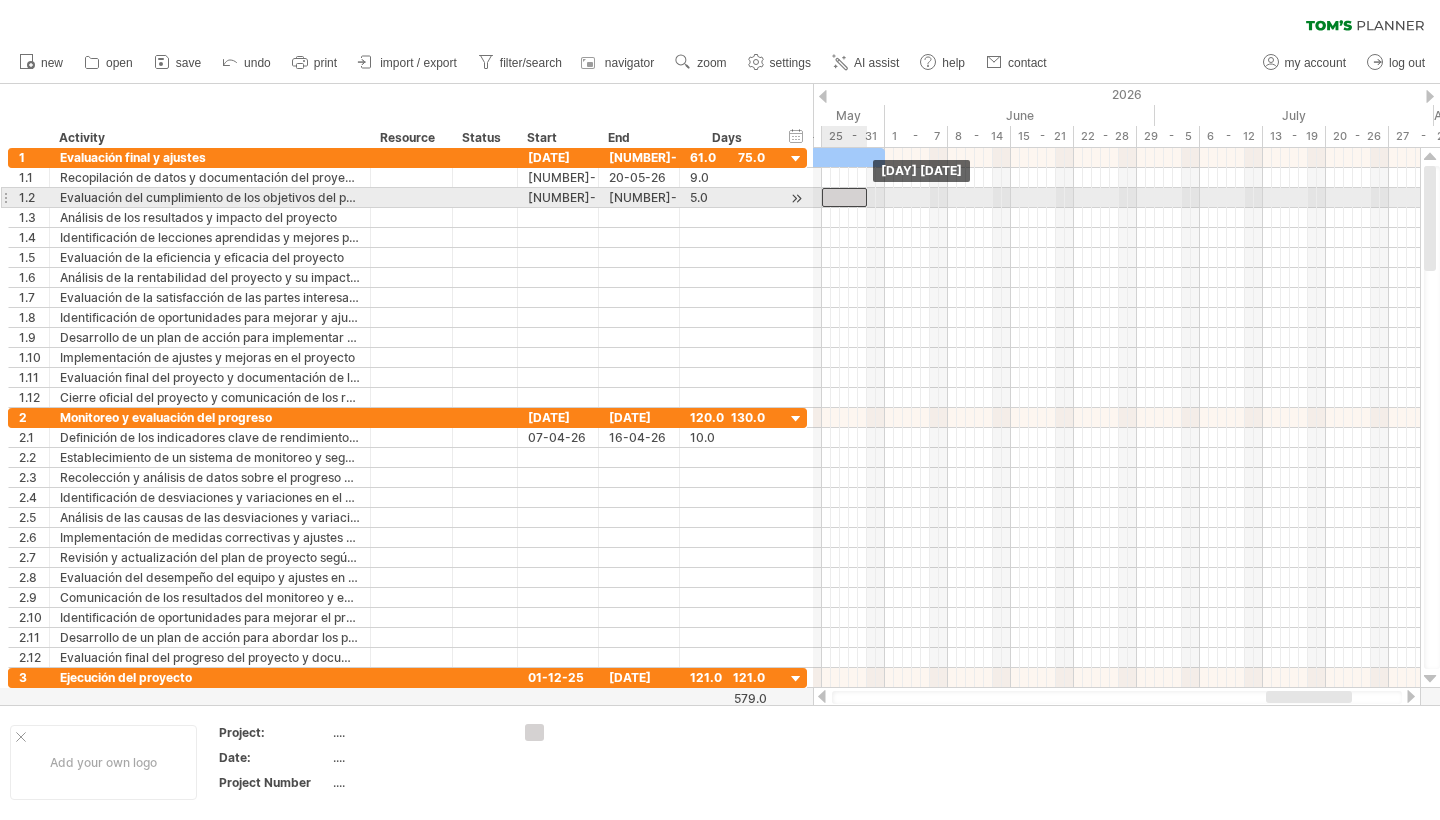 click at bounding box center (844, 197) 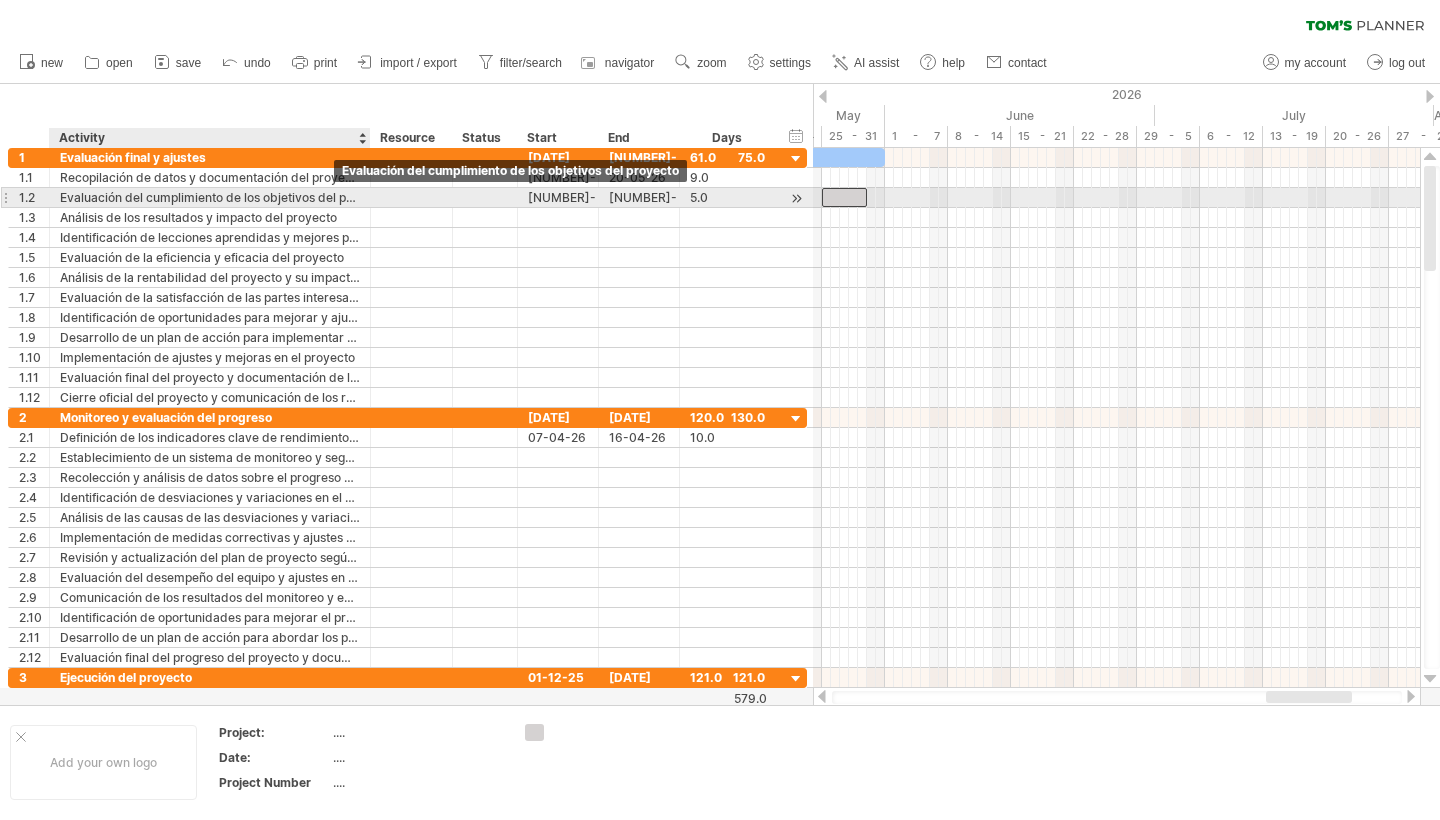 click on "Evaluación del cumplimiento de los objetivos del proyecto" at bounding box center [210, 197] 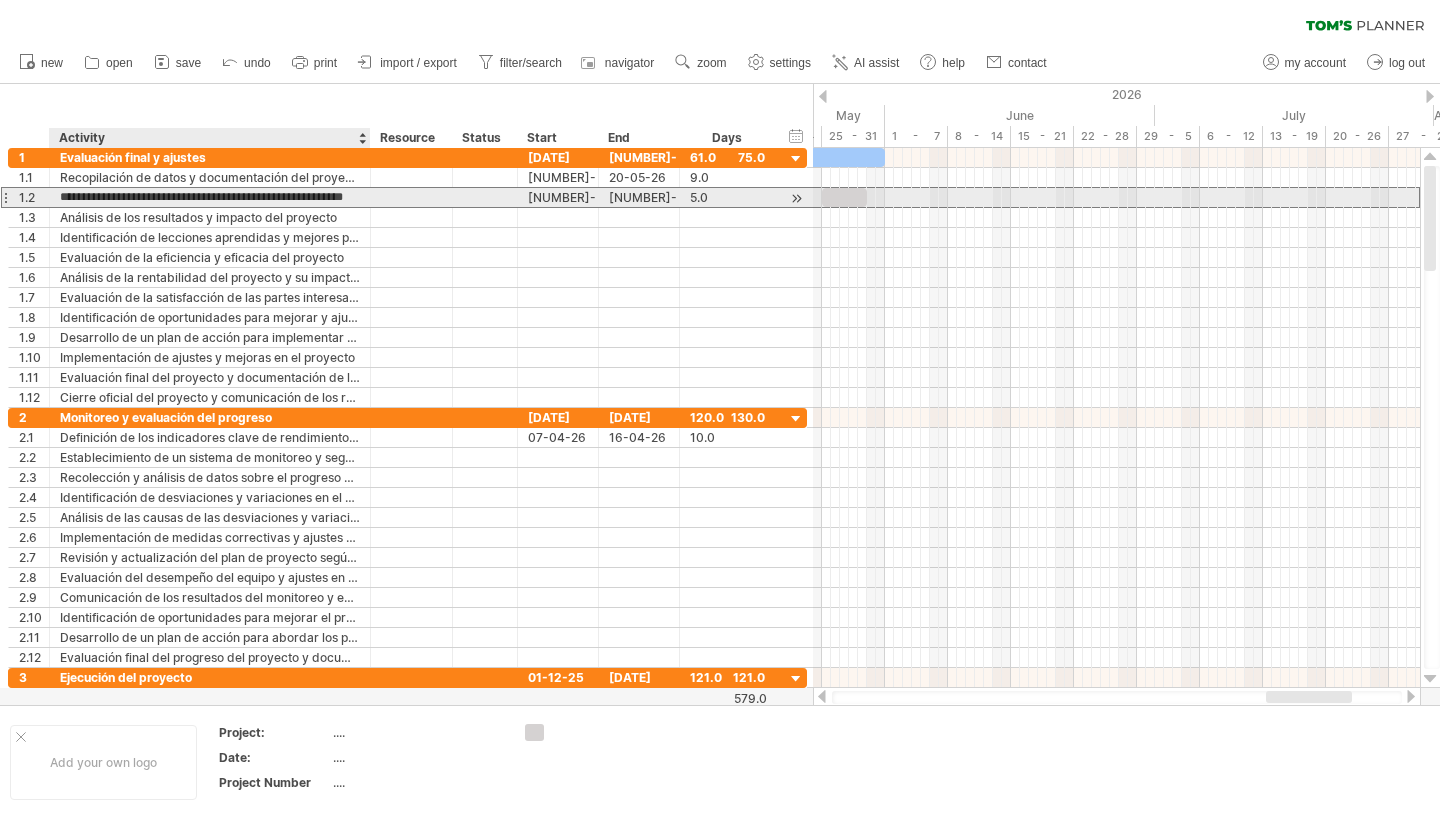 click on "**********" at bounding box center [210, 197] 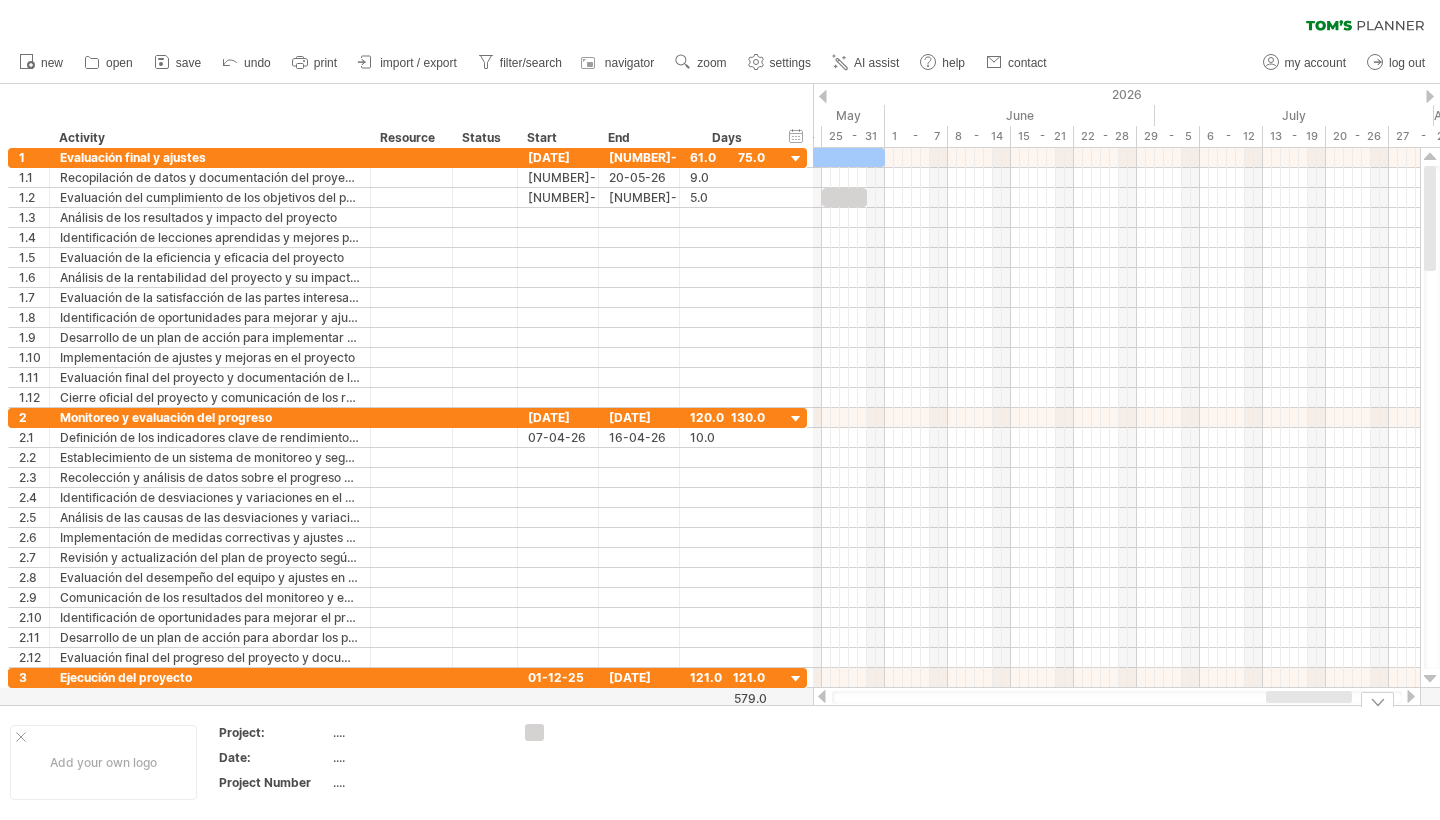 click on "Add your own logo Project: .... Date: .... Project Number ...." at bounding box center [50000, 762] 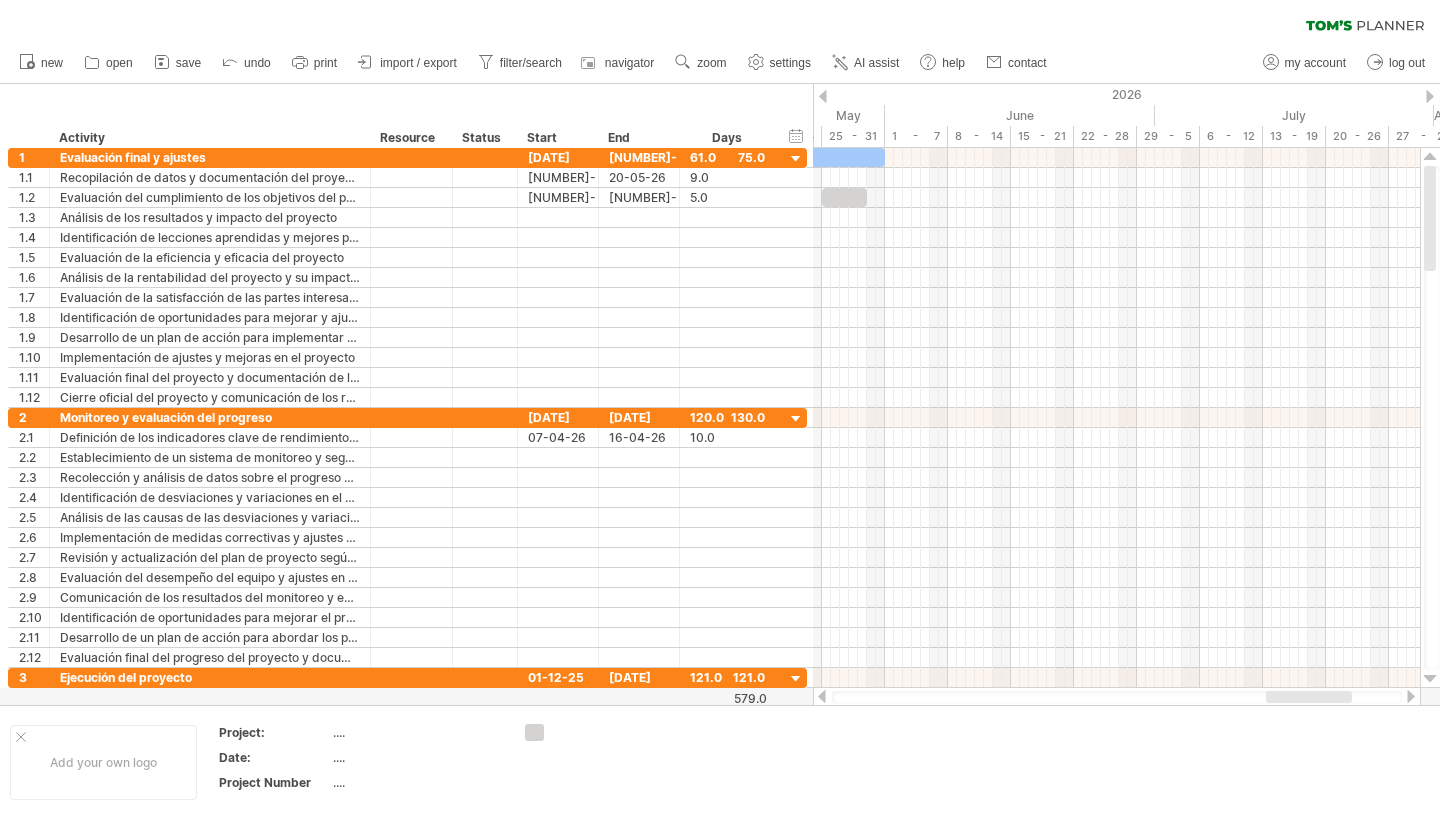 click at bounding box center [1411, 696] 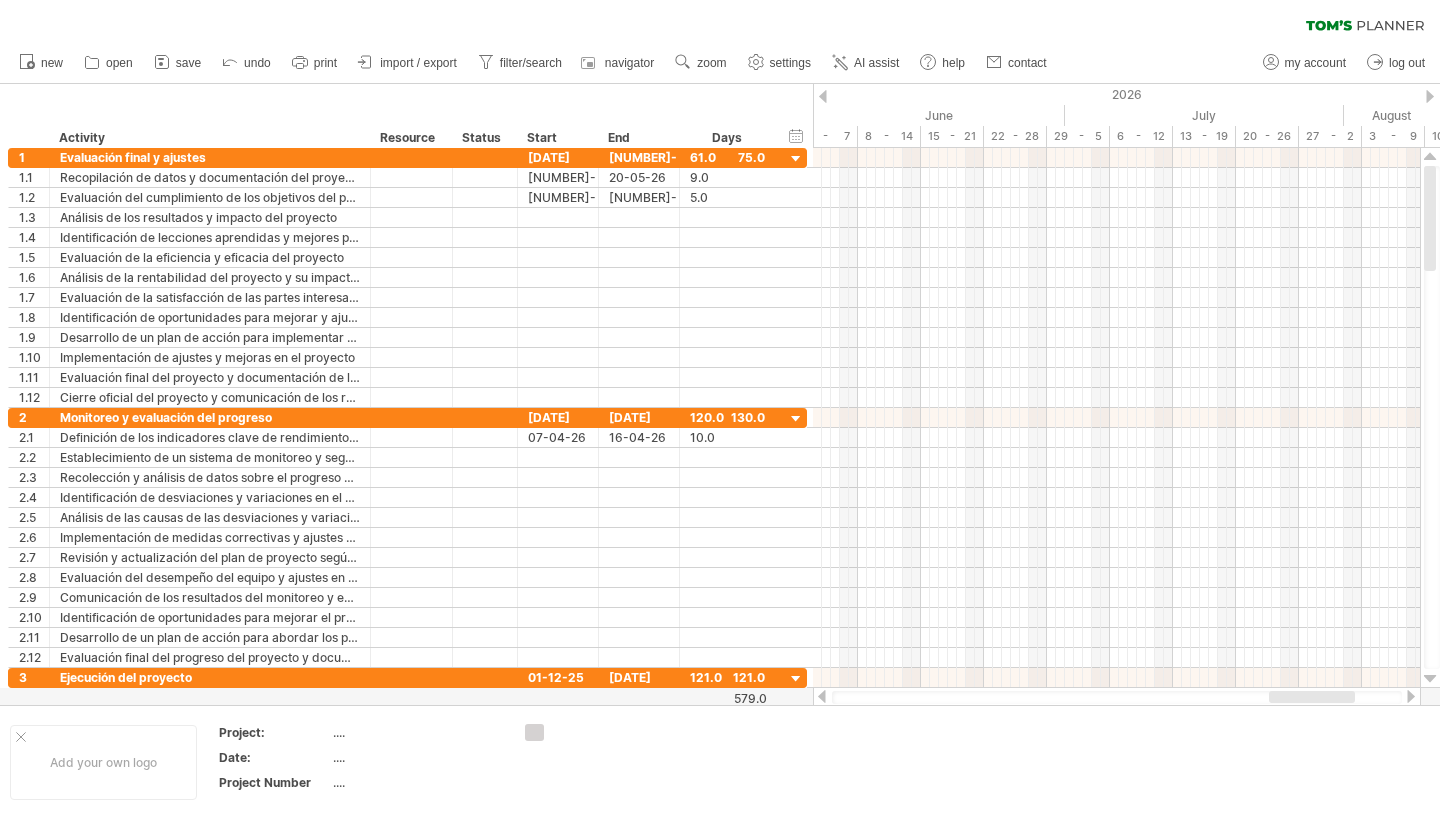 click at bounding box center (1411, 696) 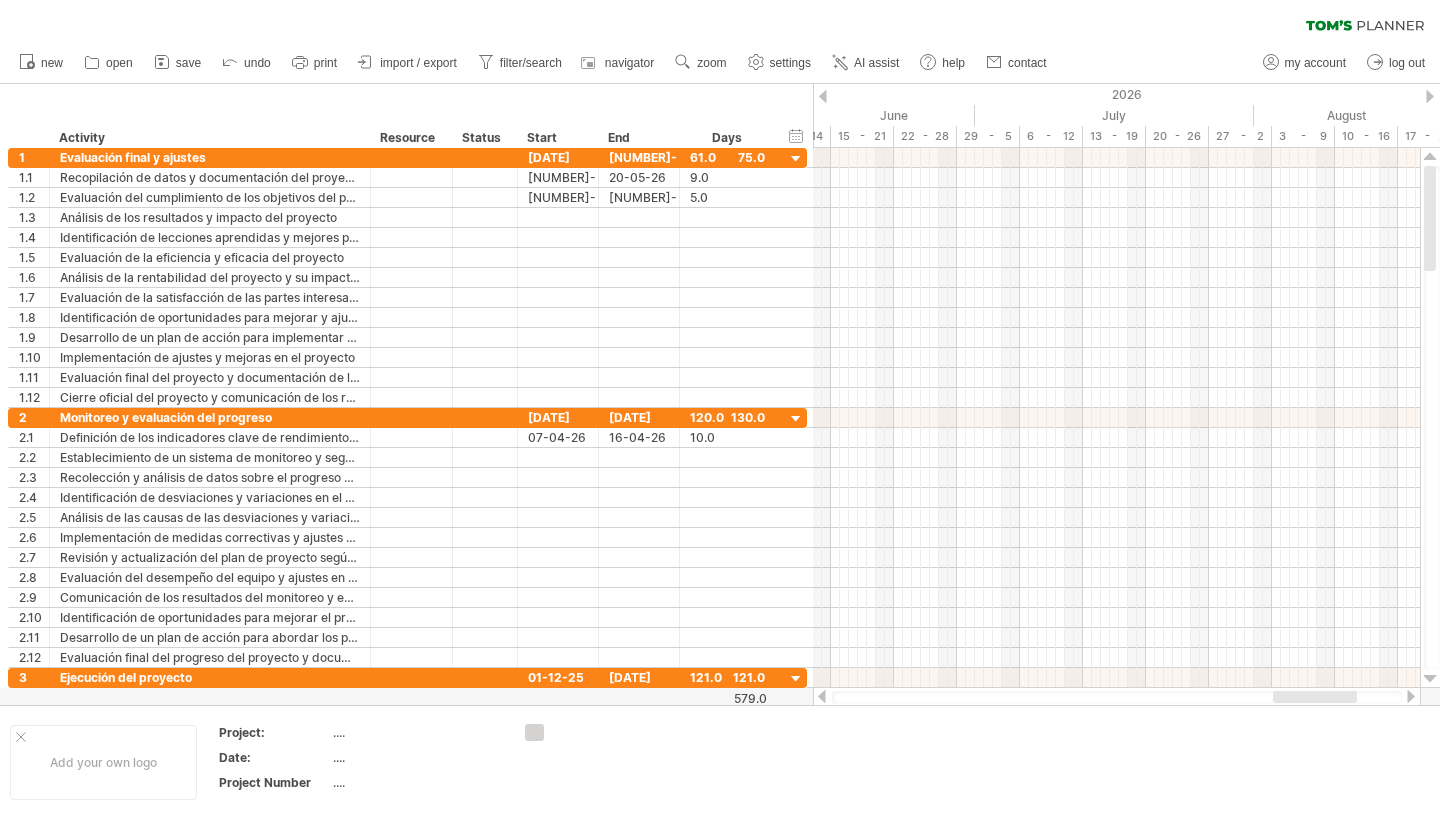 click at bounding box center (1411, 696) 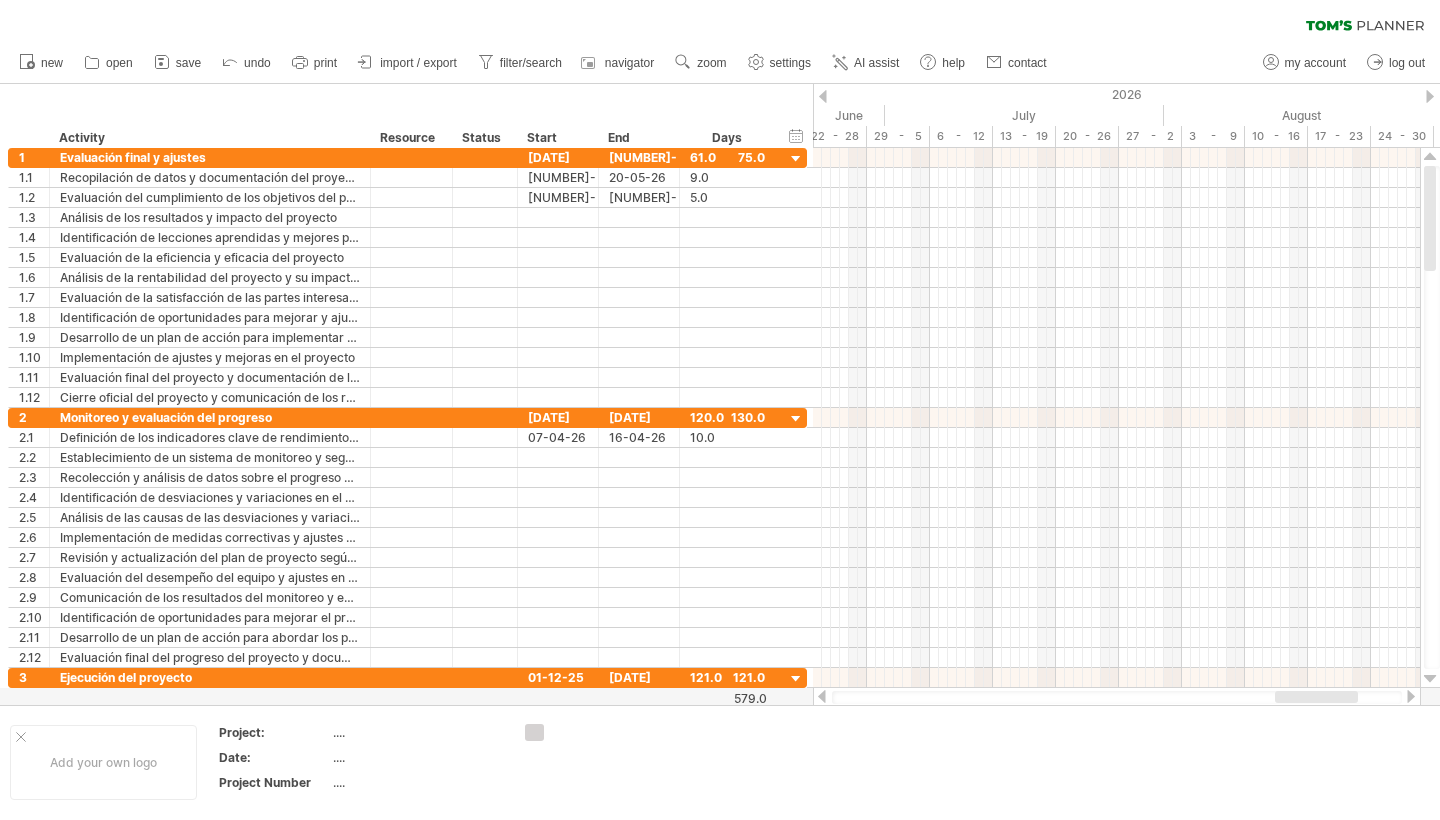 click at bounding box center [1411, 696] 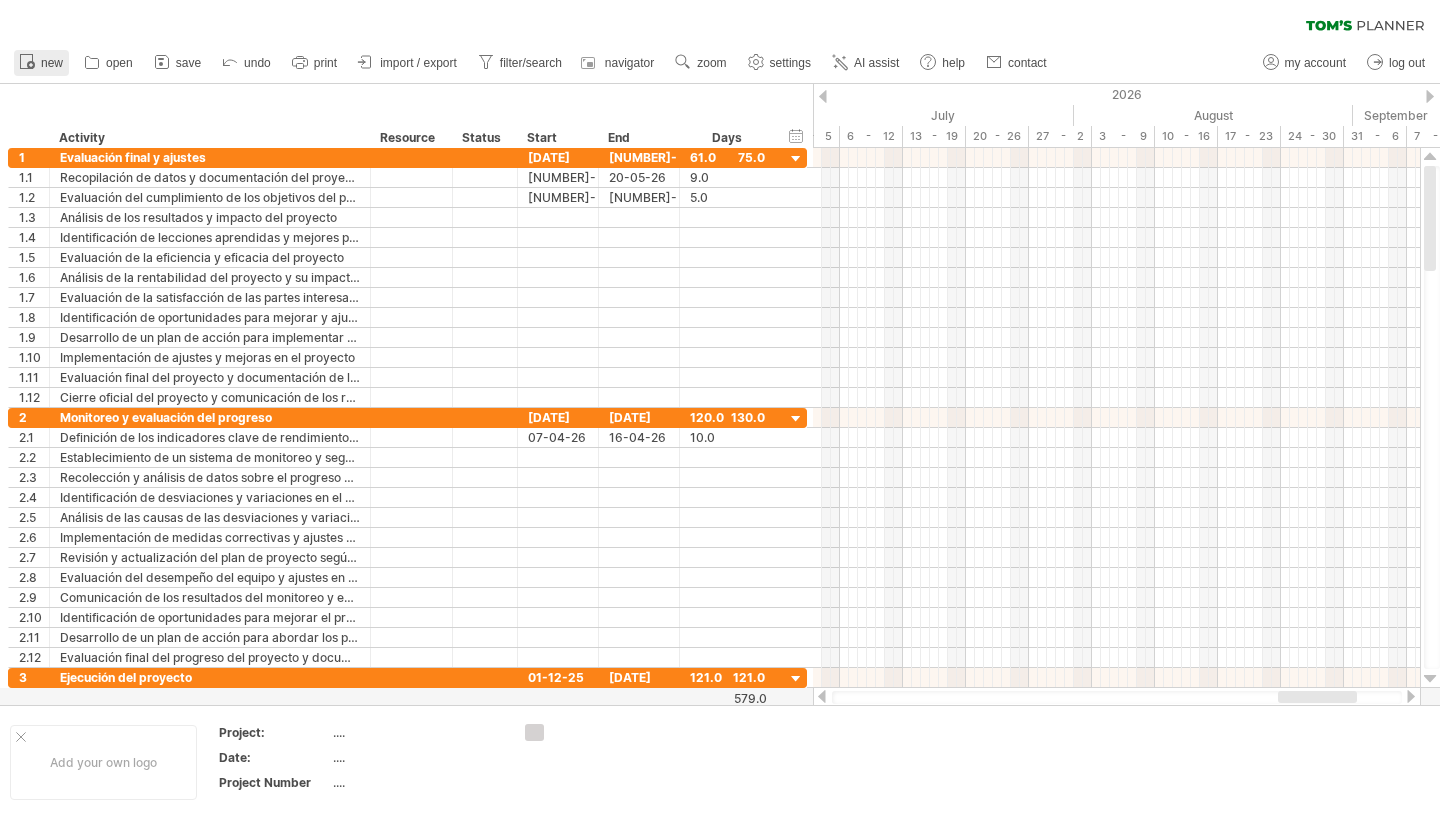 click on "new" at bounding box center (41, 63) 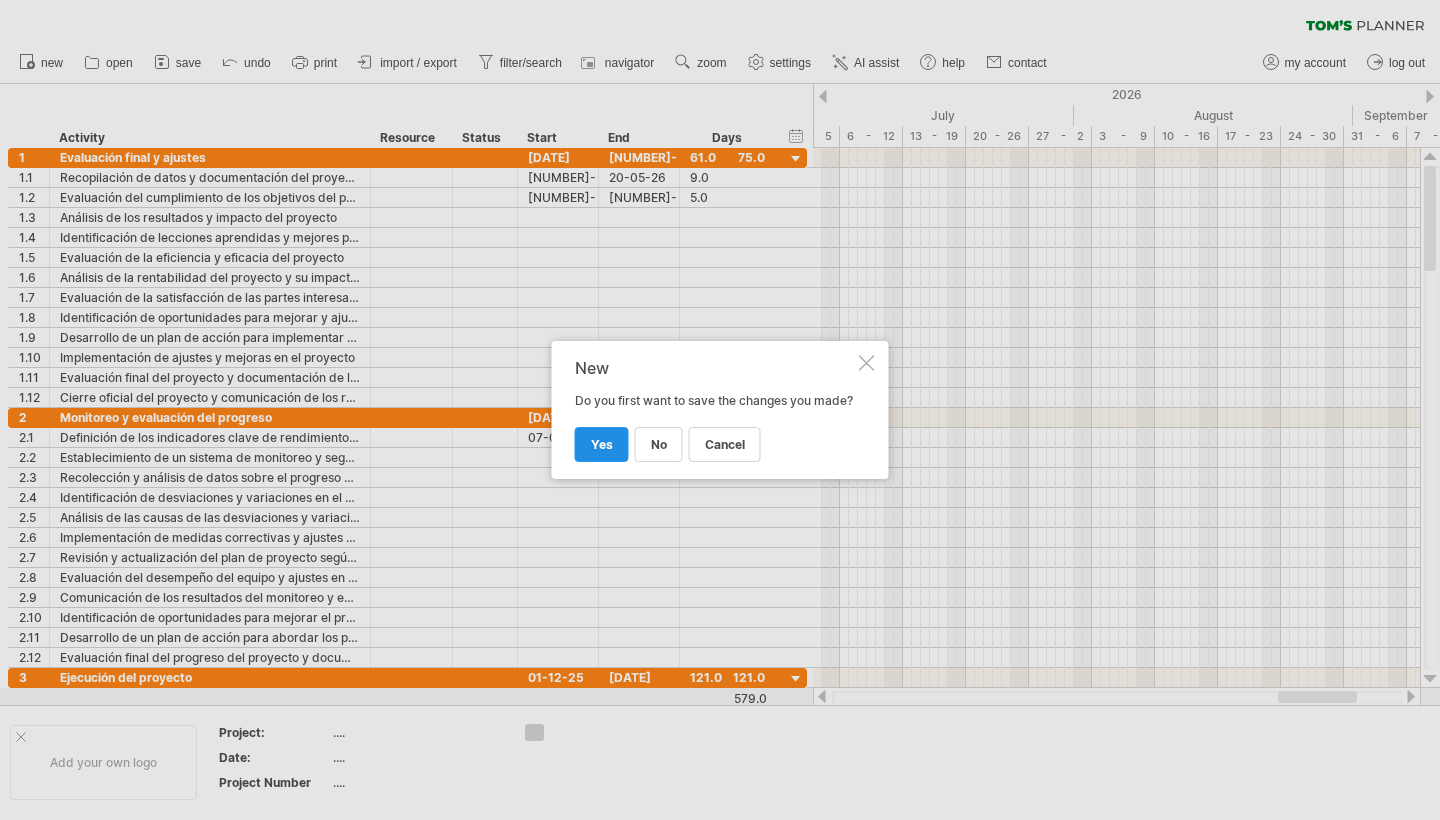 click on "yes" at bounding box center (602, 444) 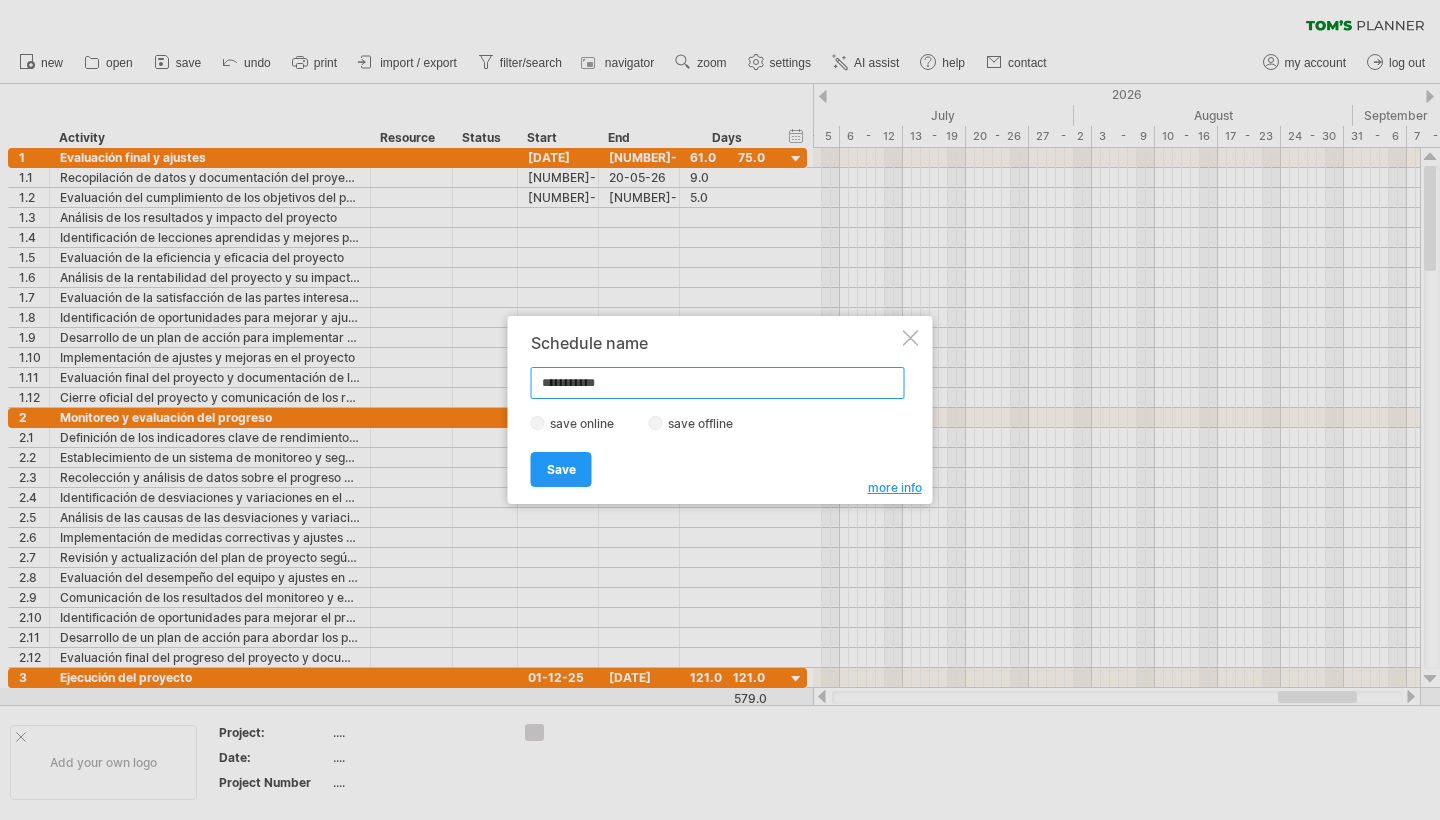 click on "**********" at bounding box center (718, 383) 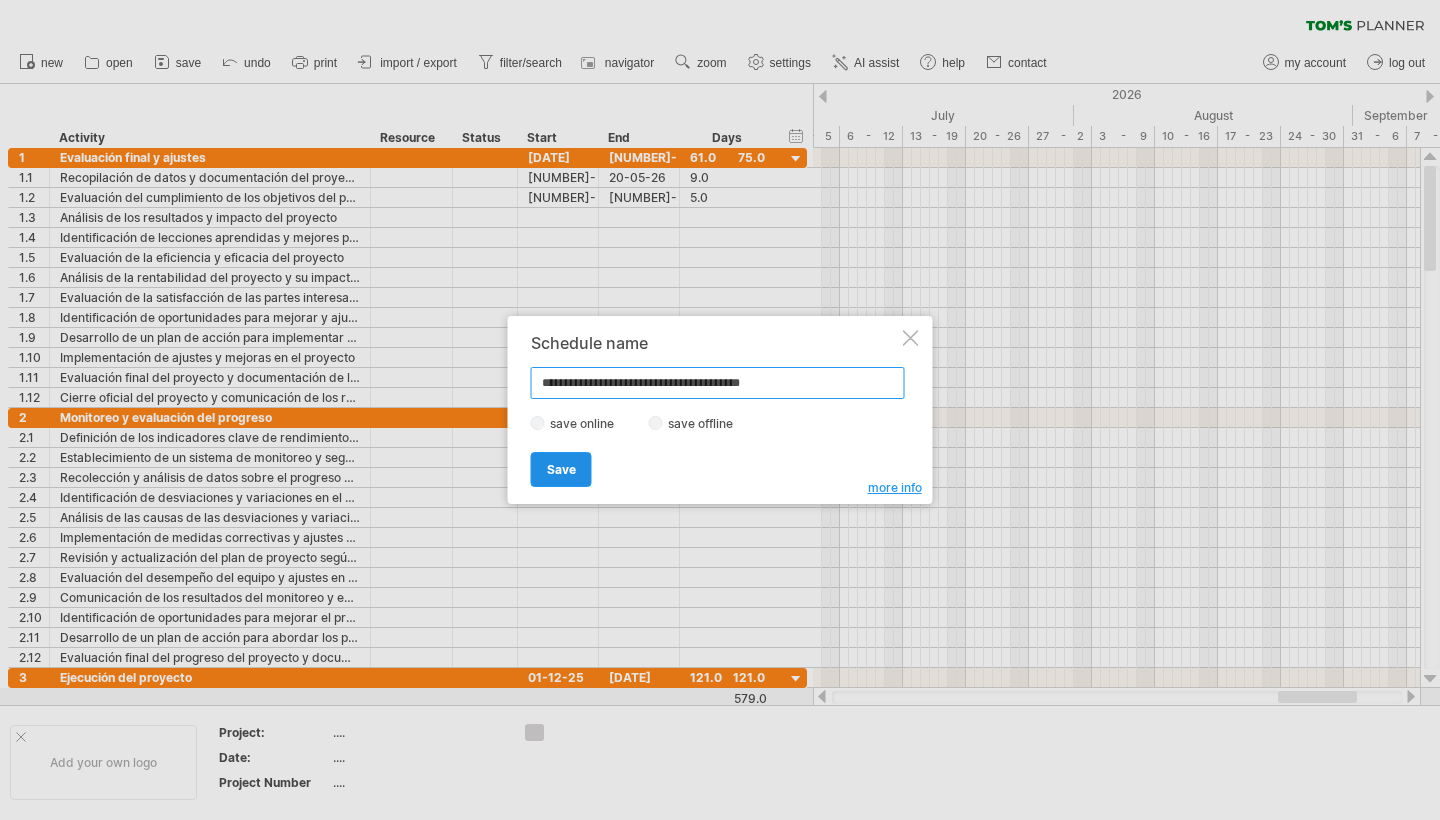type on "**********" 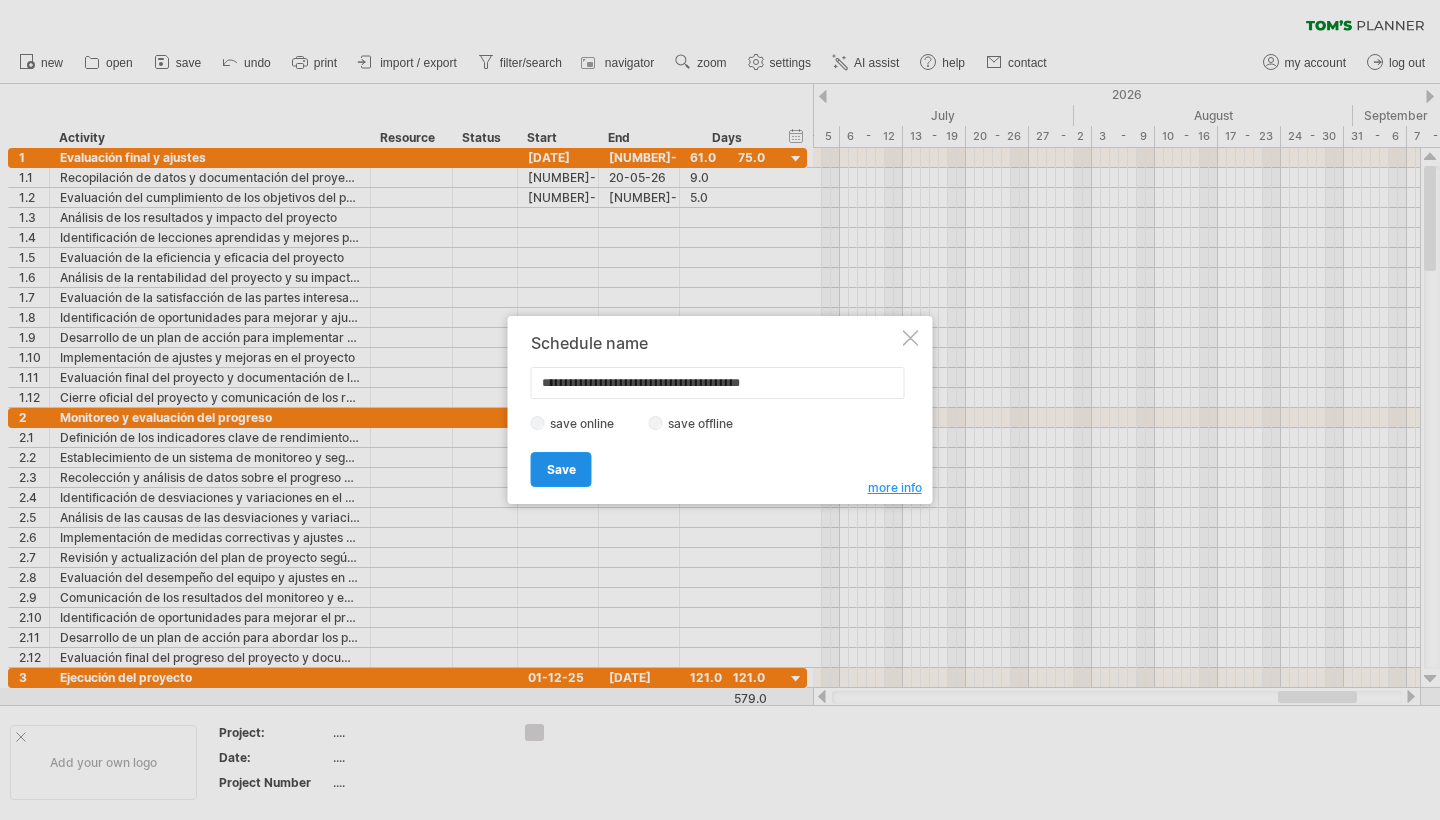 click on "Save" at bounding box center [561, 469] 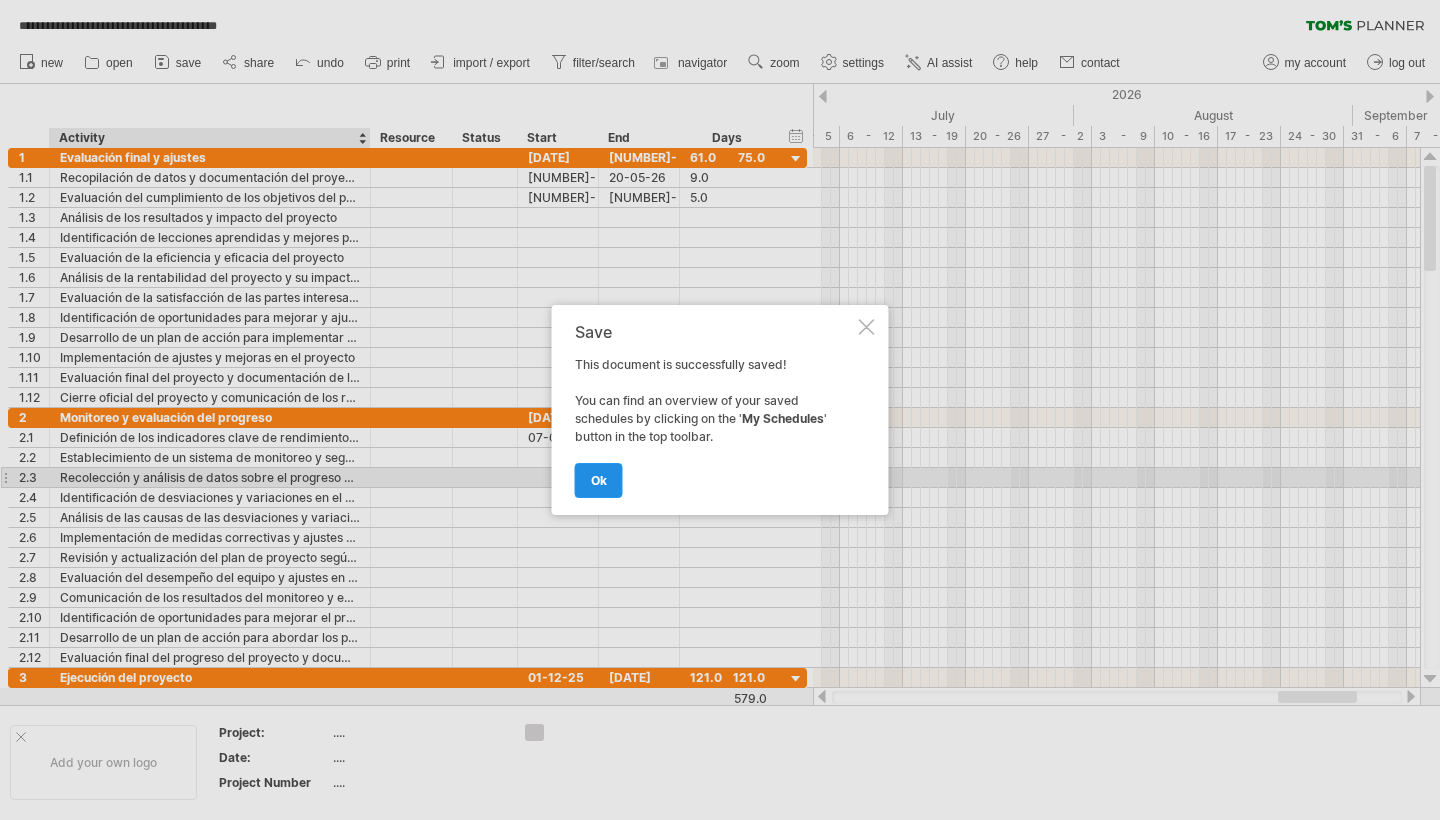 click on "ok" at bounding box center (599, 480) 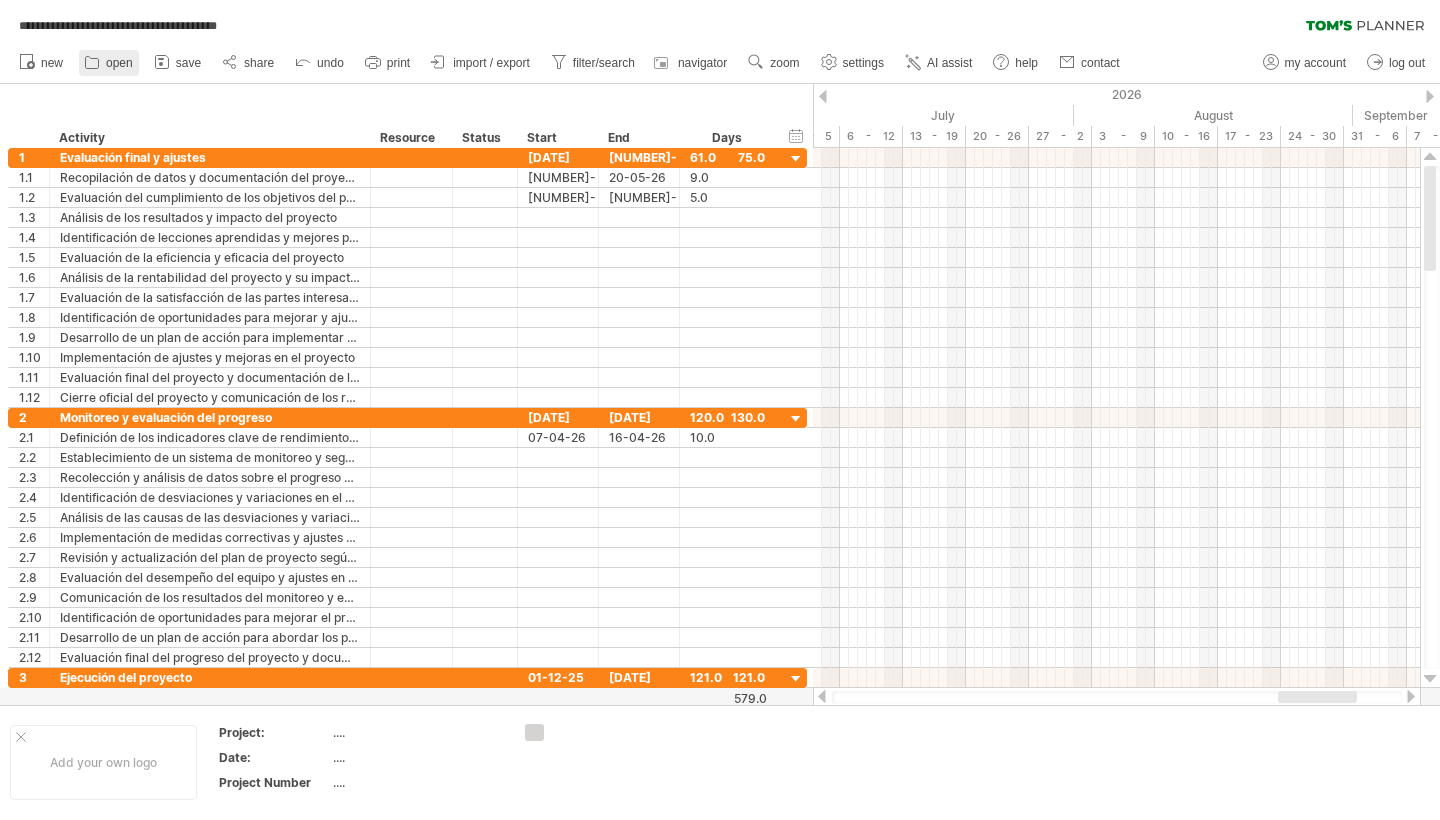 click 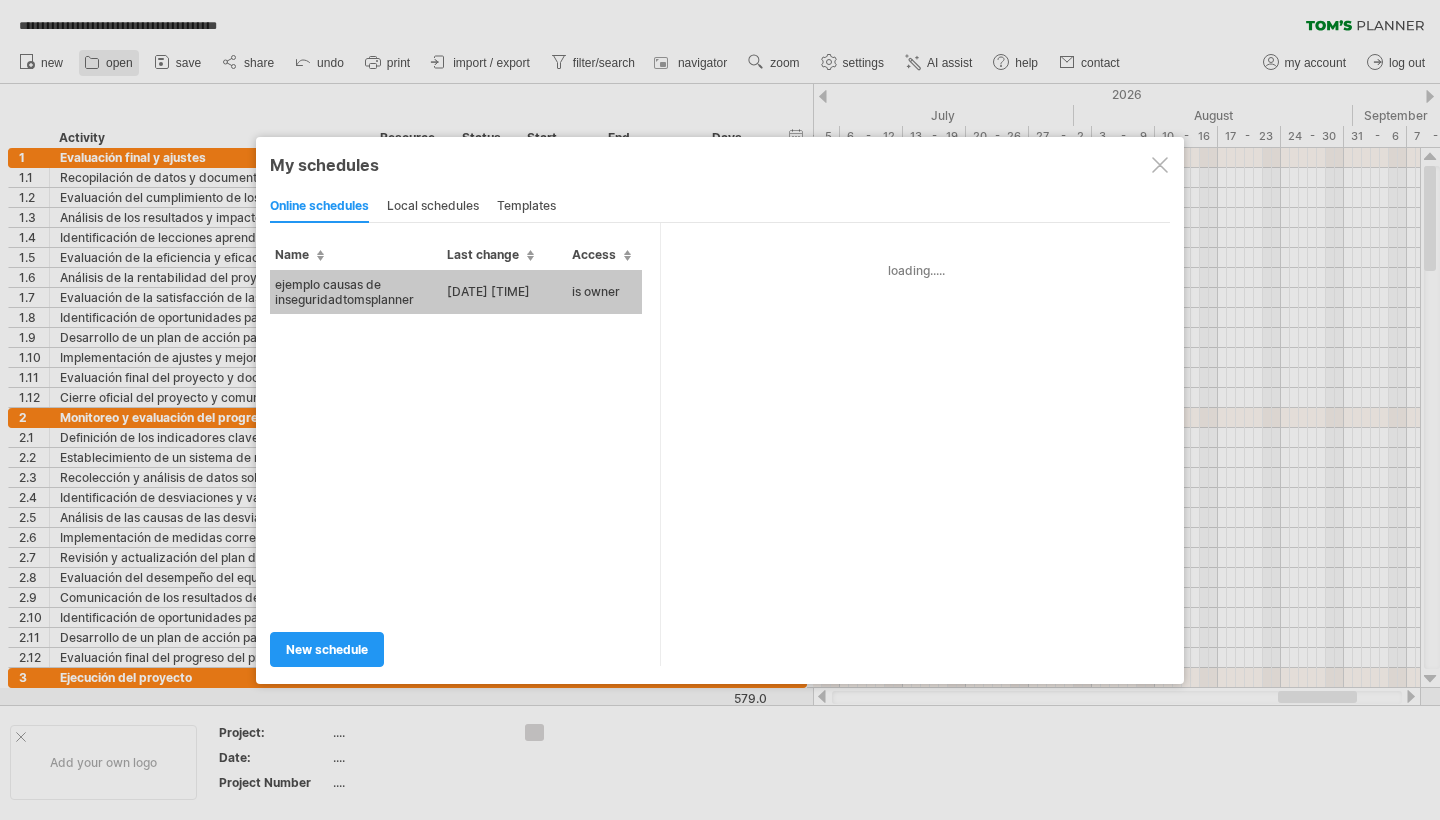 type on "**********" 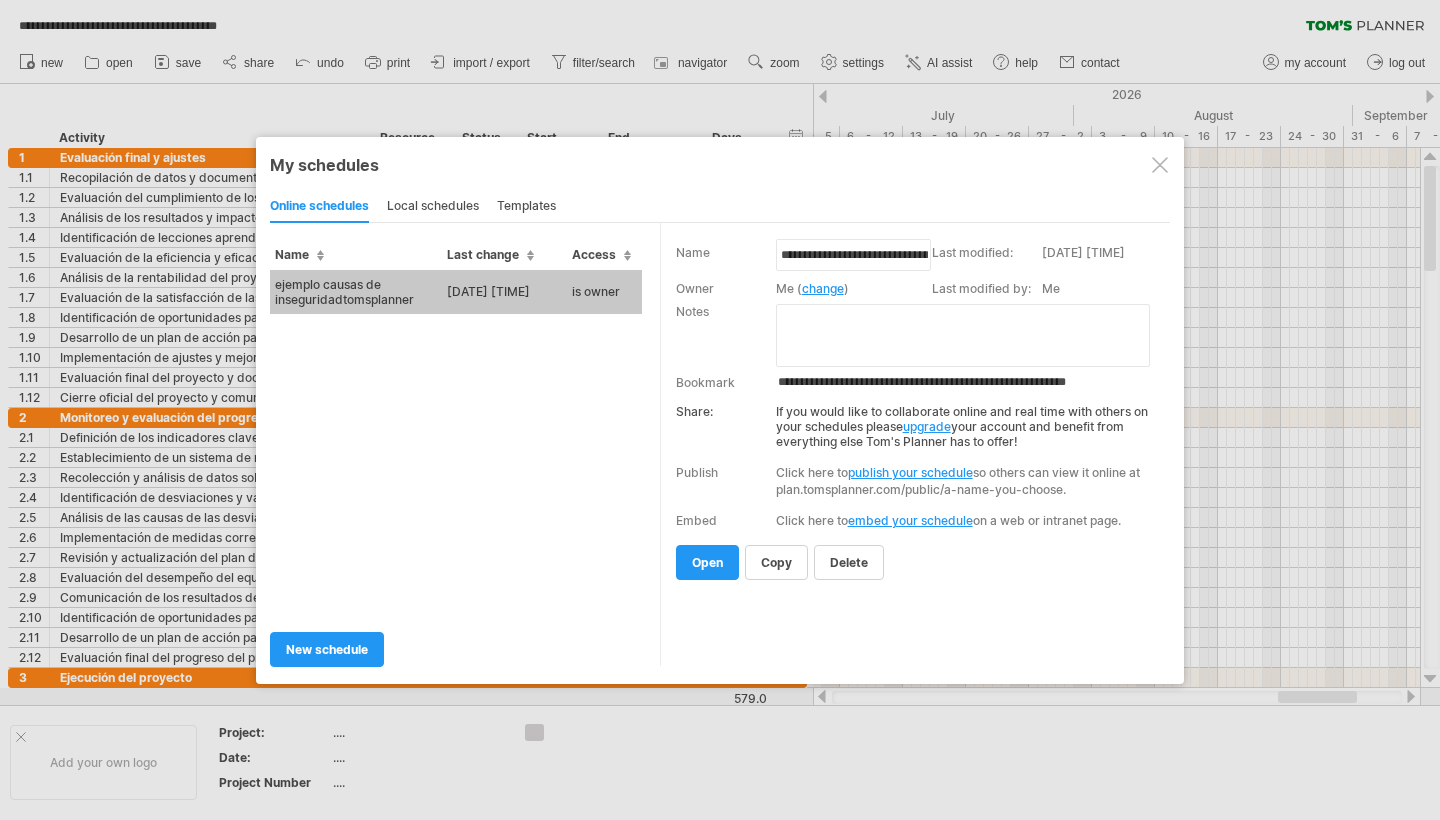 click on "change" at bounding box center (823, 288) 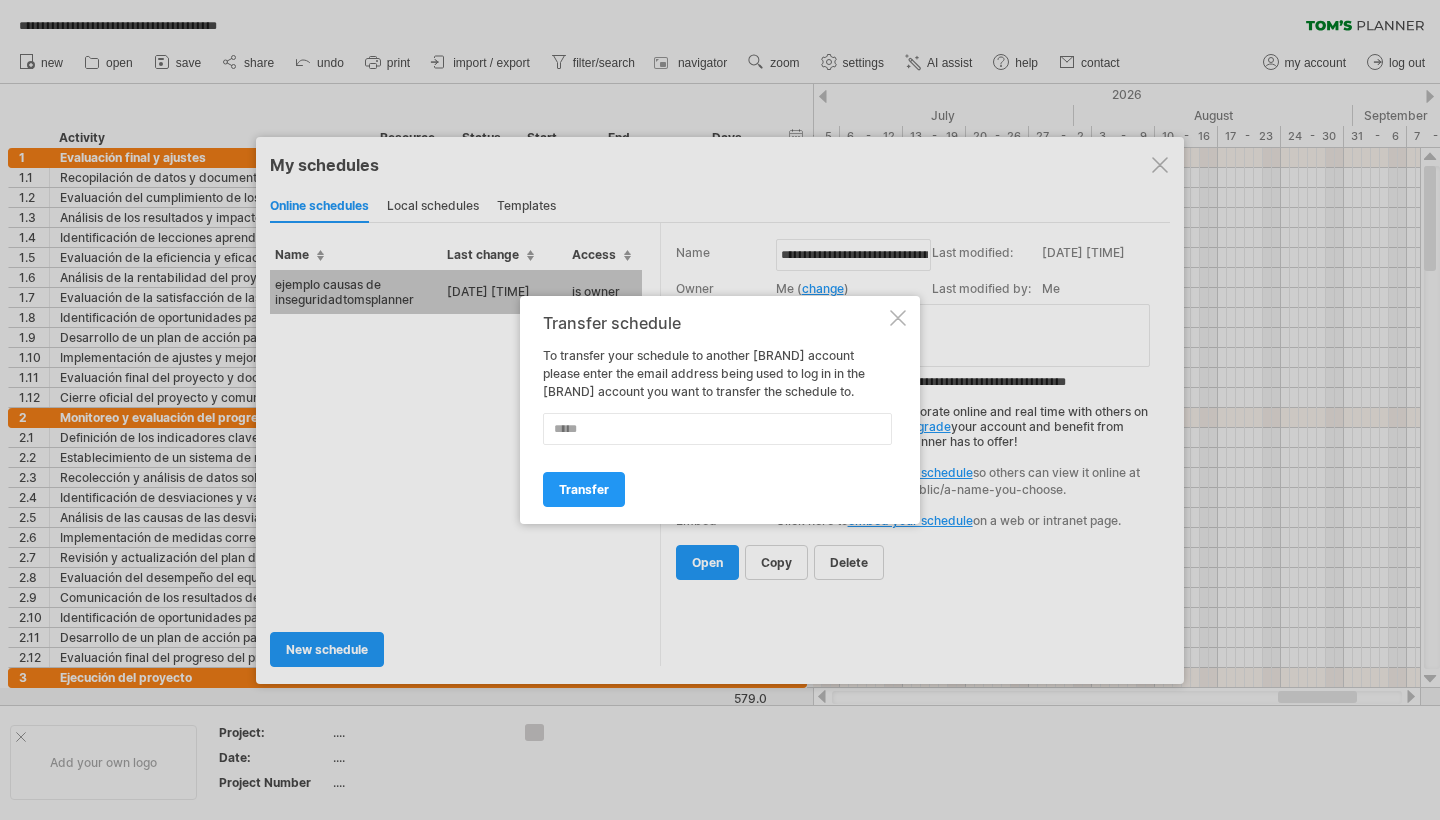 click at bounding box center [898, 318] 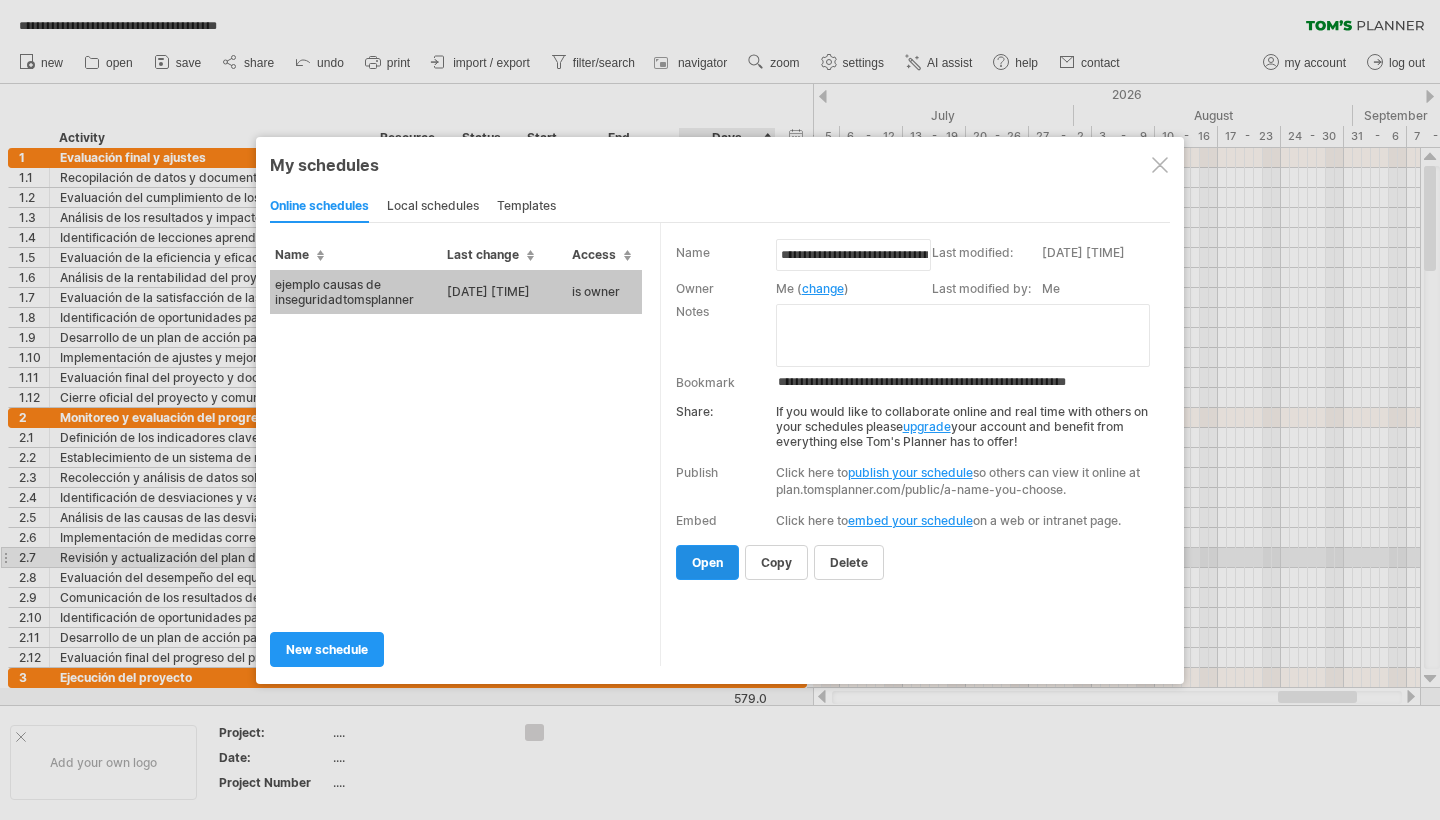 click on "open" at bounding box center [707, 562] 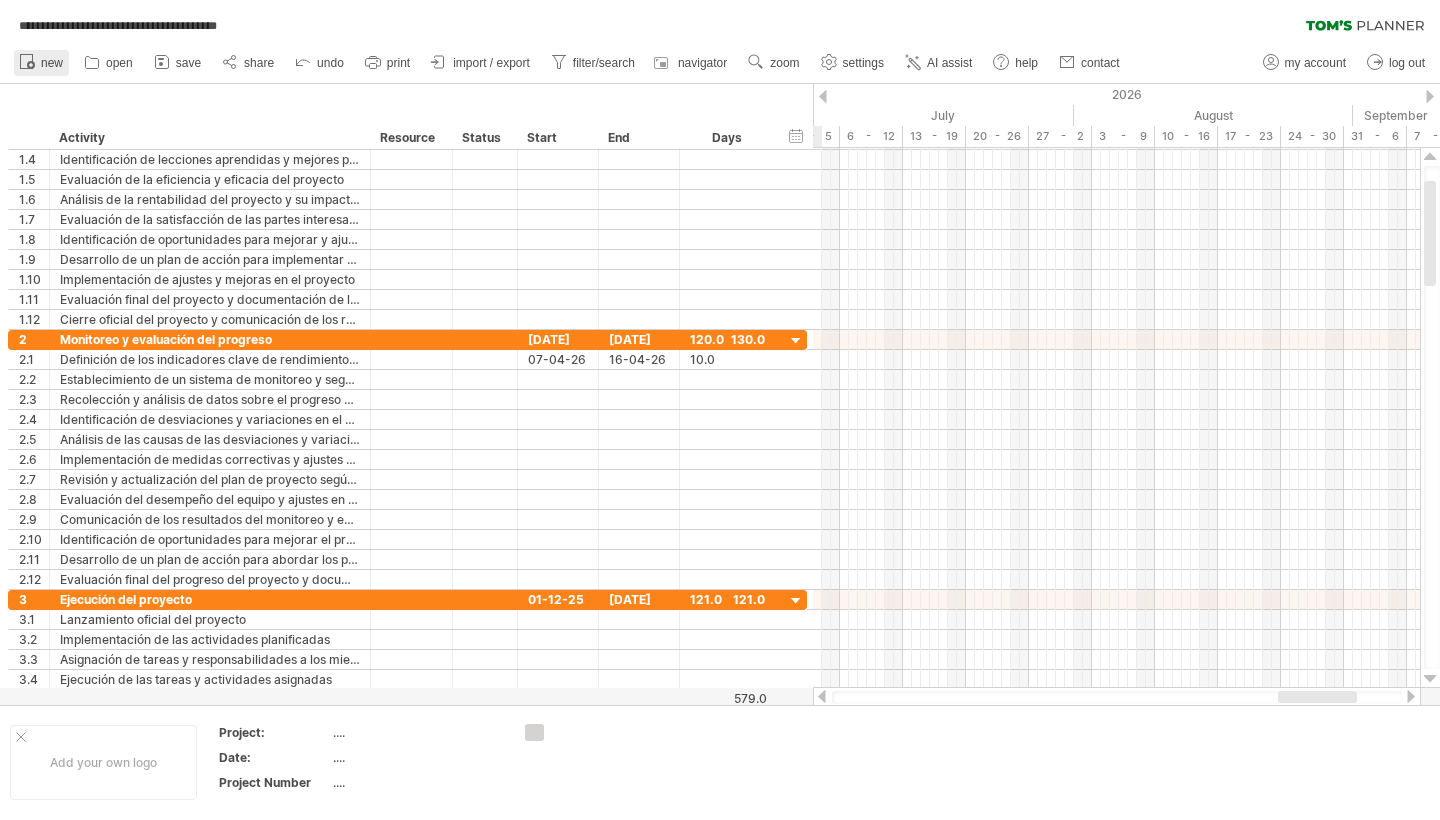click 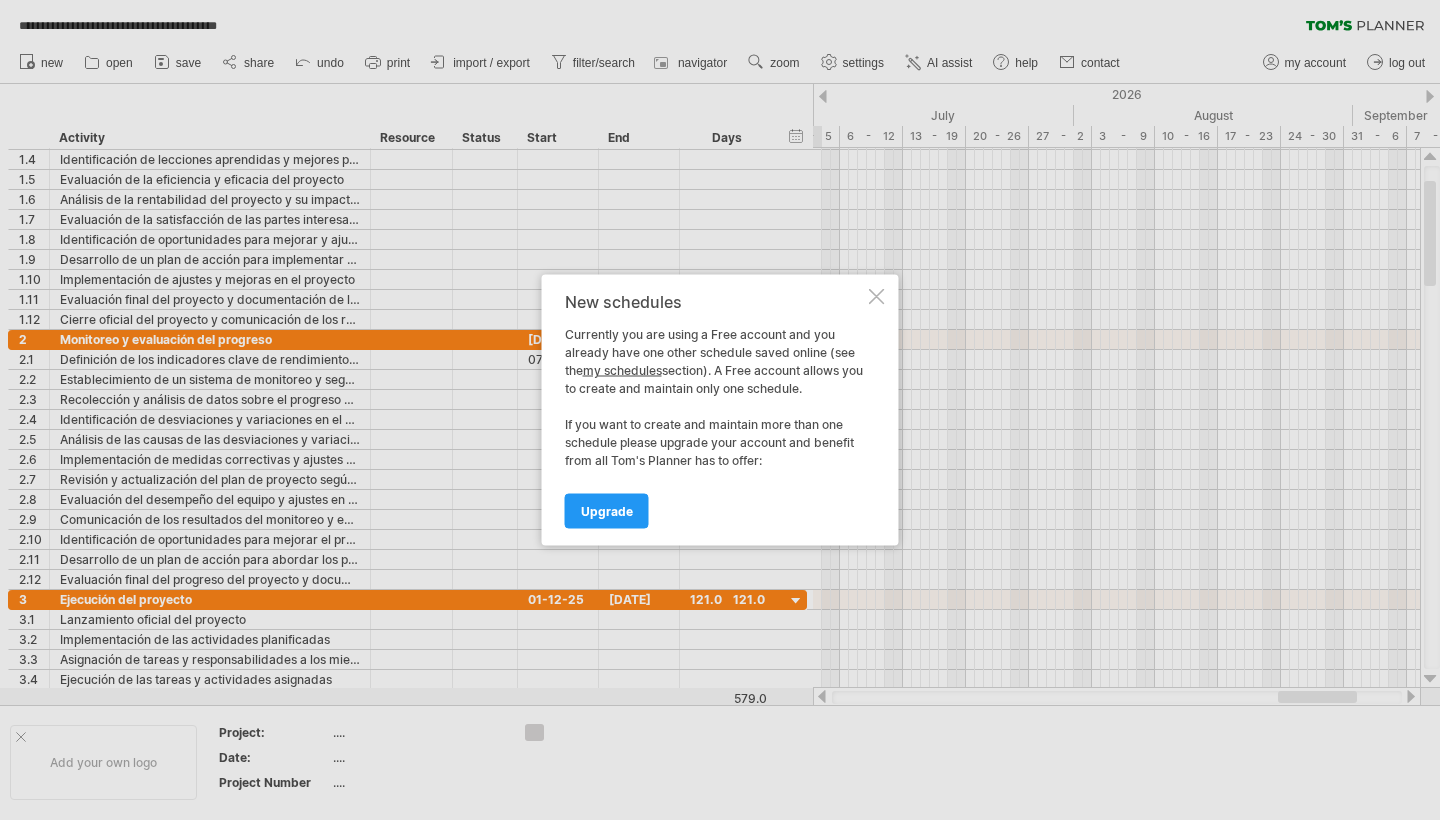 click on "my schedules" at bounding box center (622, 370) 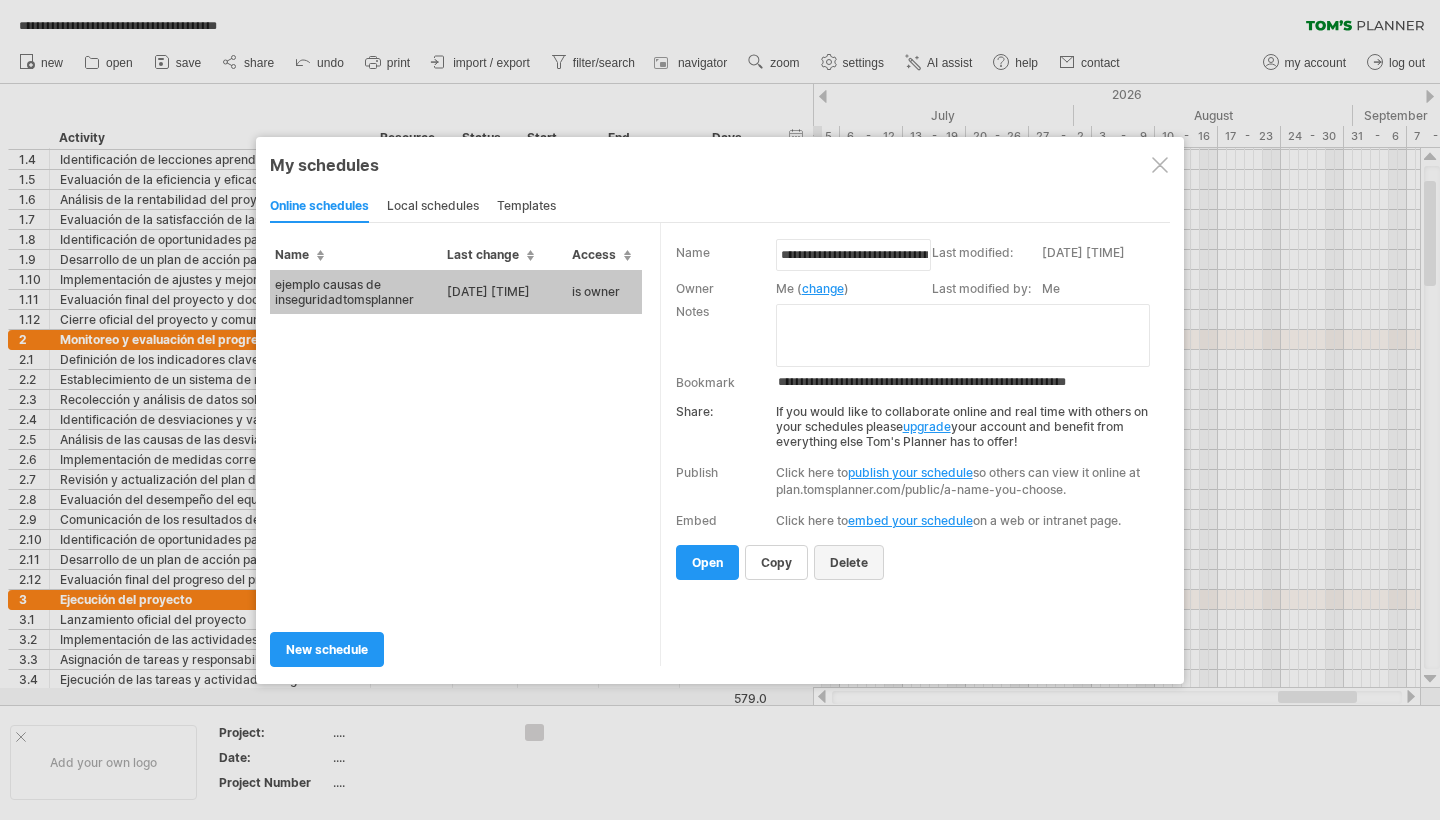 click on "delete" at bounding box center [849, 562] 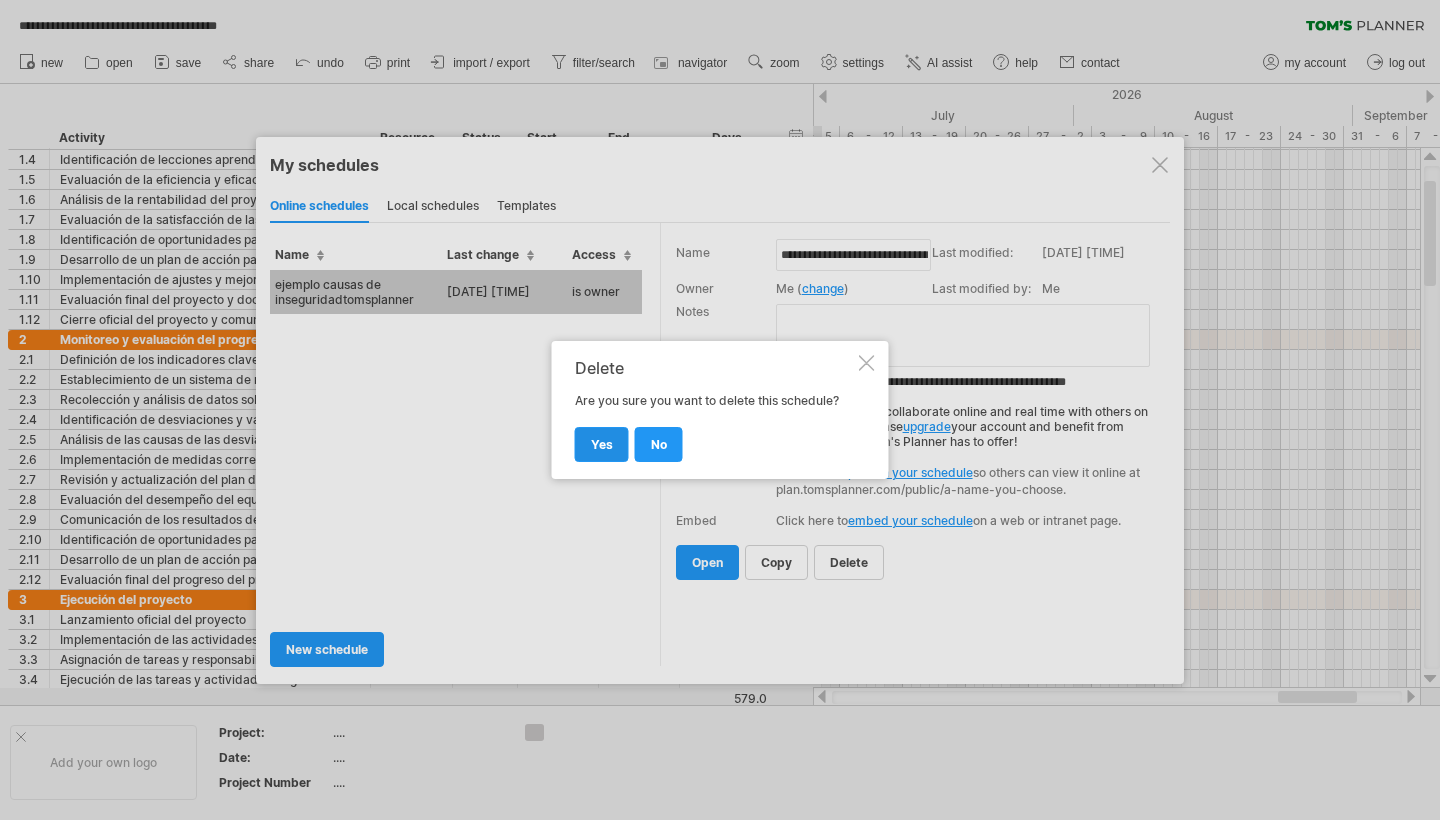 click on "yes" at bounding box center [602, 444] 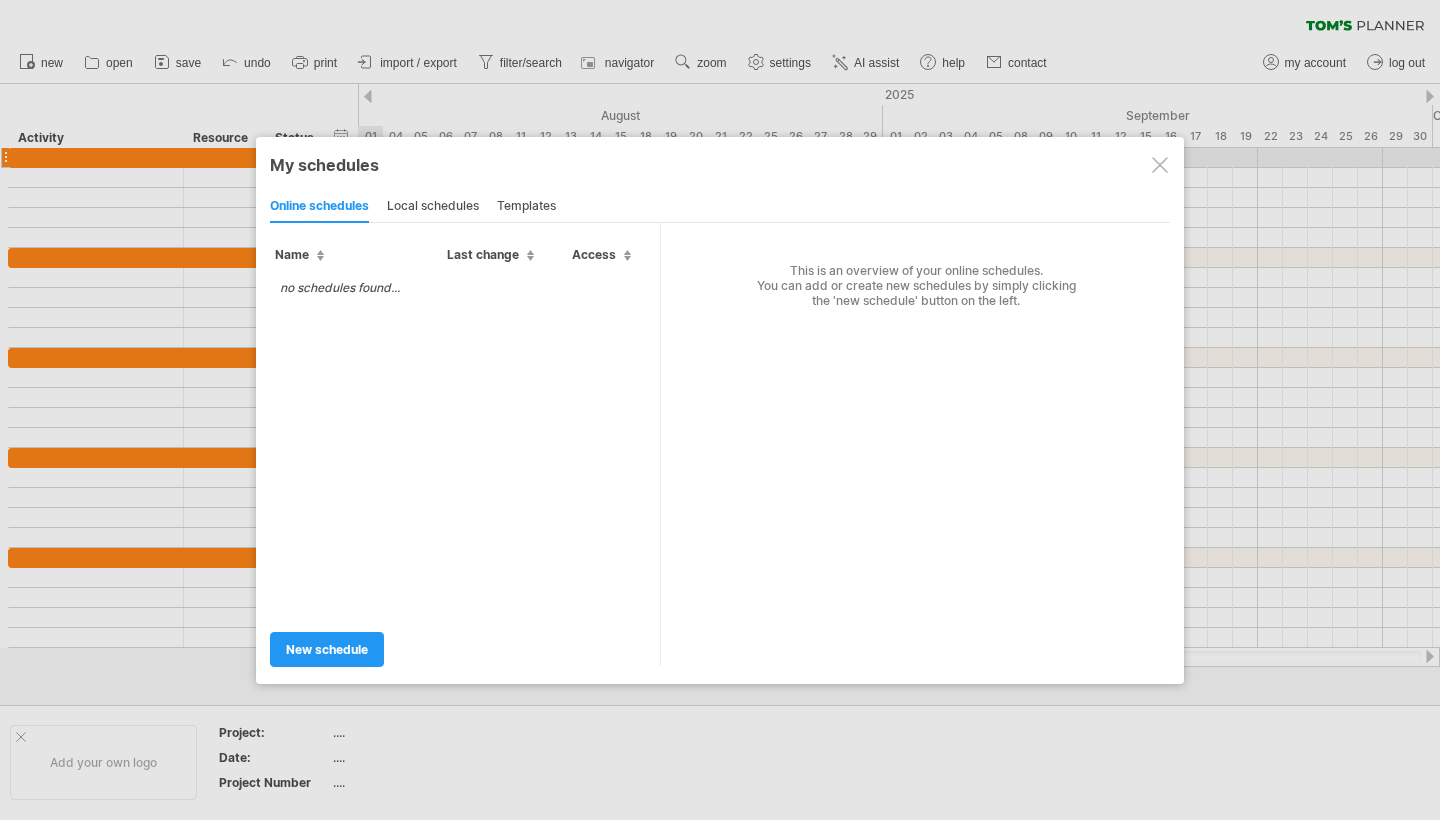 click at bounding box center [1160, 165] 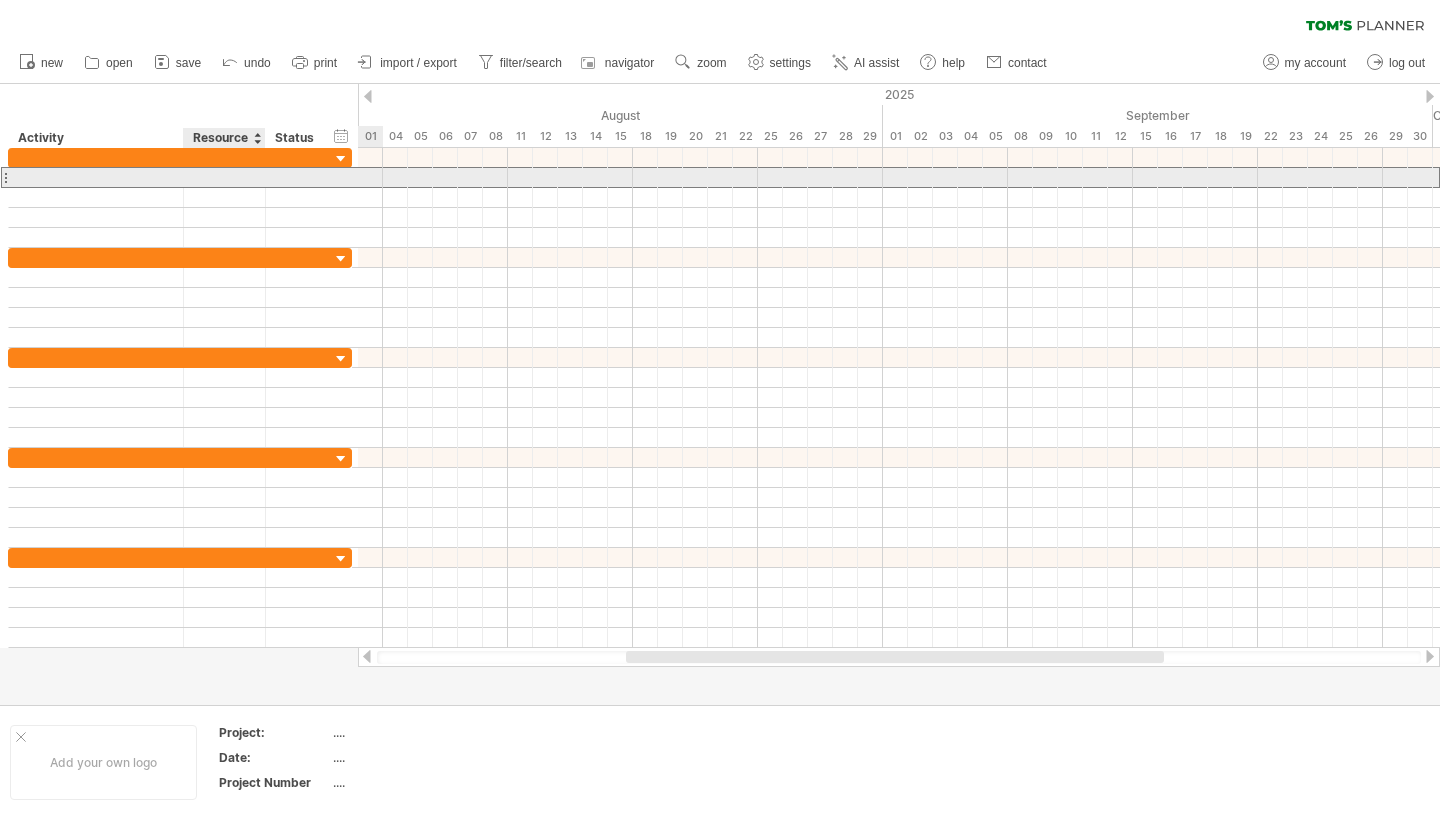 click at bounding box center (224, 177) 